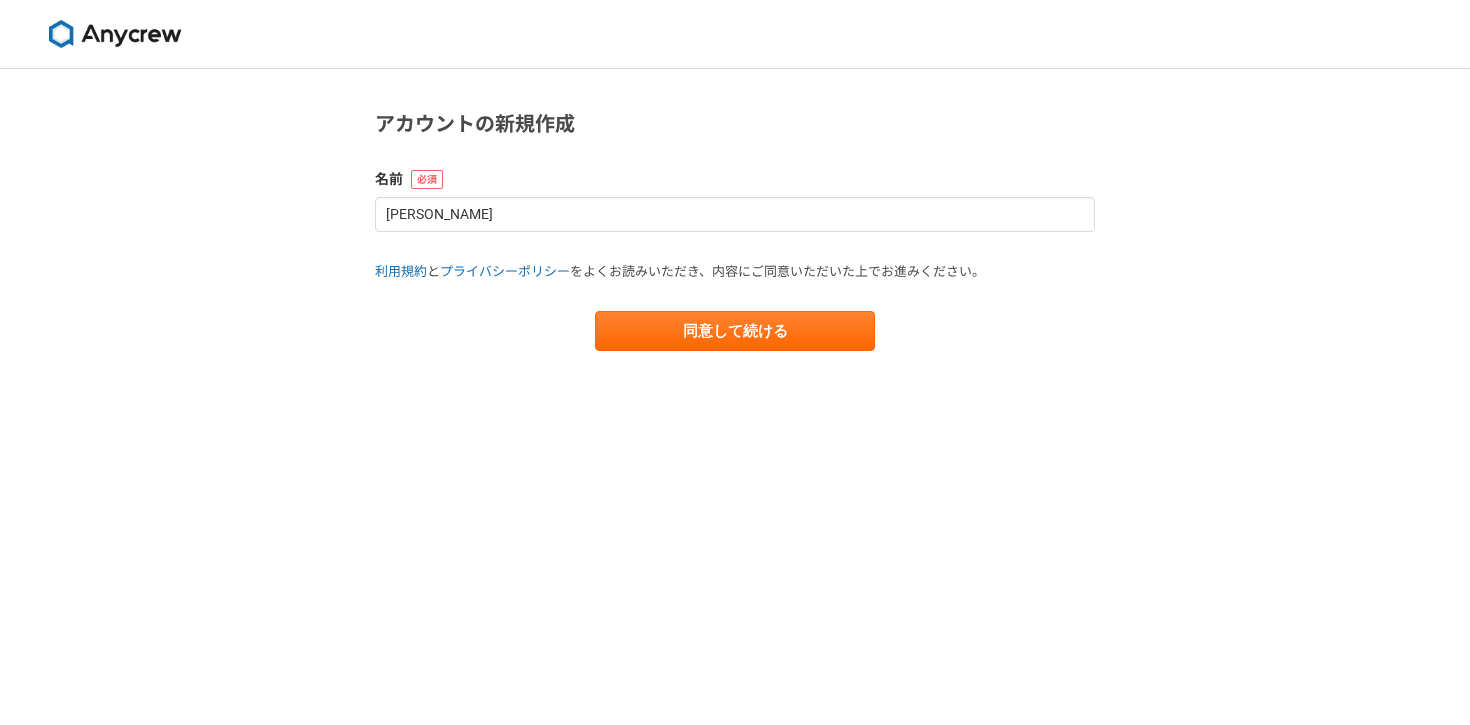 scroll, scrollTop: 0, scrollLeft: 0, axis: both 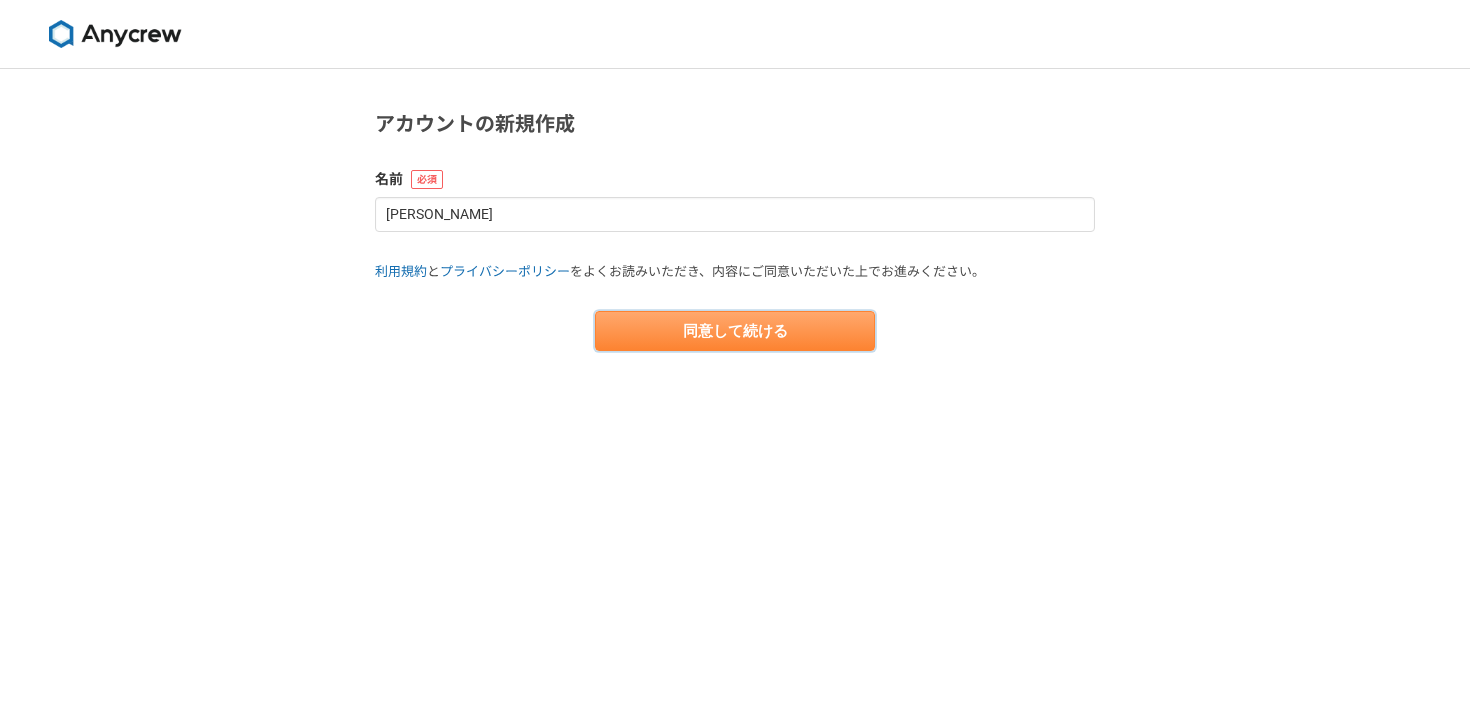 click on "同意して続ける" at bounding box center (735, 331) 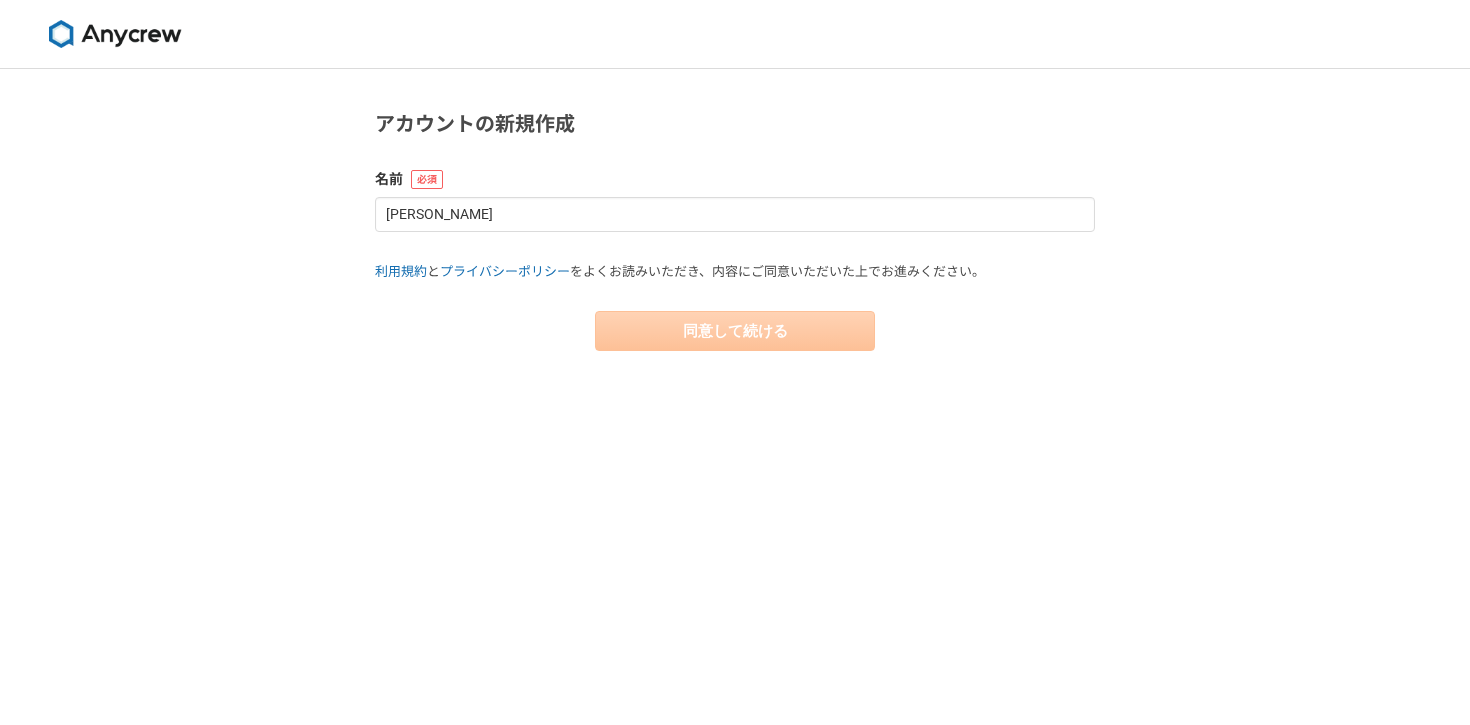 select on "13" 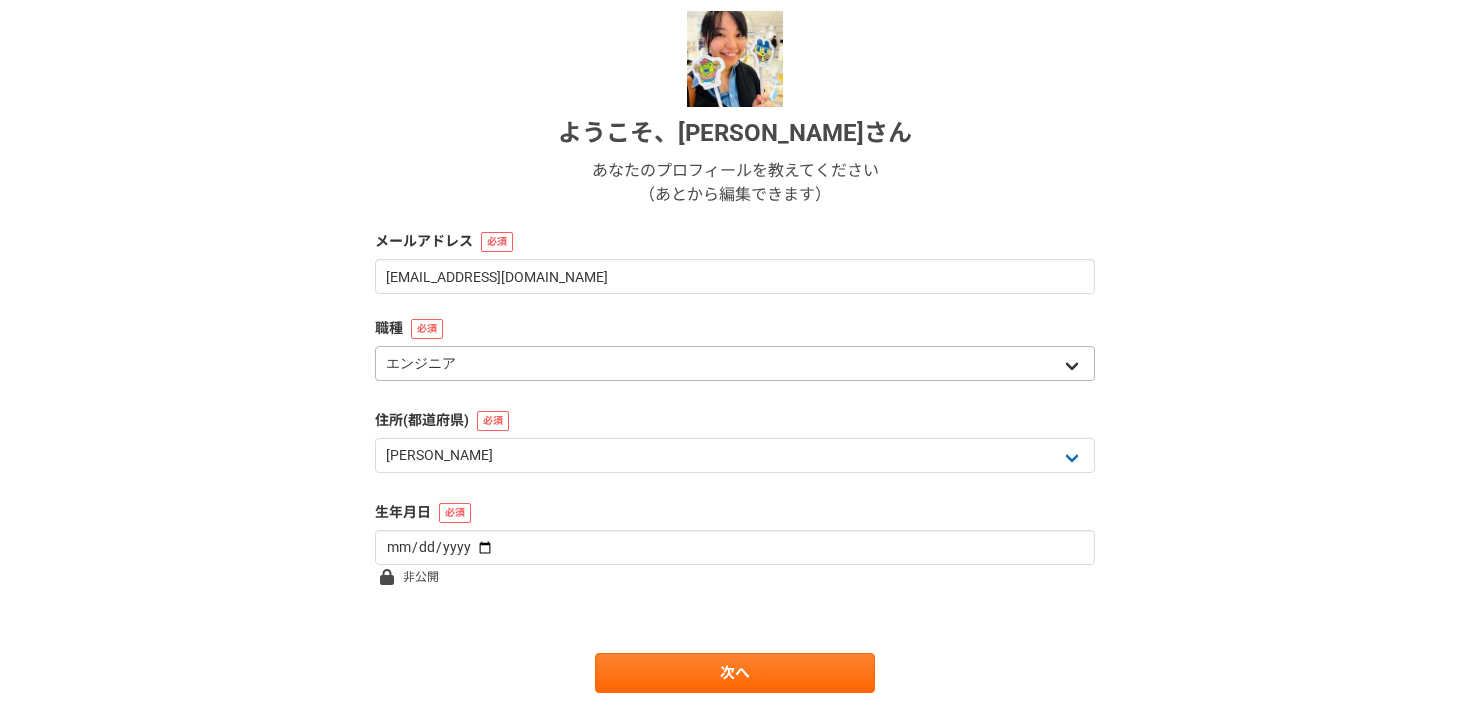 scroll, scrollTop: 225, scrollLeft: 0, axis: vertical 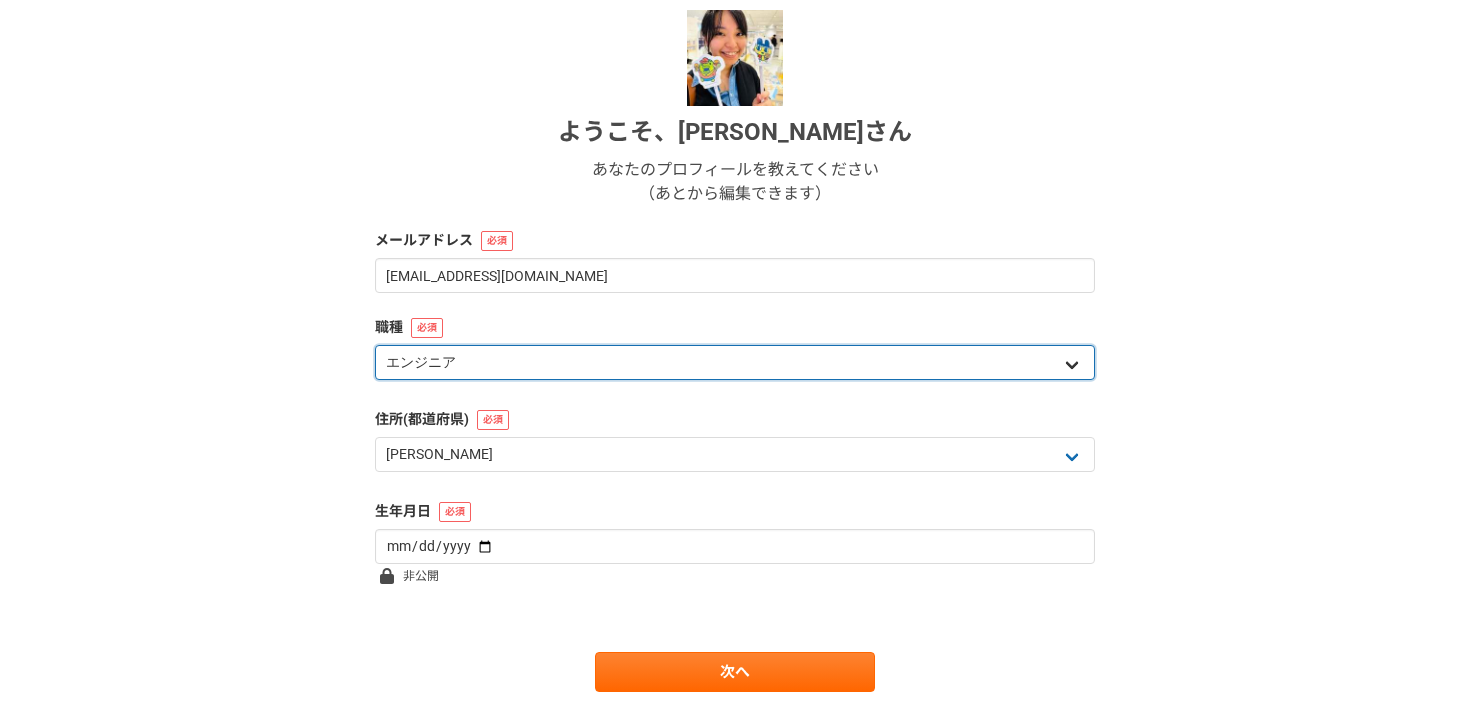 click on "エンジニア デザイナー ライター 営業 マーケティング 企画・事業開発 バックオフィス その他" at bounding box center [735, 362] 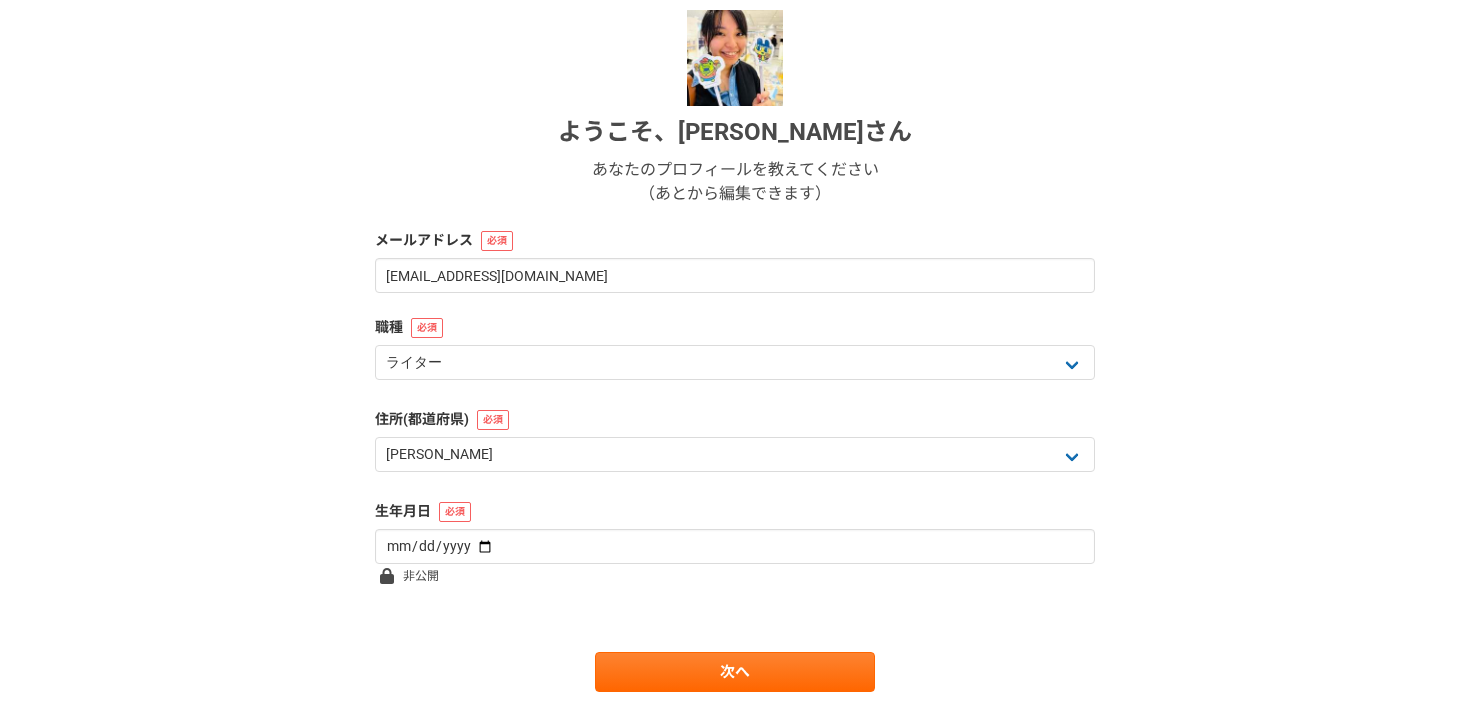 click on "1 2 3 4 5 6 基本情報 ようこそ、 山下 世理 さん あなたのプロフィールを教えてください （あとから編集できます） メールアドレス travels0171@gmail.com 職種 エンジニア デザイナー ライター 営業 マーケティング 企画・事業開発 バックオフィス その他 住所(都道府県) 北海道 青森県 岩手県 宮城県 秋田県 山形県 福島県 茨城県 栃木県 群馬県 埼玉県 千葉県 東京都 神奈川県 新潟県 富山県 石川県 福井県 山梨県 長野県 岐阜県 静岡県 愛知県 三重県 滋賀県 京都府 大阪府 兵庫県 奈良県 和歌山県 鳥取県 島根県 岡山県 広島県 山口県 徳島県 香川県 愛媛県 高知県 福岡県 佐賀県 長崎県 熊本県 大分県 宮崎県 鹿児島県 沖縄県 海外 生年月日 非公開 次へ" at bounding box center (735, 308) 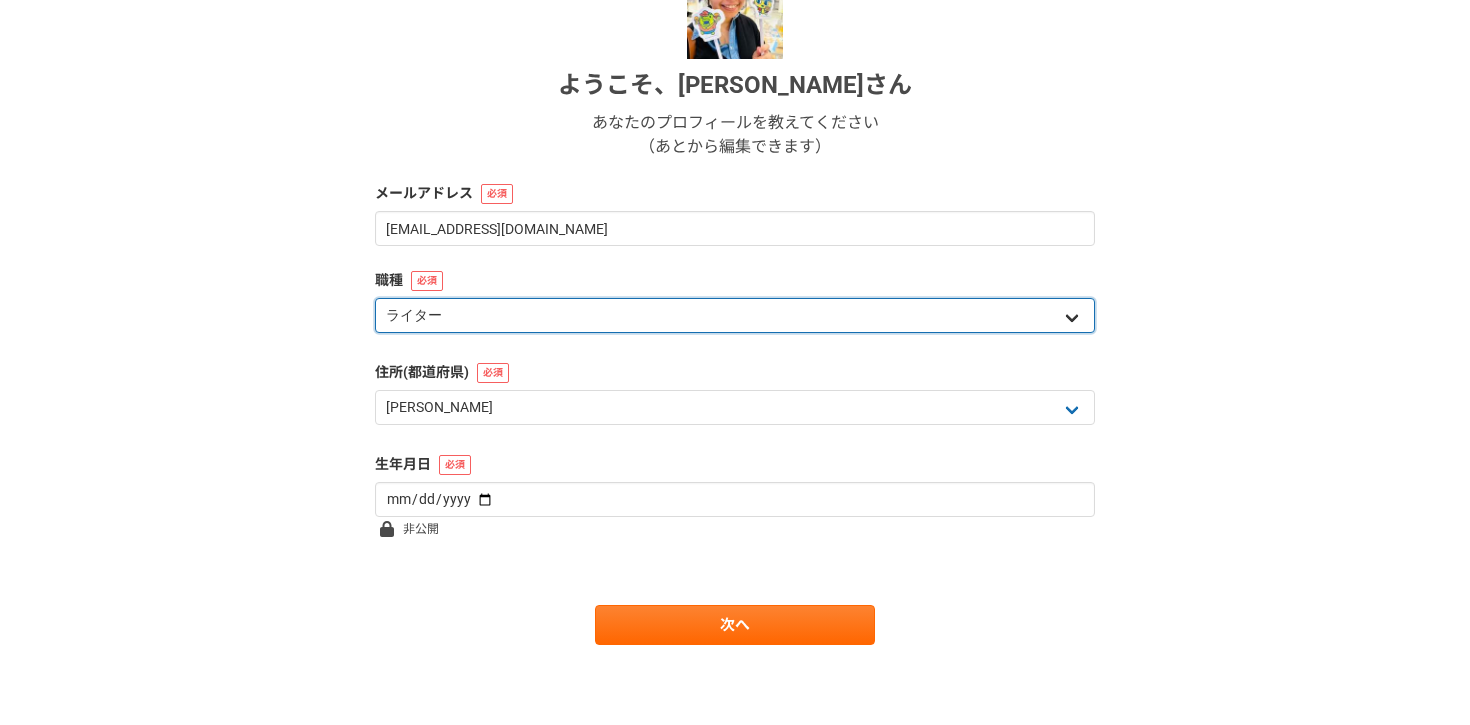 click on "エンジニア デザイナー ライター 営業 マーケティング 企画・事業開発 バックオフィス その他" at bounding box center (735, 315) 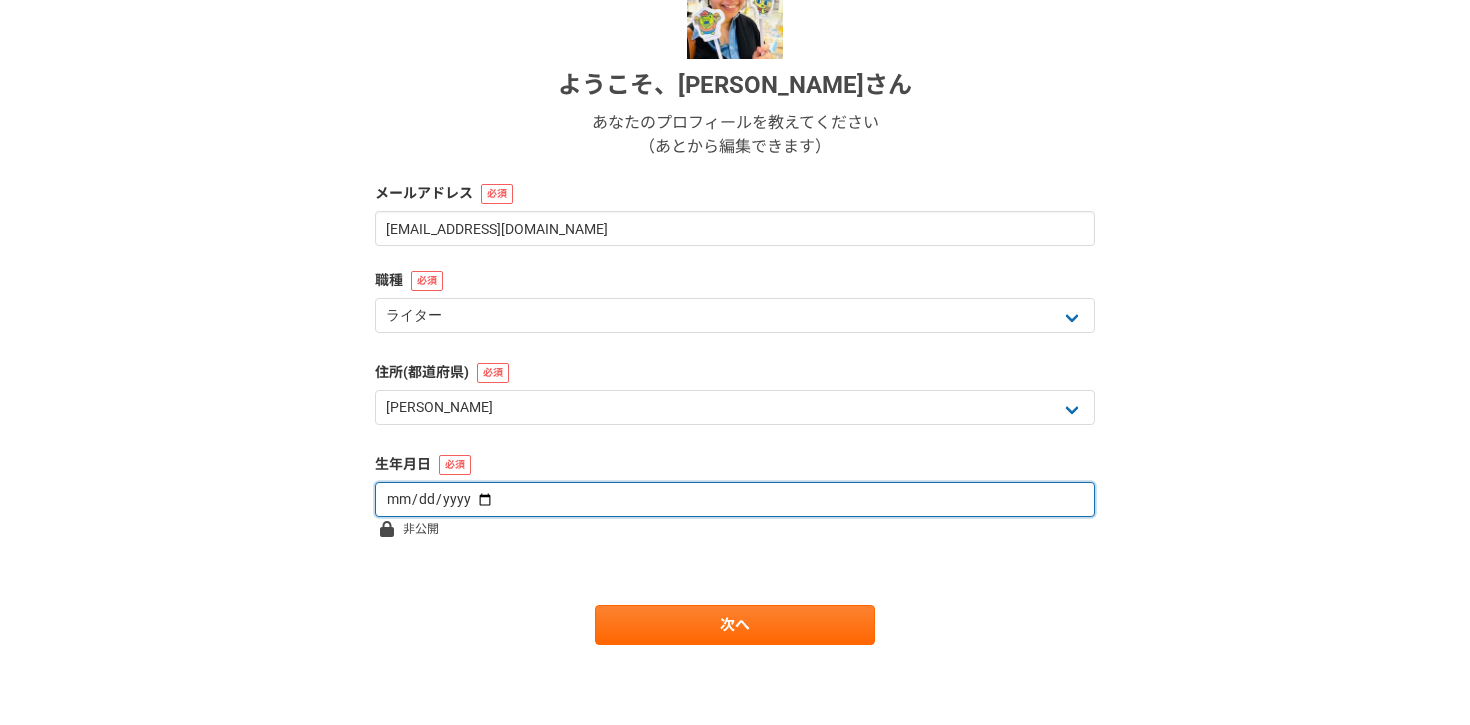 click at bounding box center [735, 499] 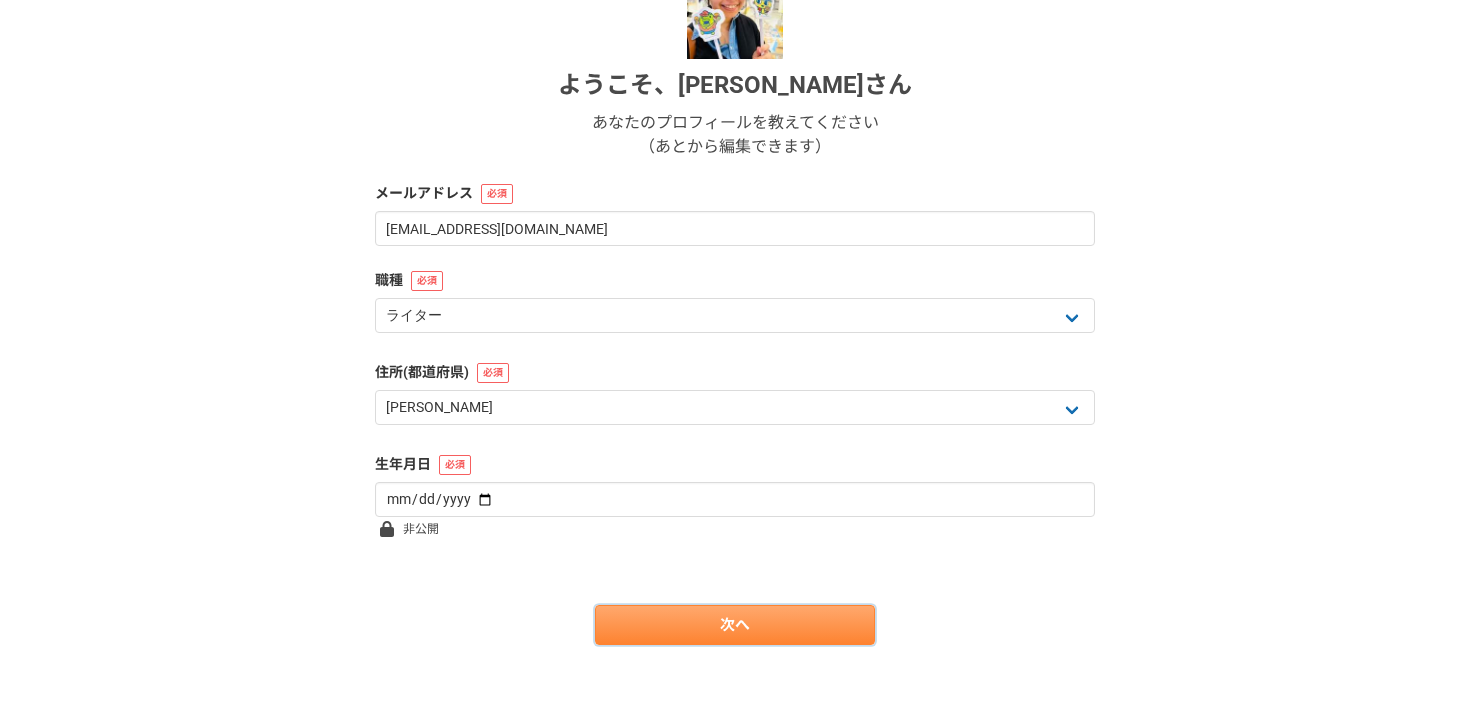click on "次へ" at bounding box center [735, 625] 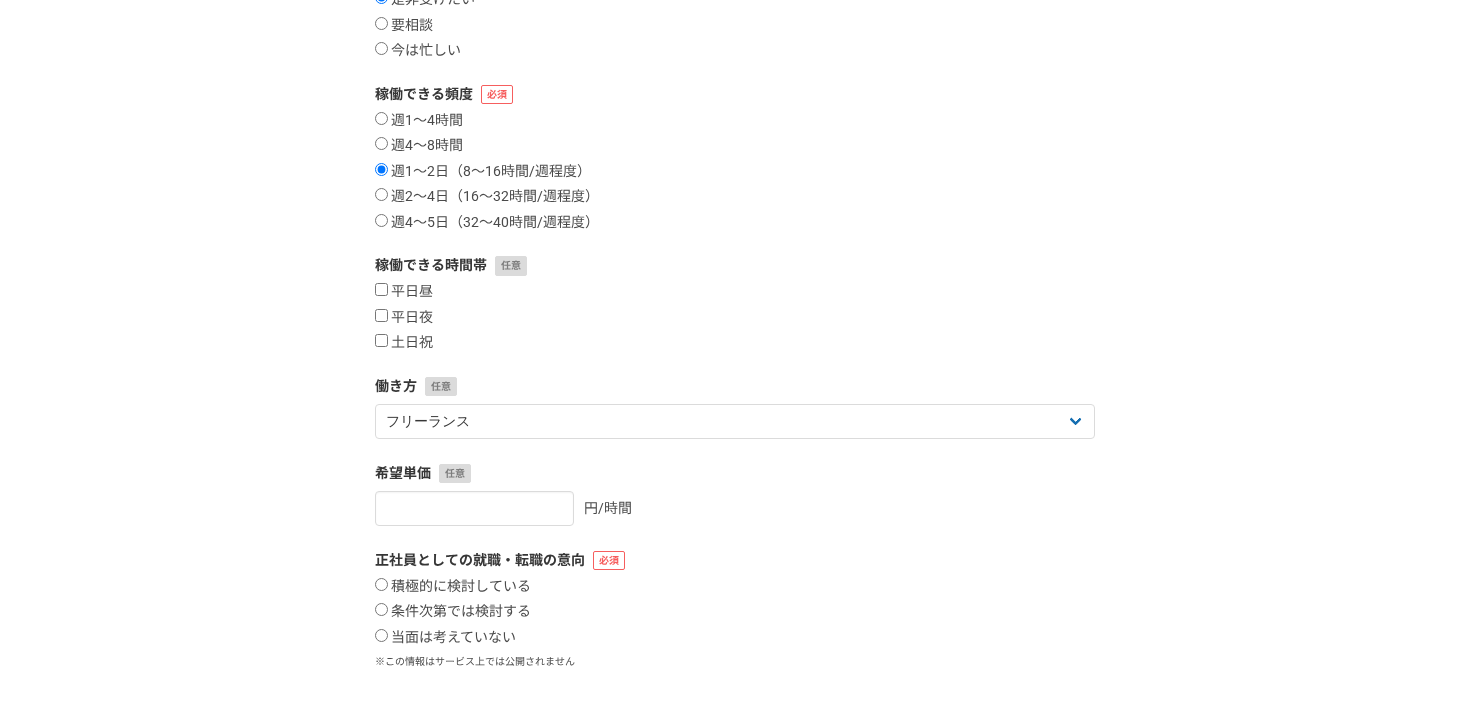 scroll, scrollTop: 0, scrollLeft: 0, axis: both 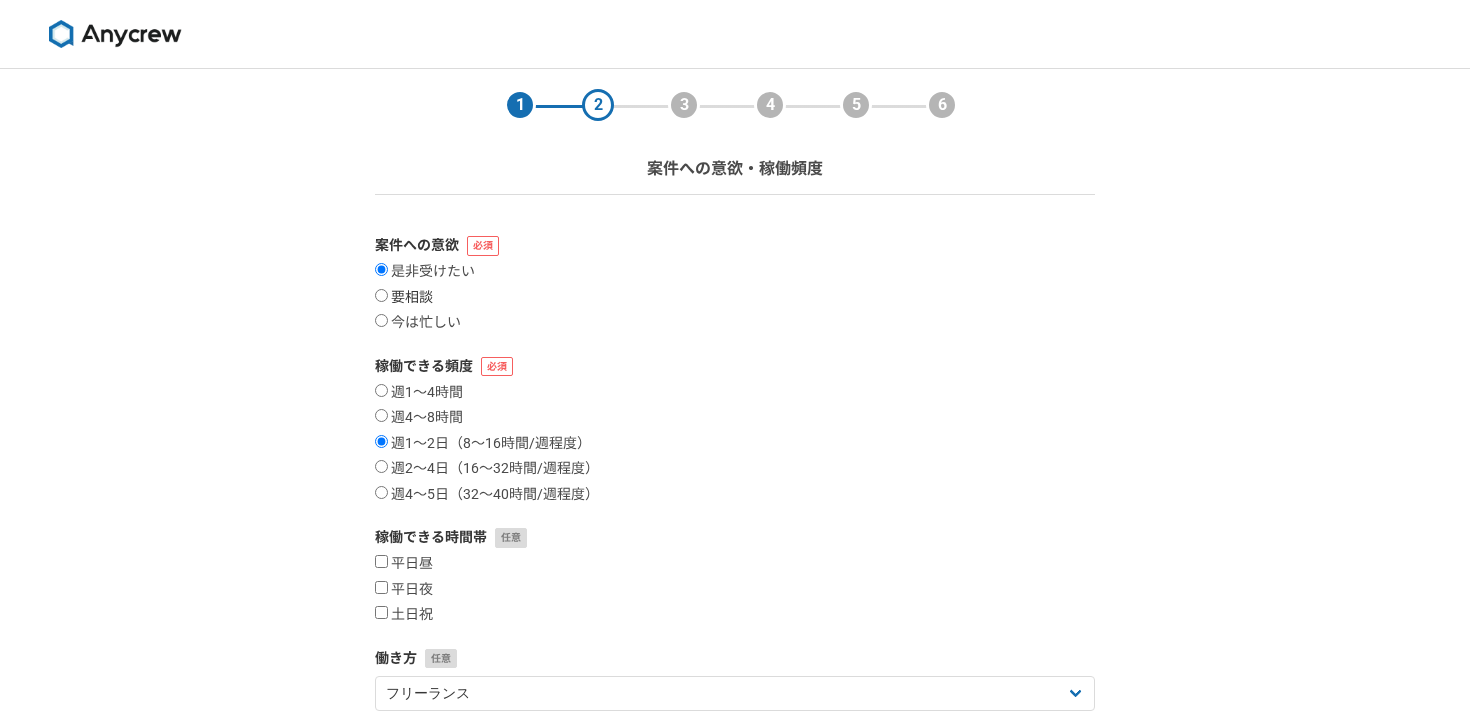 click on "要相談" at bounding box center (404, 298) 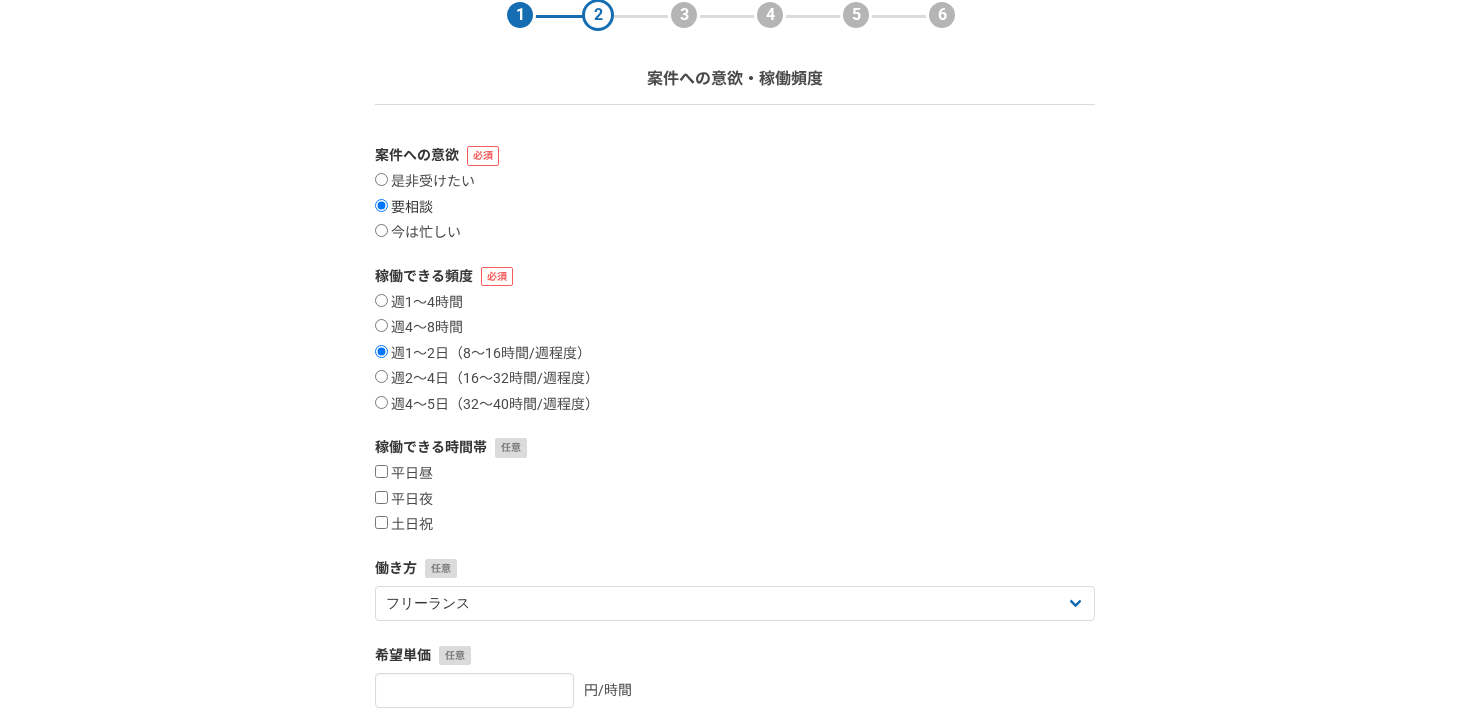 scroll, scrollTop: 93, scrollLeft: 0, axis: vertical 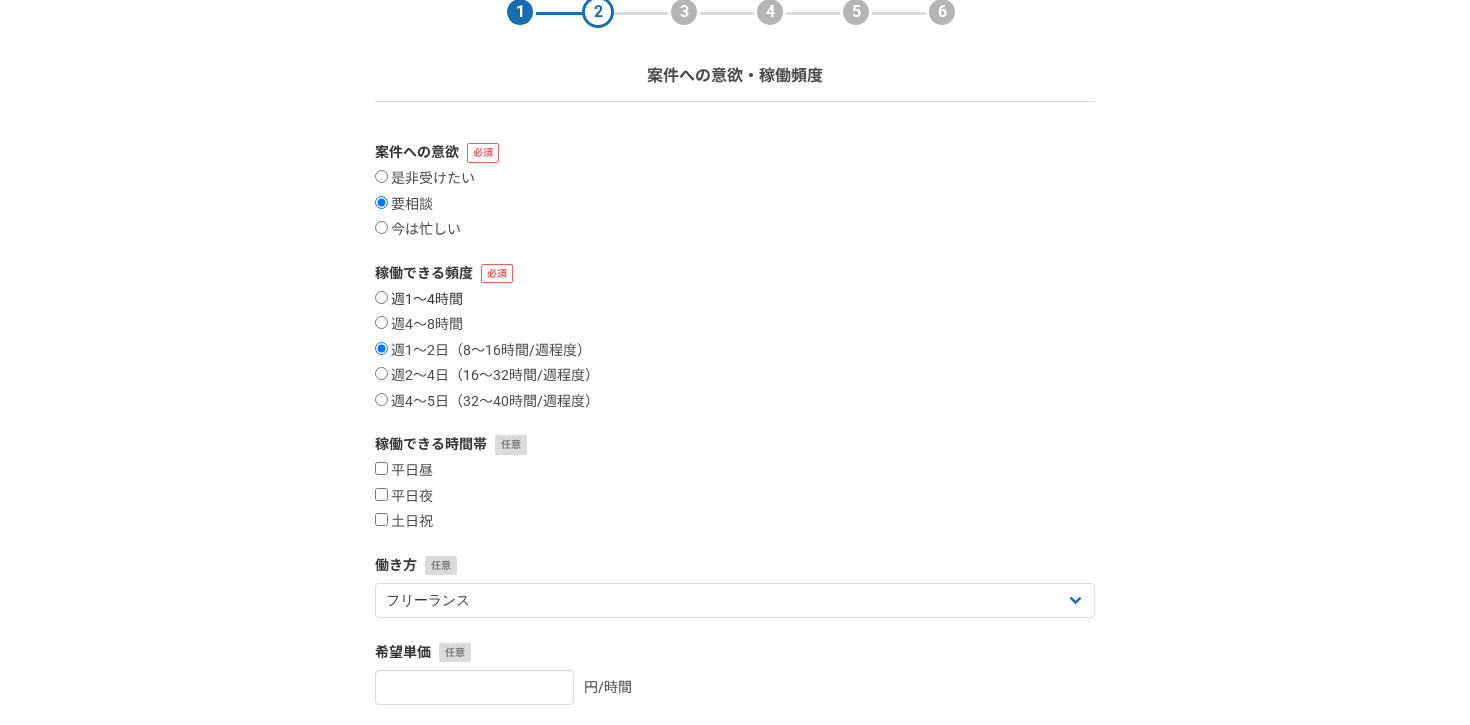 click on "週1〜4時間" at bounding box center (419, 300) 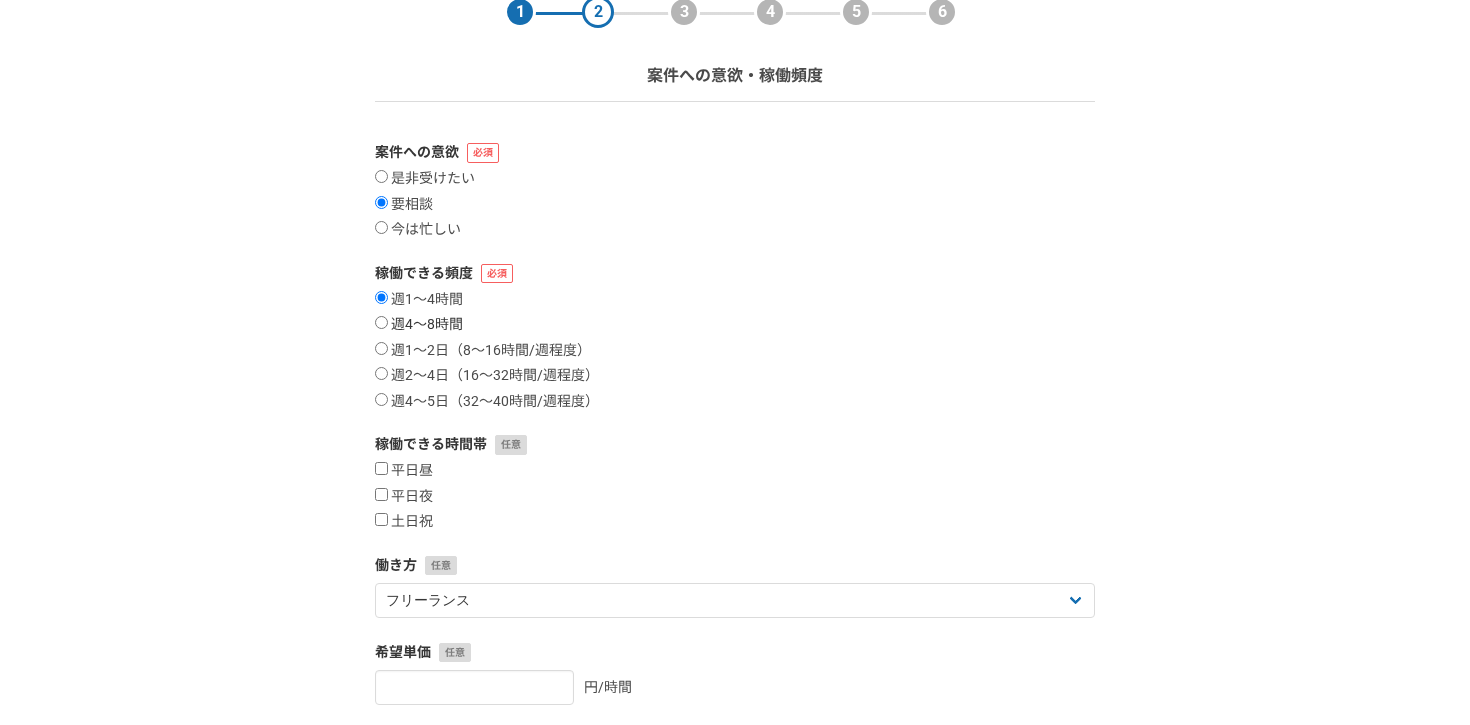 click on "週4〜8時間" at bounding box center [419, 325] 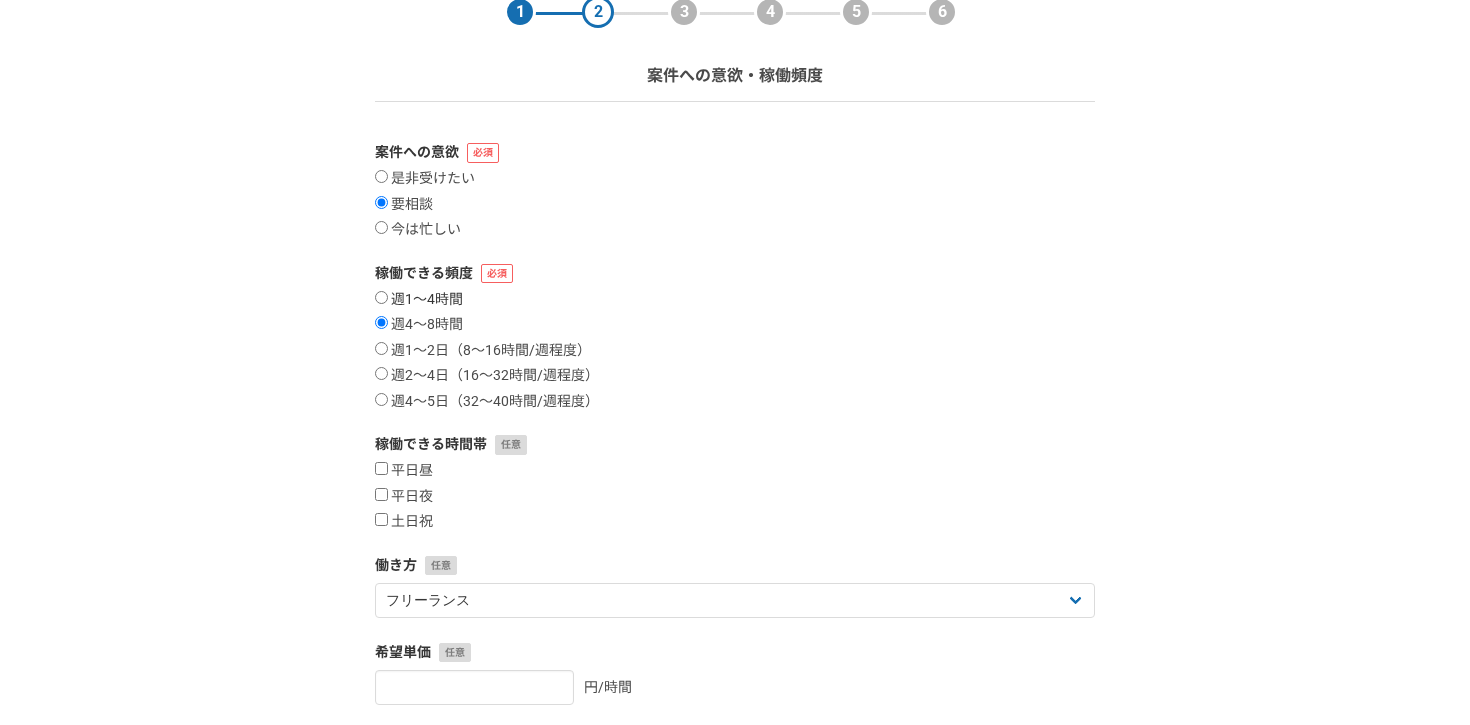 click on "週1〜4時間" at bounding box center (419, 300) 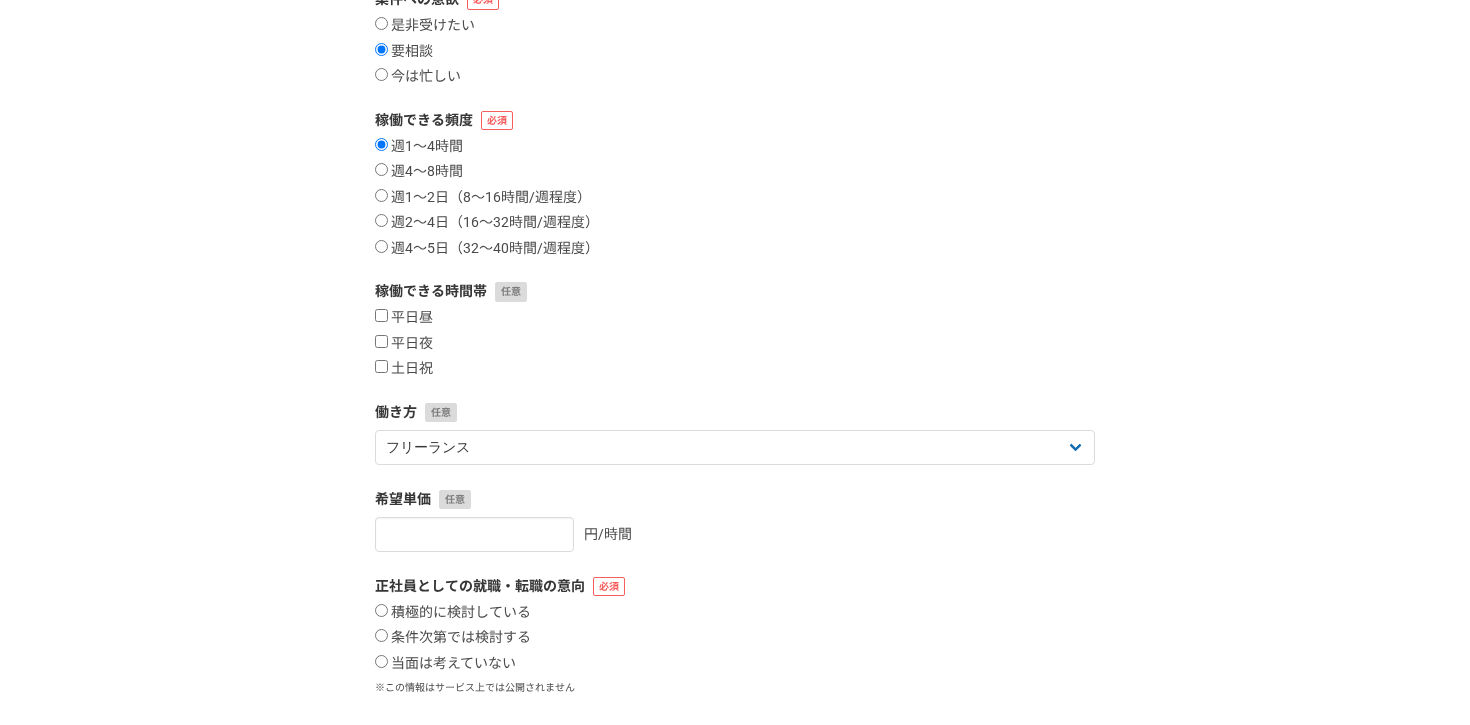 scroll, scrollTop: 248, scrollLeft: 0, axis: vertical 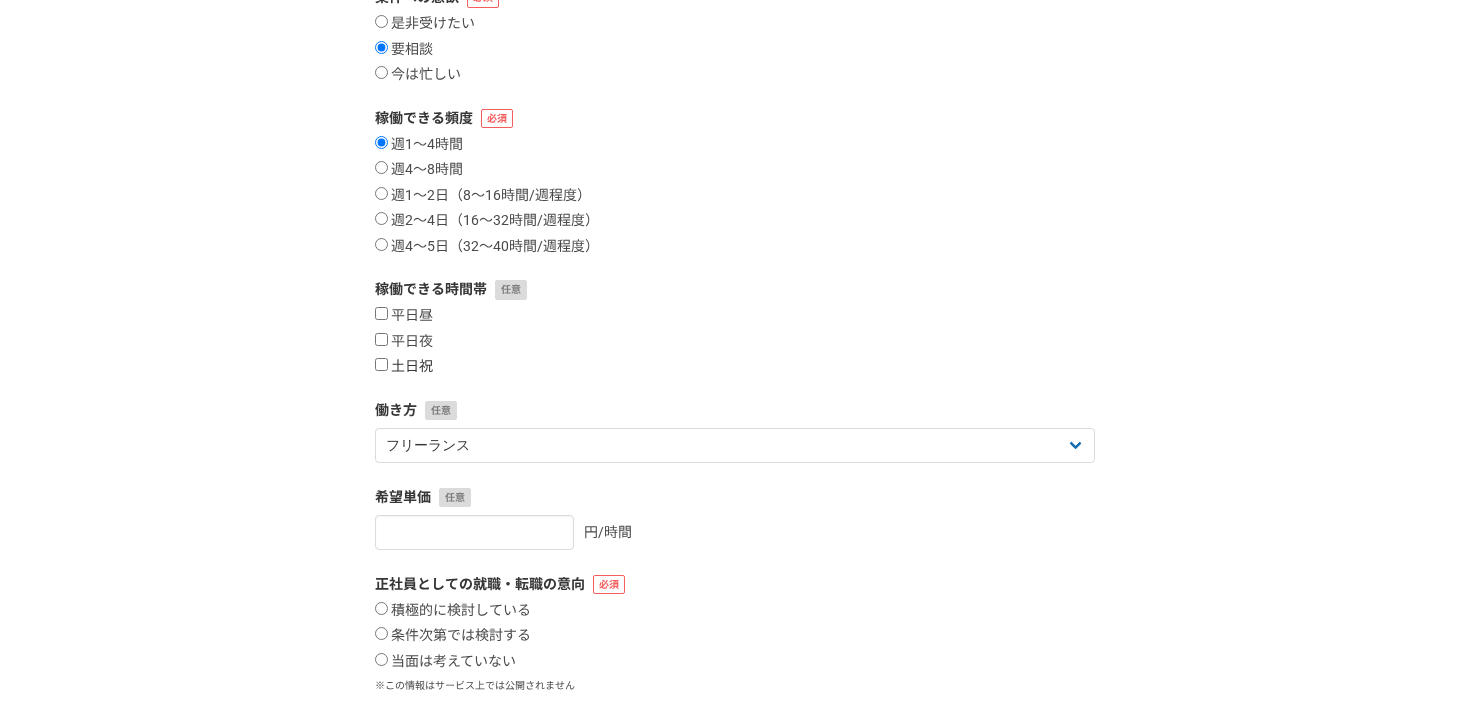click on "土日祝" at bounding box center [381, 364] 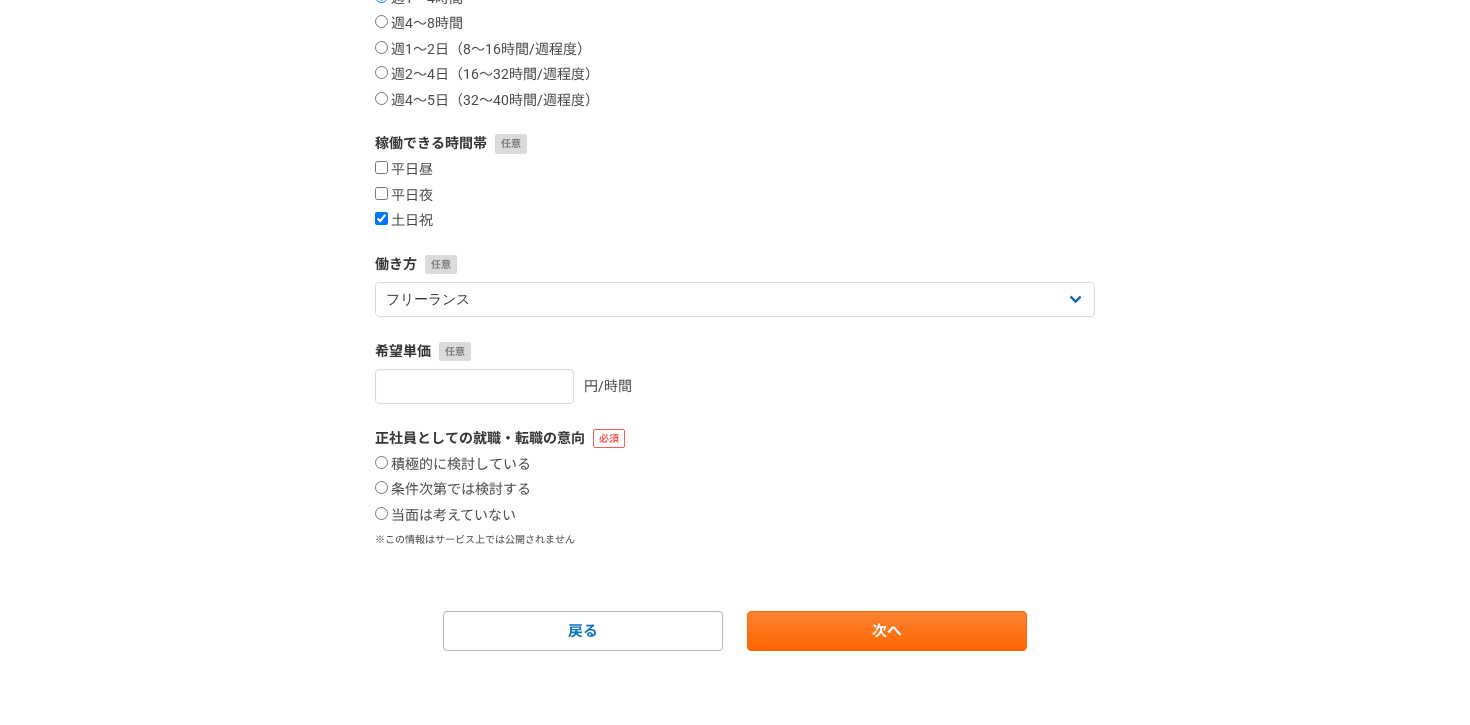scroll, scrollTop: 400, scrollLeft: 0, axis: vertical 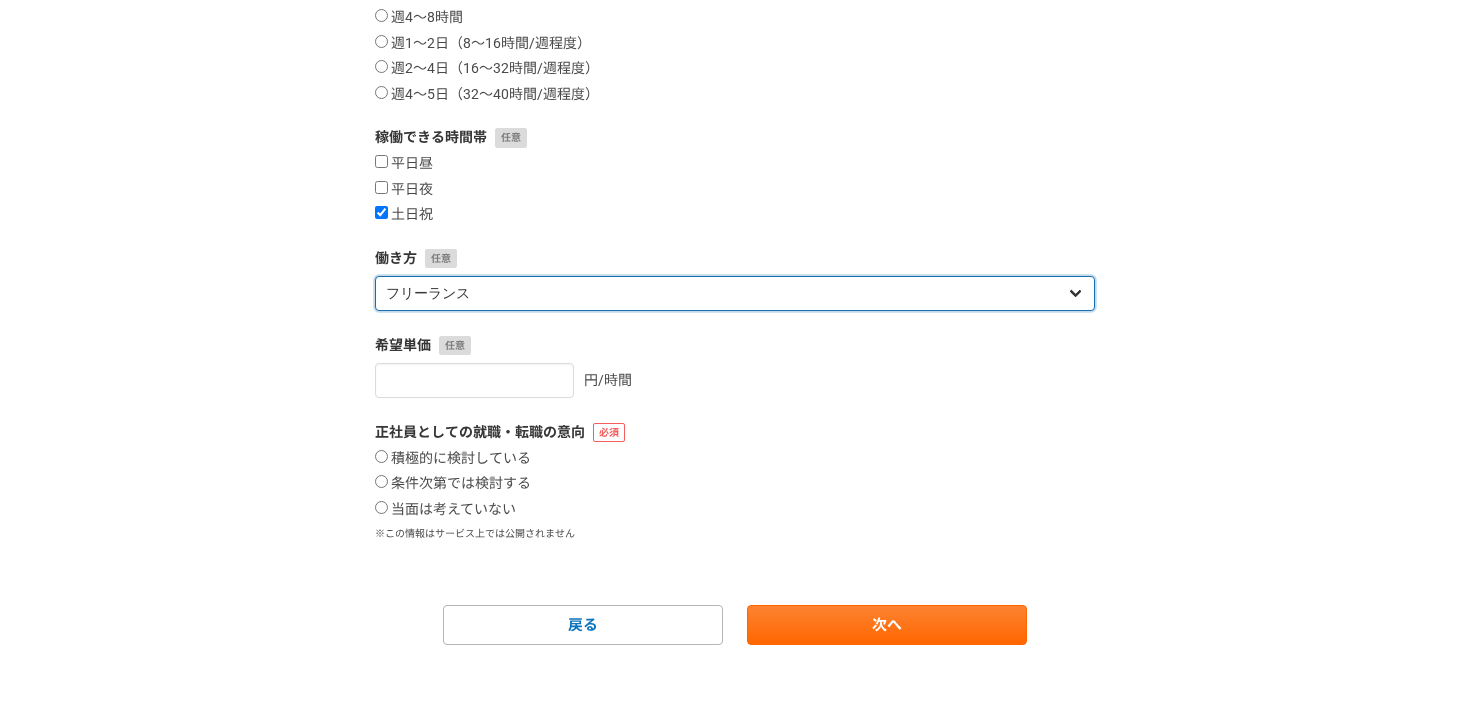click on "フリーランス 副業 その他" at bounding box center (735, 293) 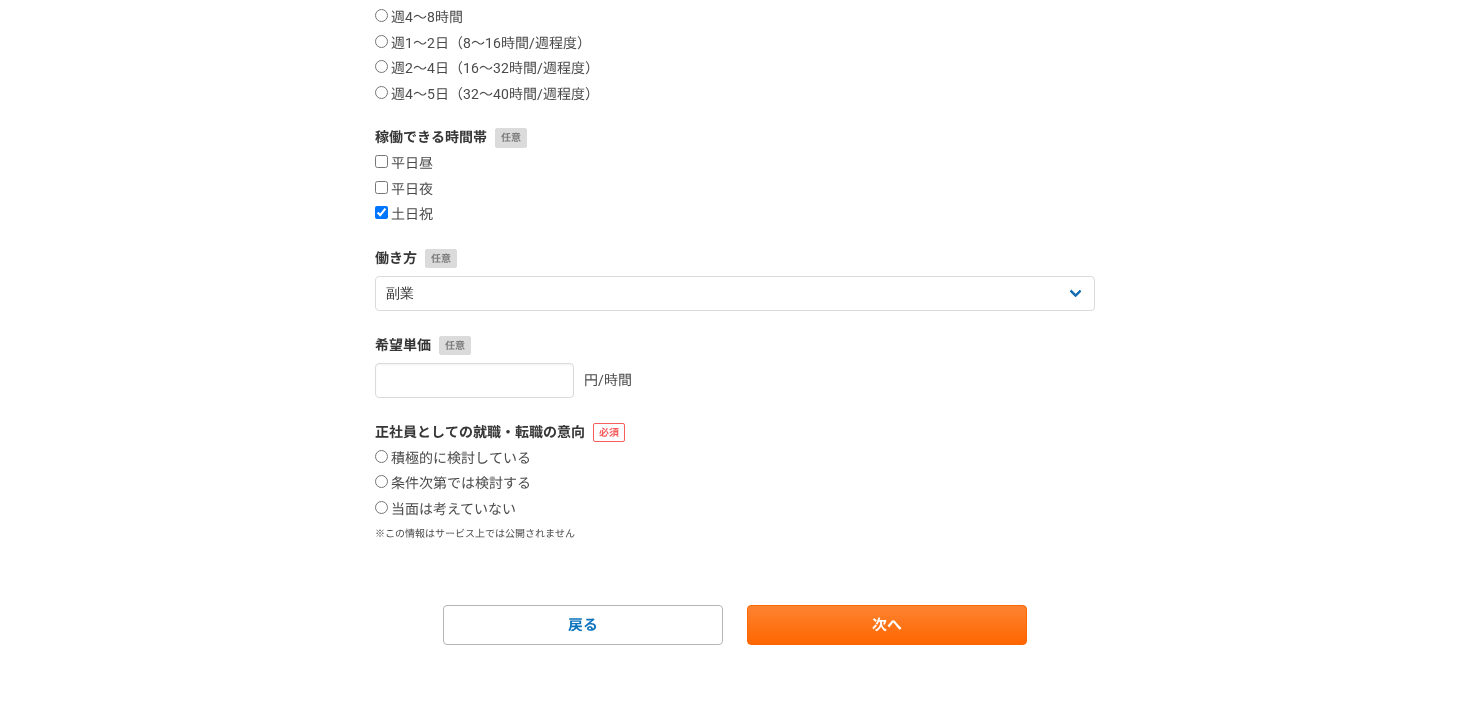 click on "円/時間" at bounding box center [735, 380] 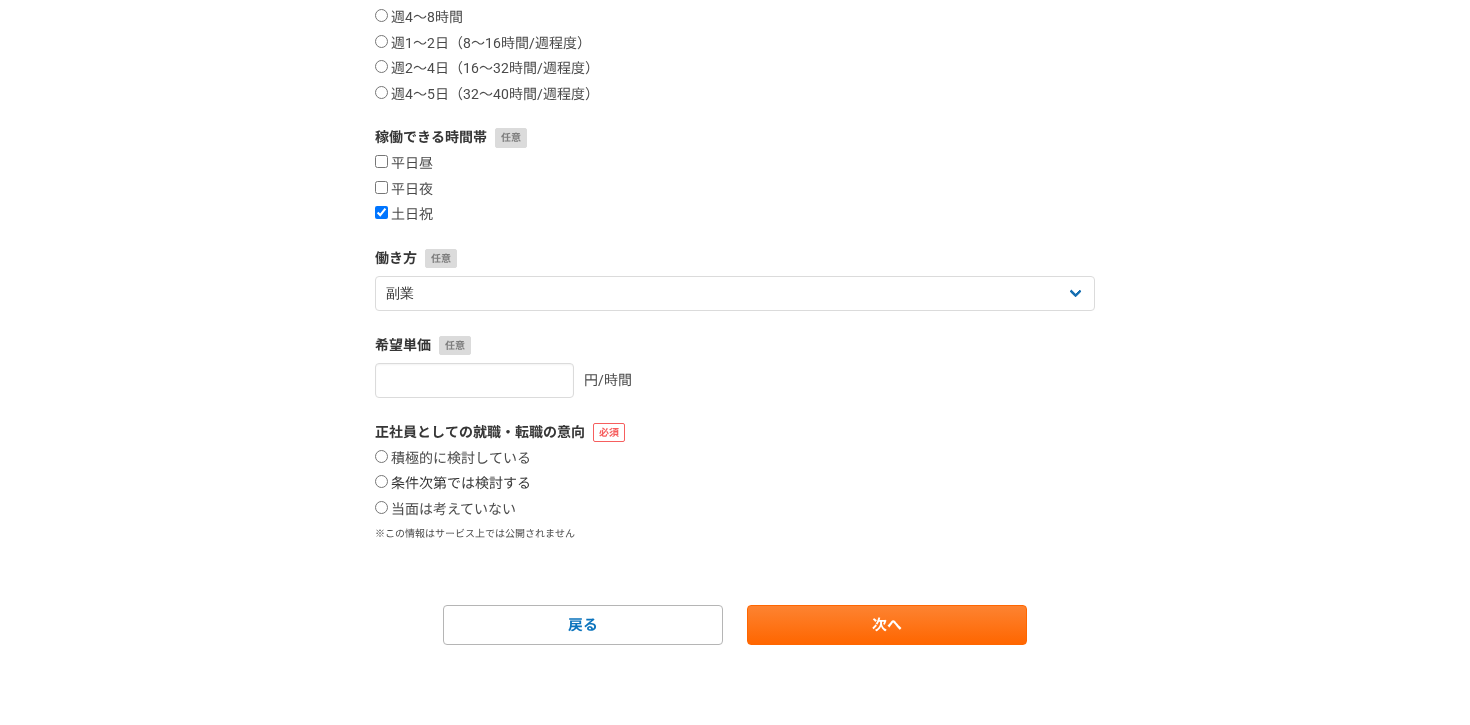 click on "条件次第では検討する" at bounding box center (453, 484) 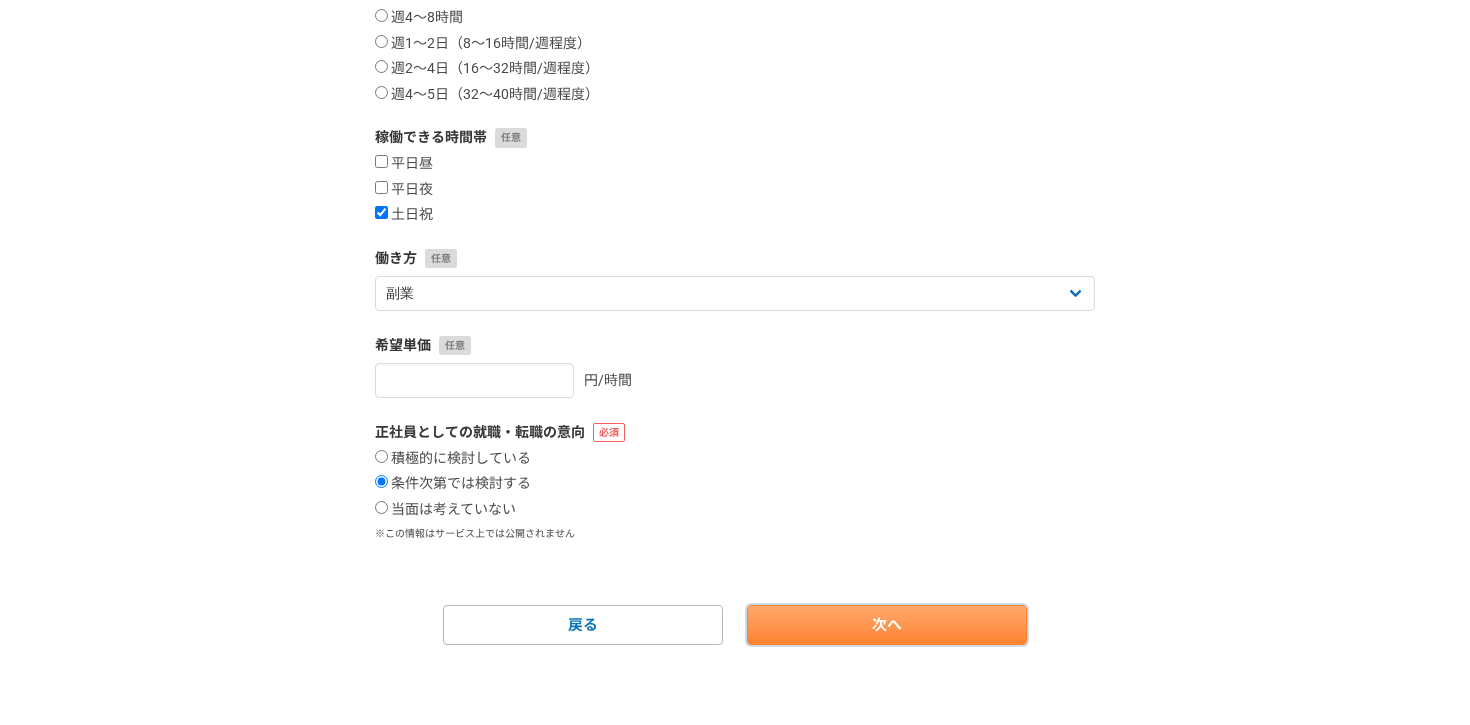 click on "次へ" at bounding box center (887, 625) 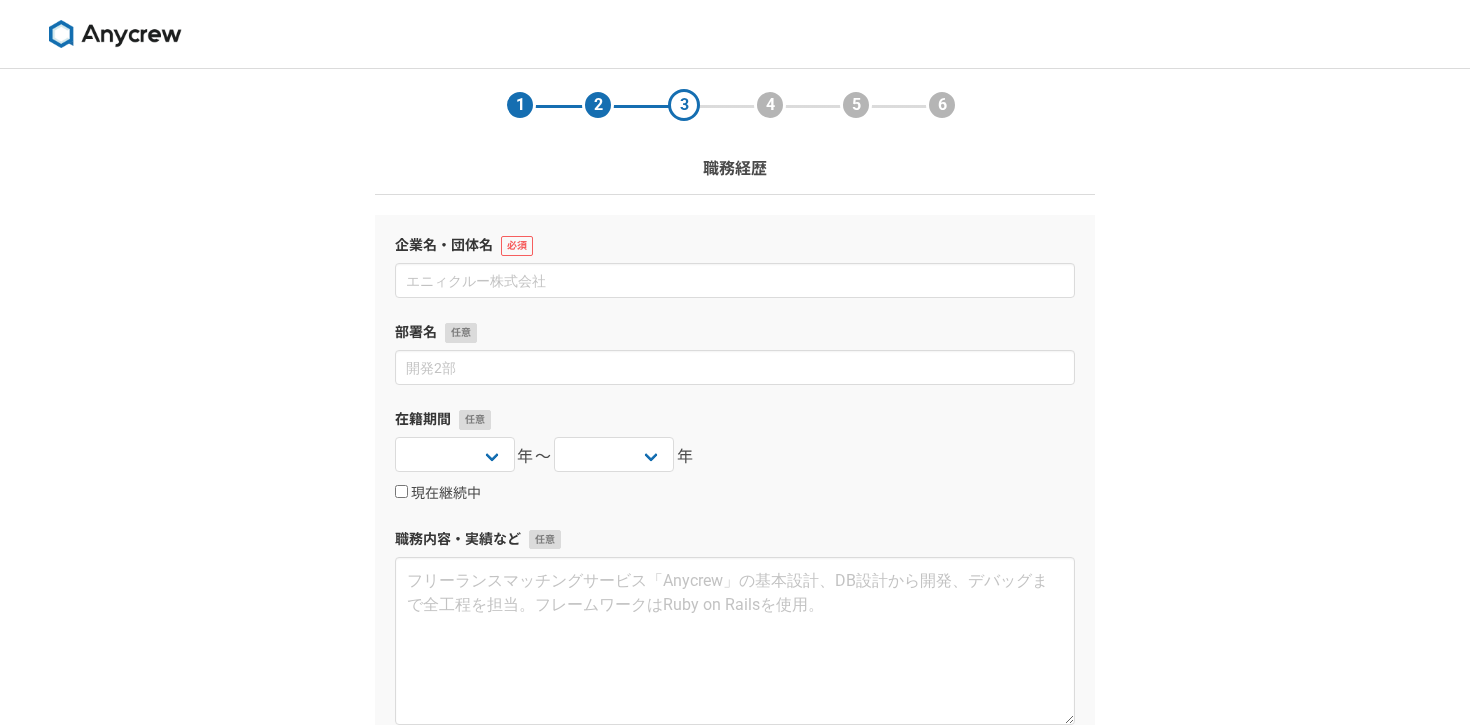 scroll, scrollTop: 256, scrollLeft: 0, axis: vertical 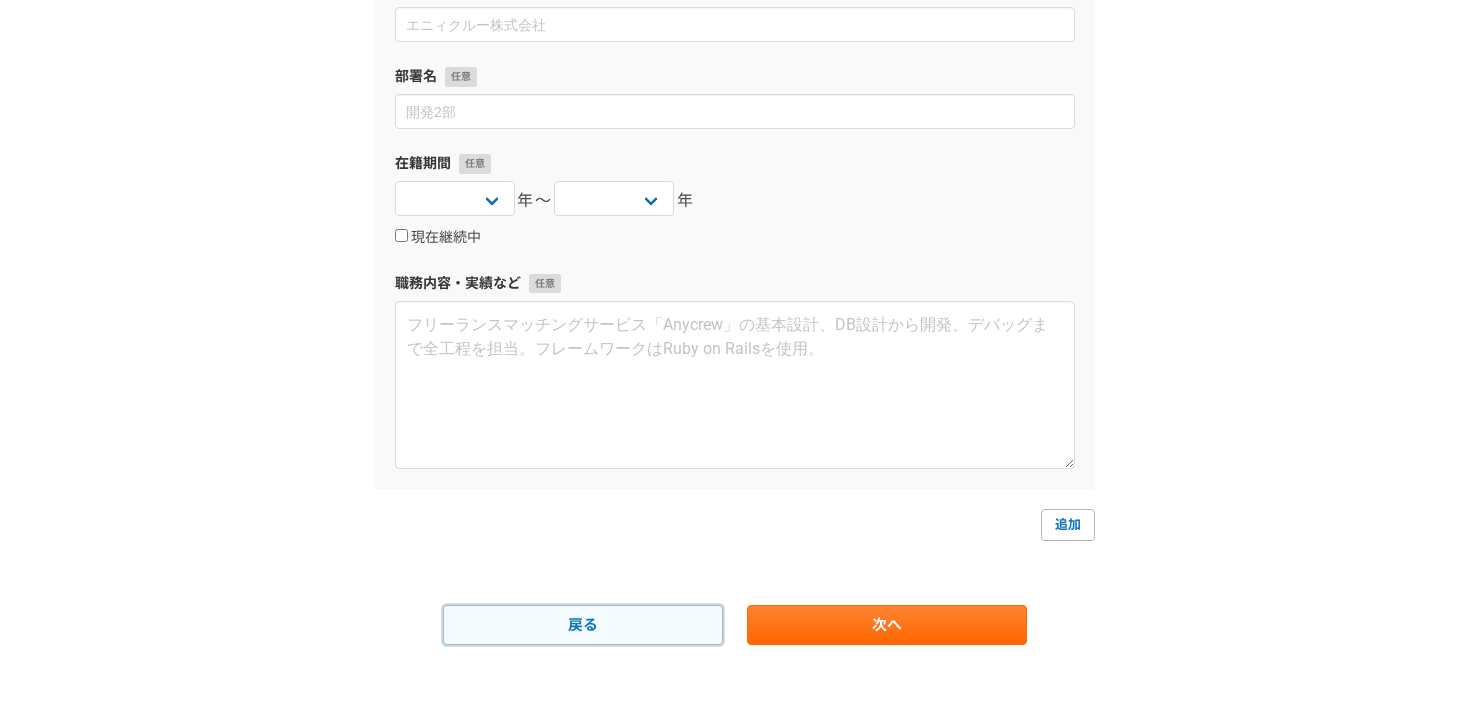 click on "戻る" at bounding box center [583, 625] 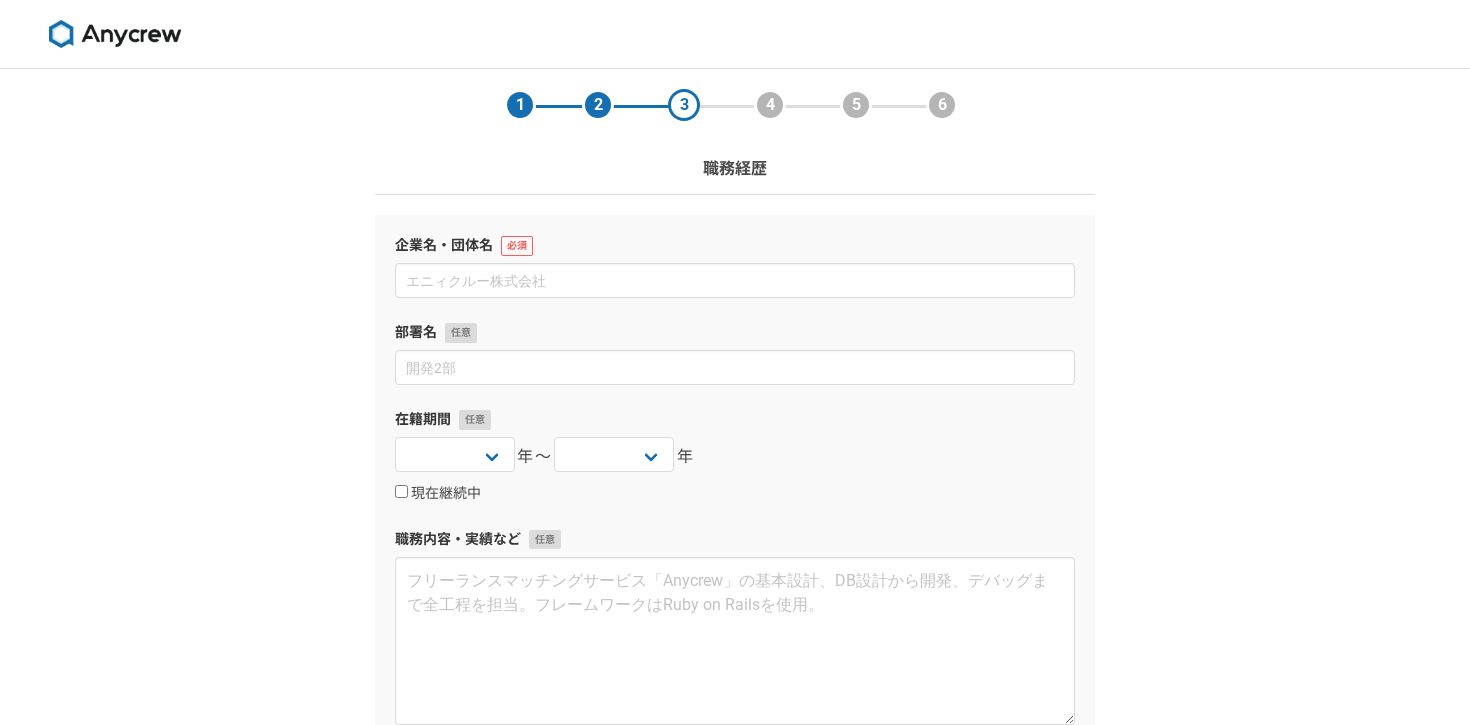 select on "sidejob" 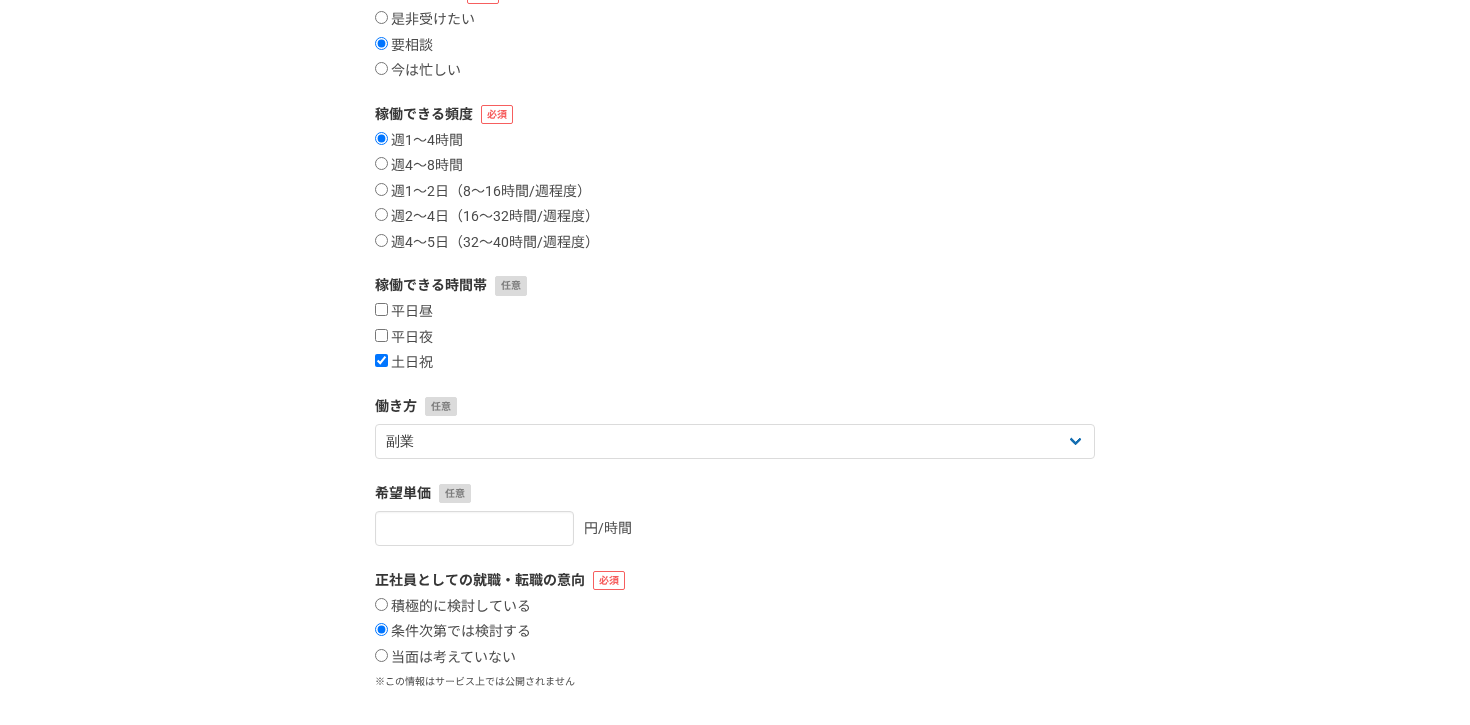 scroll, scrollTop: 400, scrollLeft: 0, axis: vertical 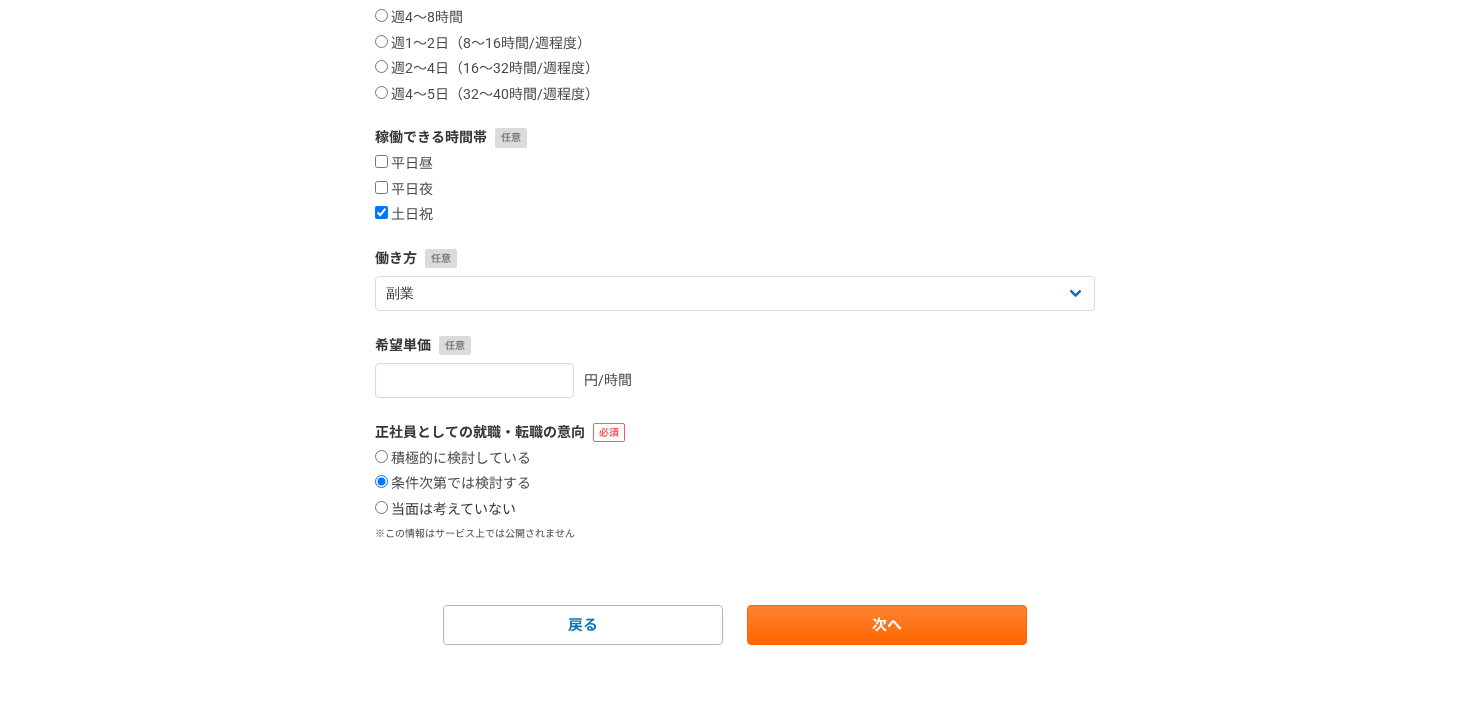 click on "当面は考えていない" at bounding box center [445, 510] 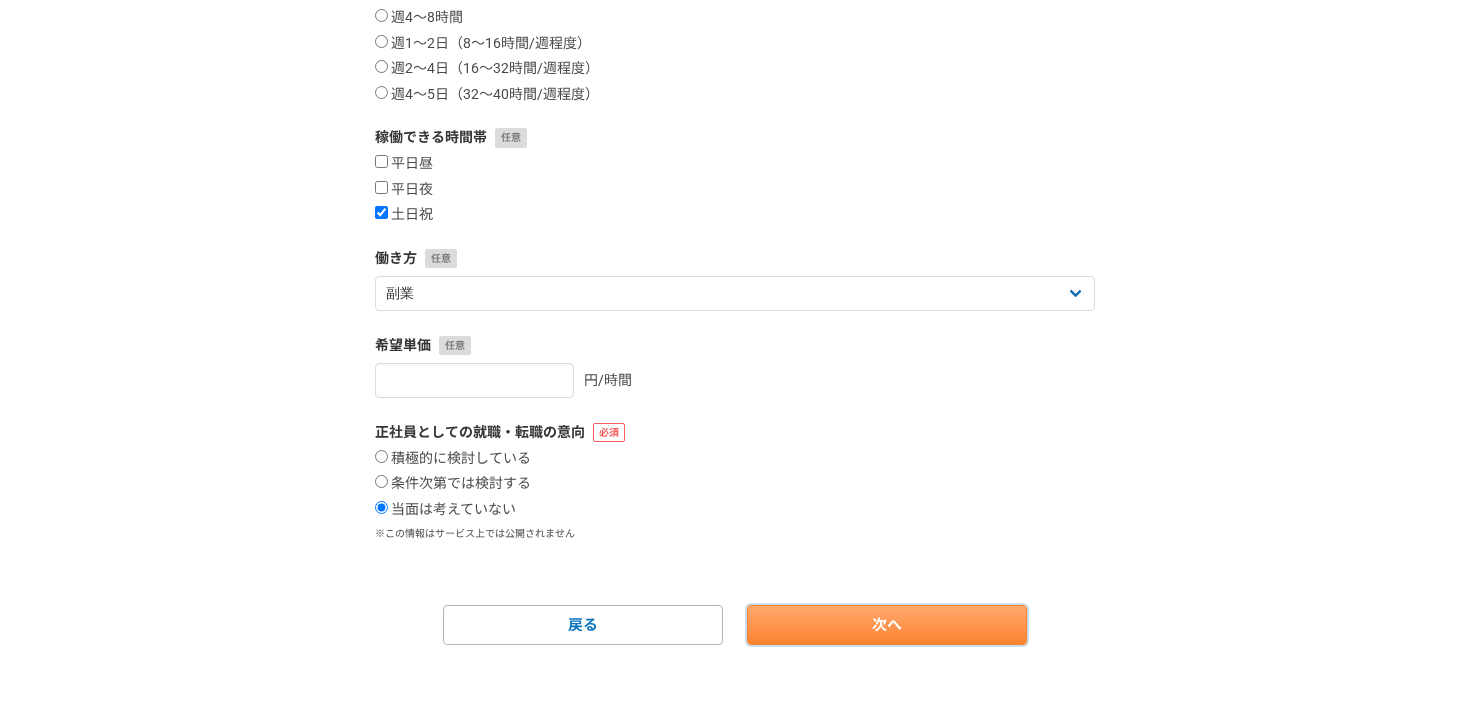 click on "次へ" at bounding box center [887, 625] 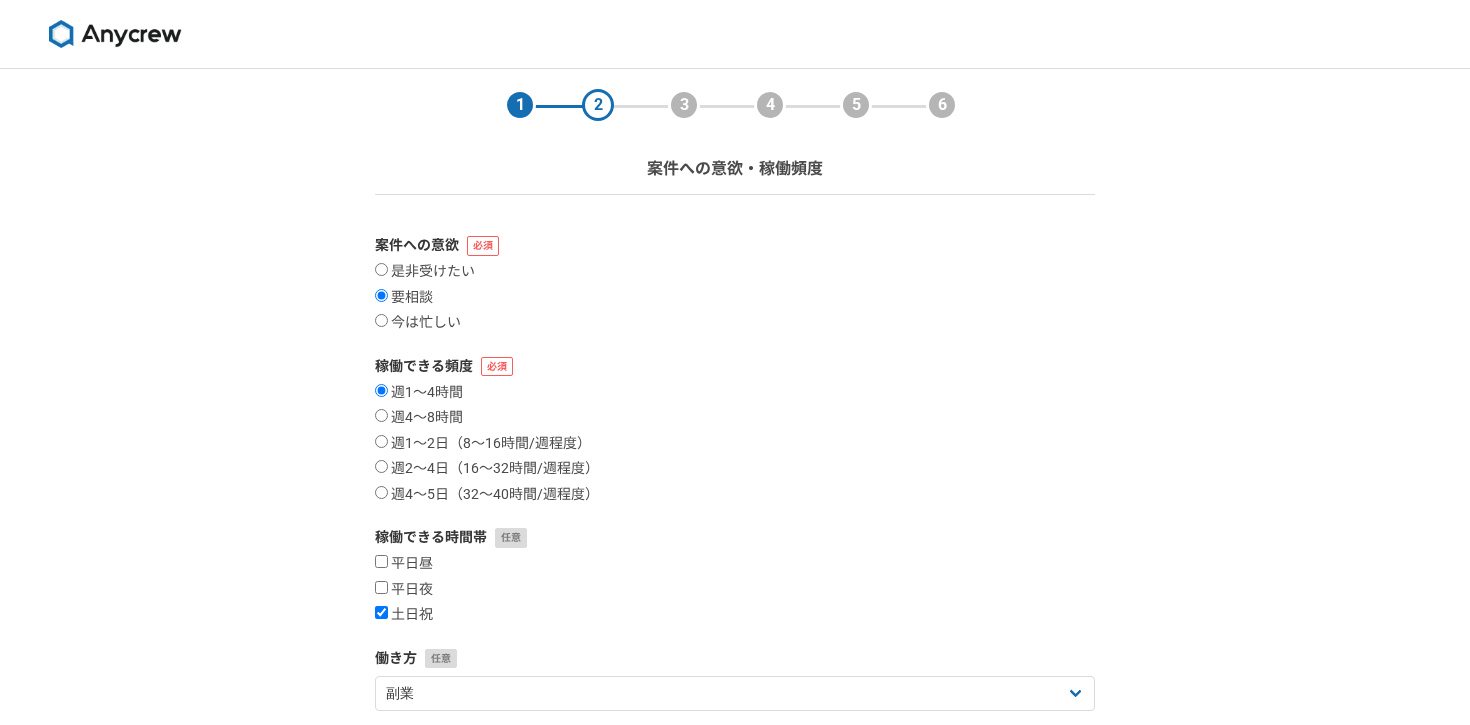 select 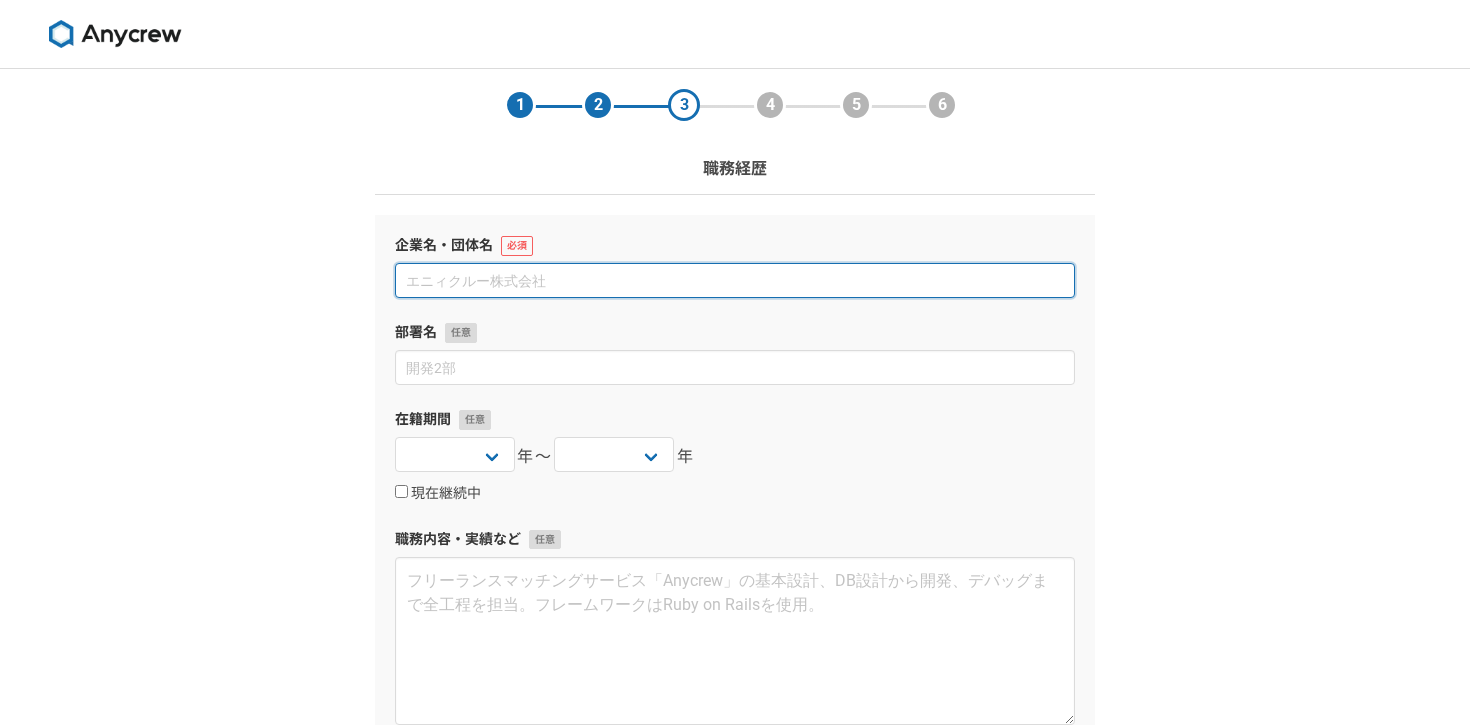 click at bounding box center (735, 280) 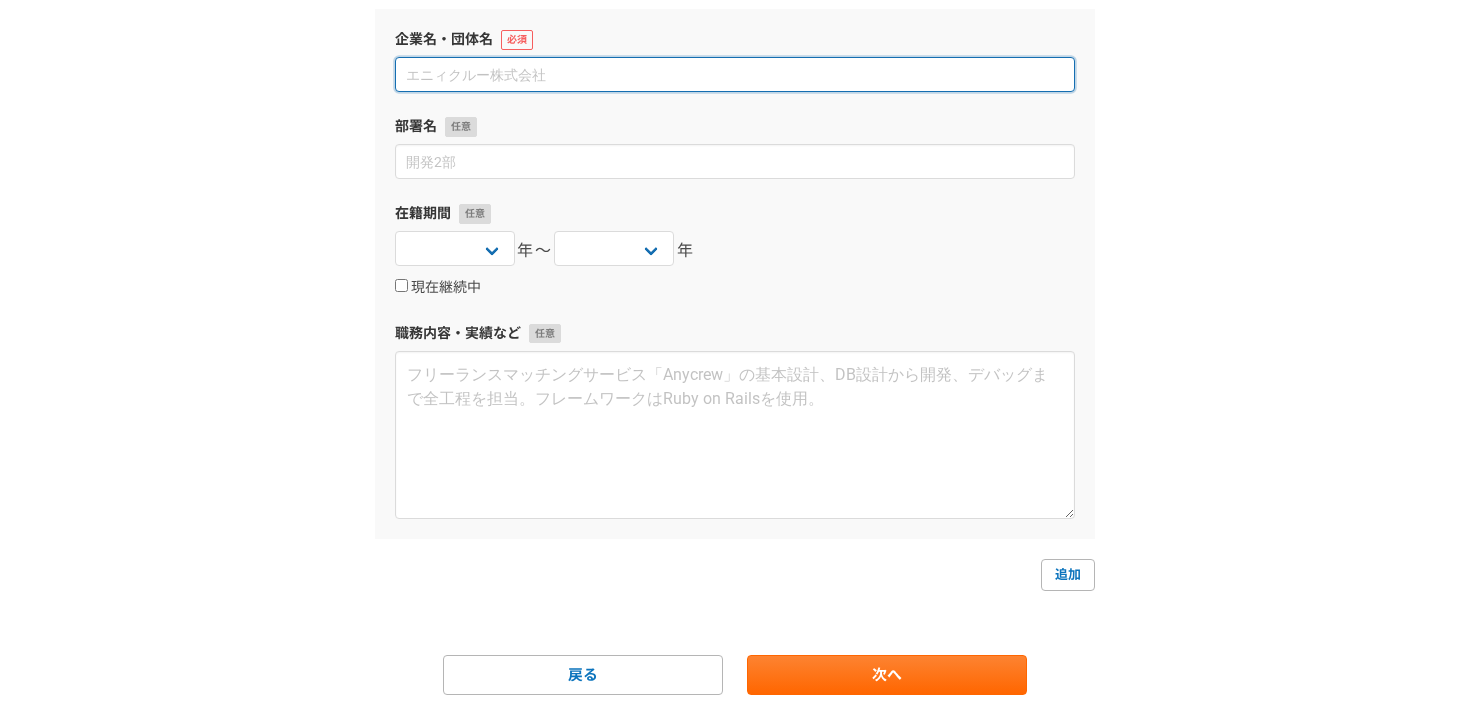 scroll, scrollTop: 202, scrollLeft: 0, axis: vertical 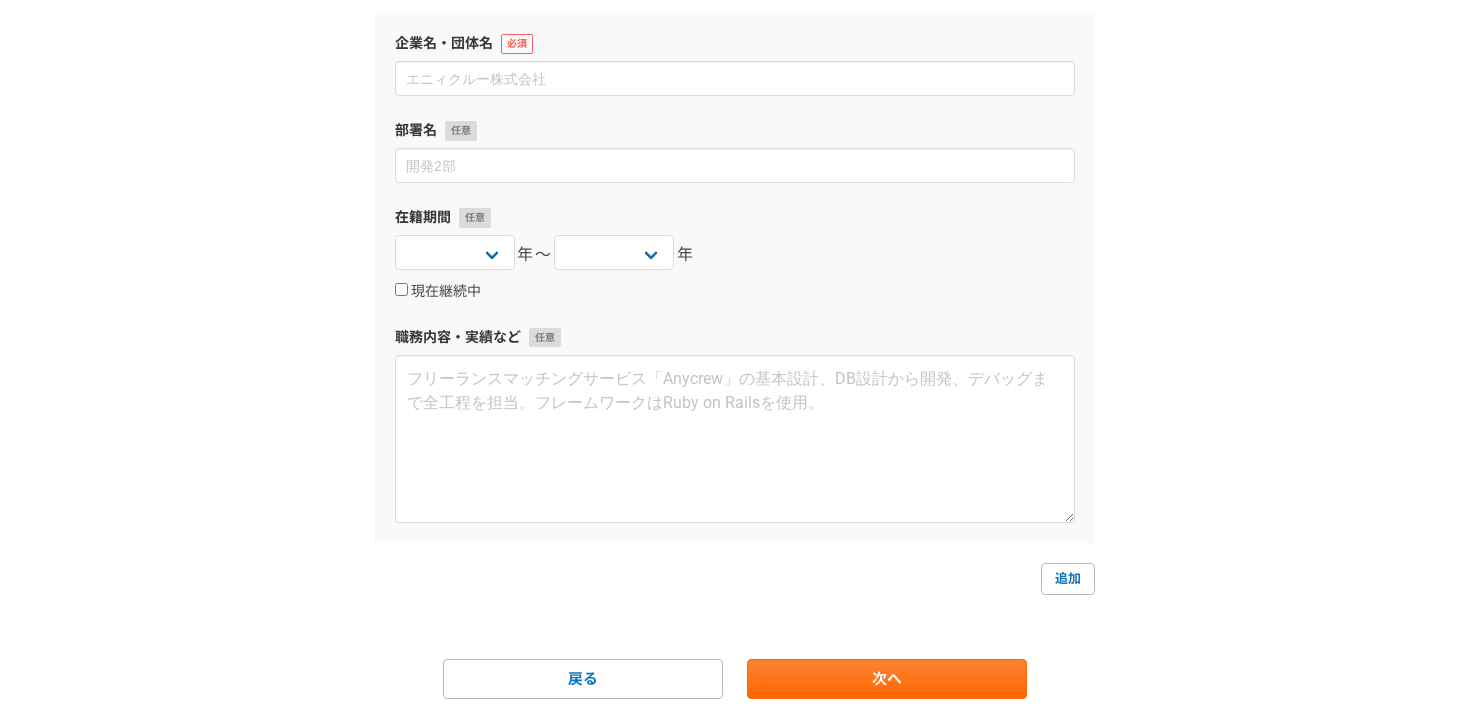 click on "企業名・団体名 部署名 在籍期間 2025 2024 2023 2022 2021 2020 2019 2018 2017 2016 2015 2014 2013 2012 2011 2010 2009 2008 2007 2006 2005 2004 2003 2002 2001 2000 1999 1998 1997 1996 1995 1994 1993 1992 1991 1990 1989 1988 1987 1986 1985 1984 1983 1982 1981 1980 1979 1978 1977 1976 年〜 2025 2024 2023 2022 2021 2020 2019 2018 2017 2016 2015 2014 2013 2012 2011 2010 2009 2008 2007 2006 2005 2004 2003 2002 2001 2000 1999 1998 1997 1996 1995 1994 1993 1992 1991 1990 1989 1988 1987 1986 1985 1984 1983 1982 1981 1980 1979 1978 1977 1976 年   現在継続中 職務内容・実績など 追加 戻る 次へ" at bounding box center (735, 356) 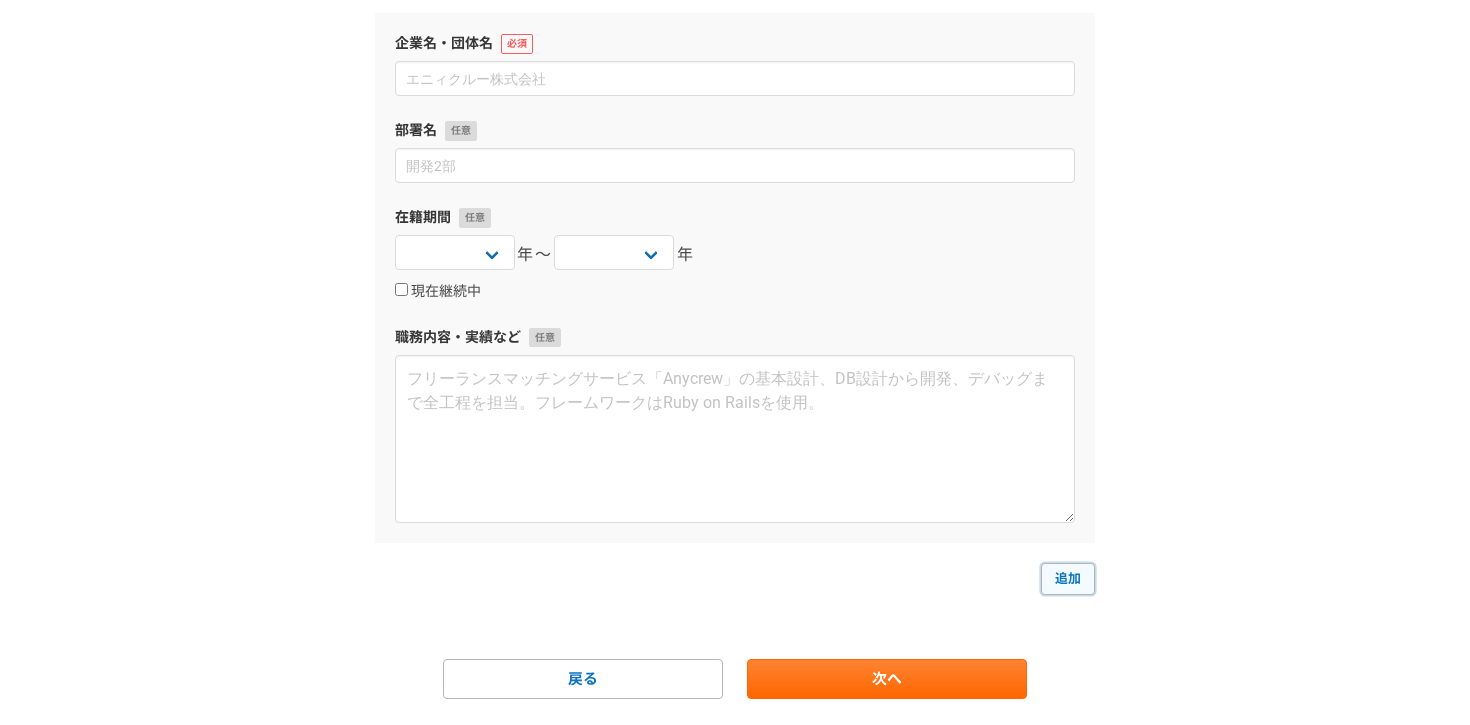 click on "追加" at bounding box center [1068, 579] 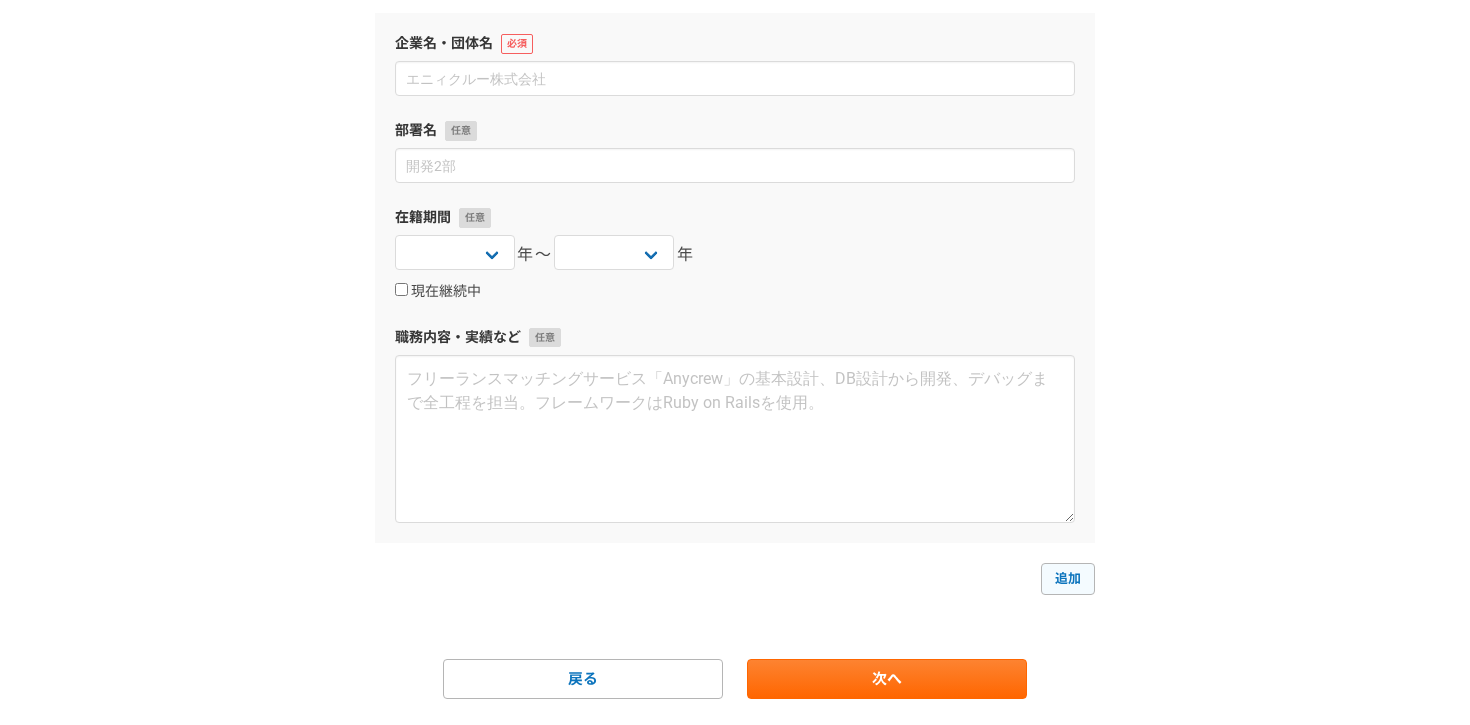 select 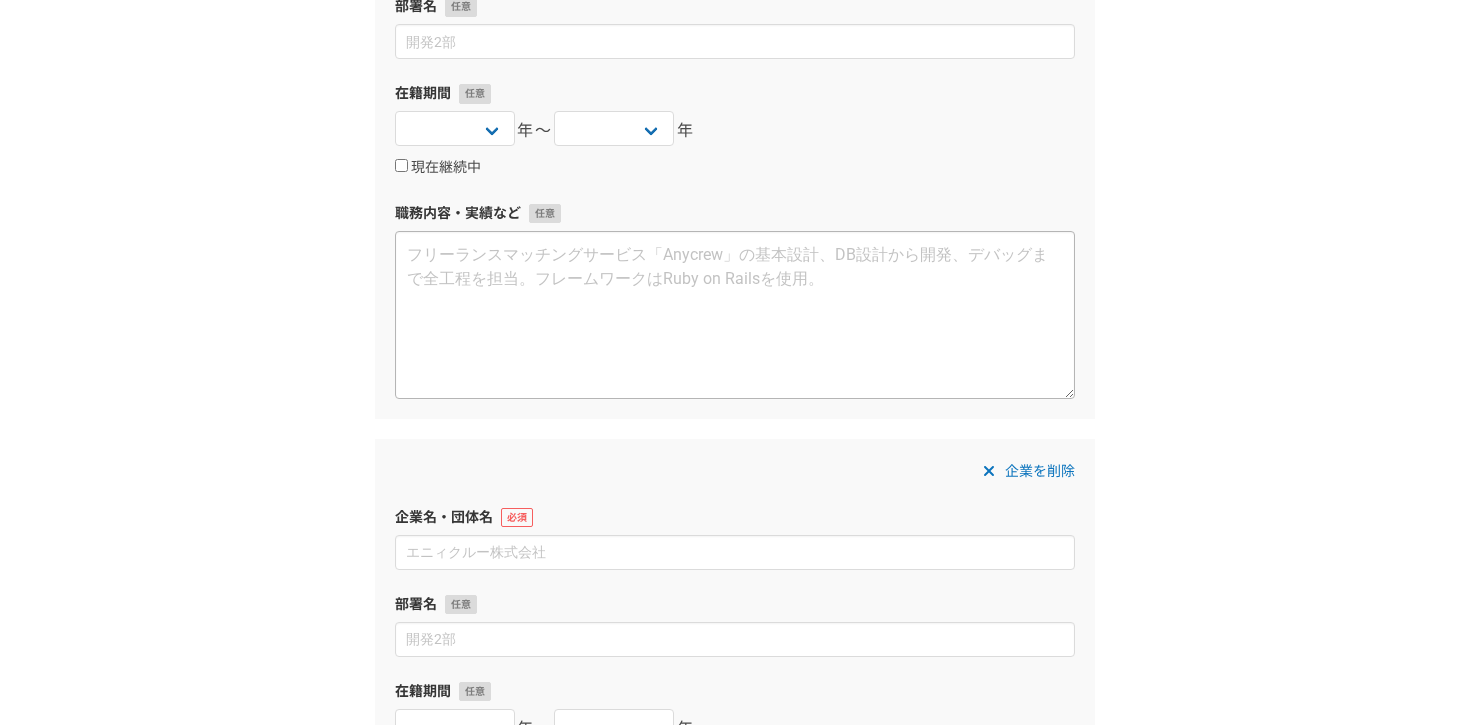 scroll, scrollTop: 0, scrollLeft: 0, axis: both 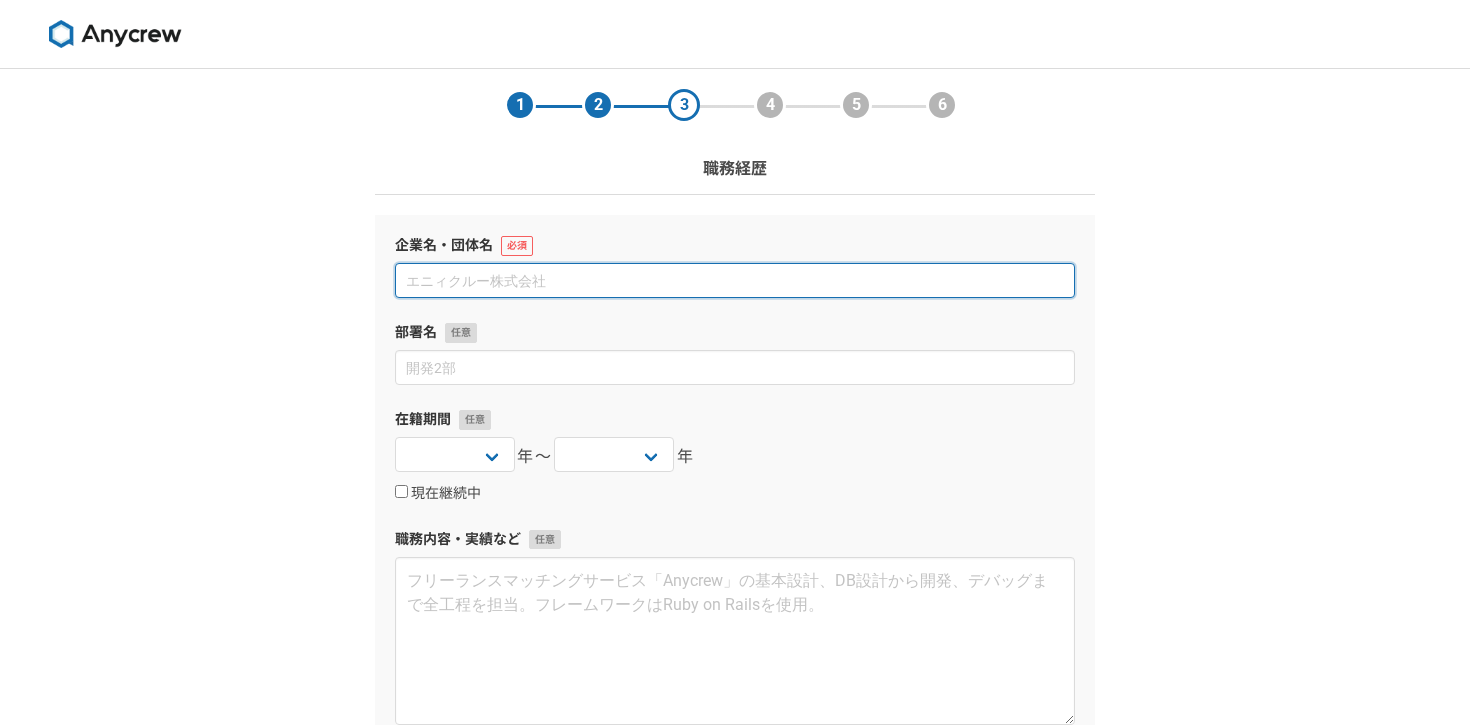 click at bounding box center (735, 280) 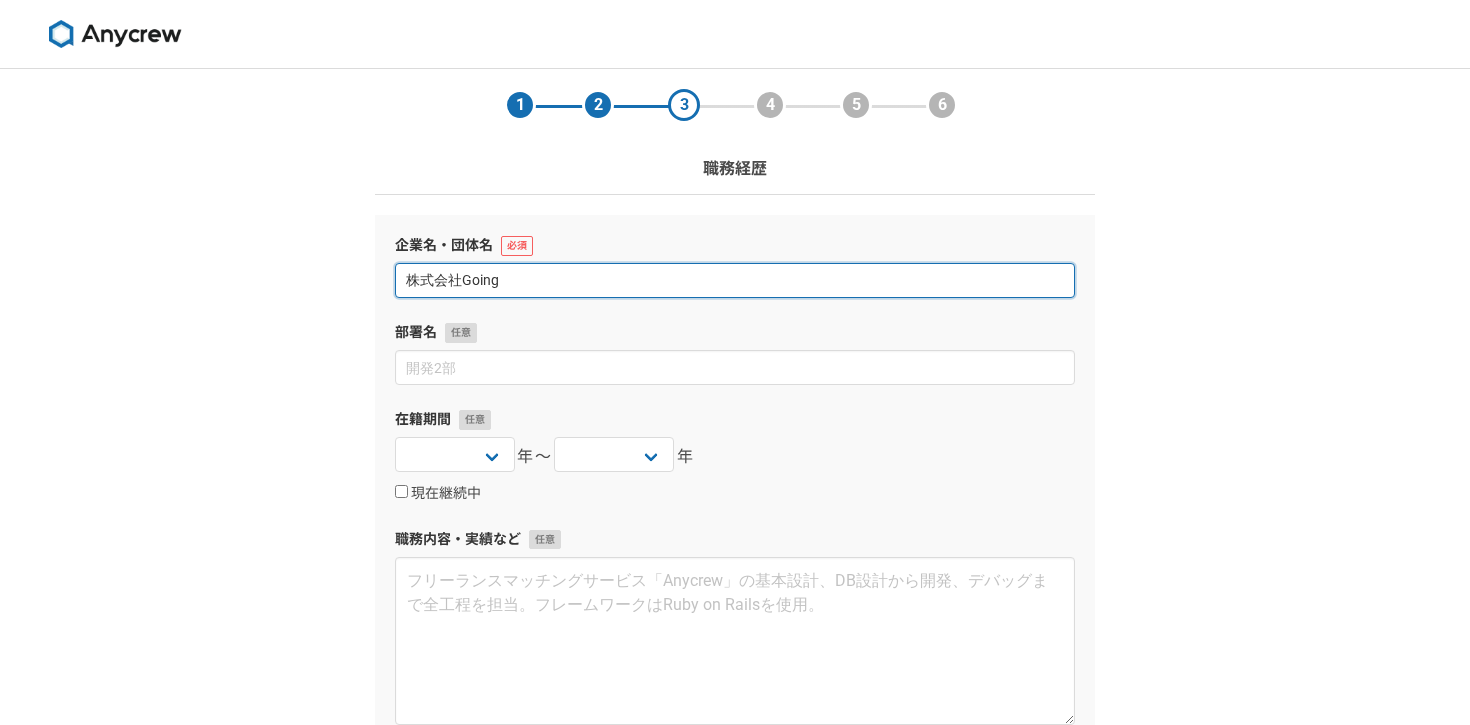 type on "株式会社Going" 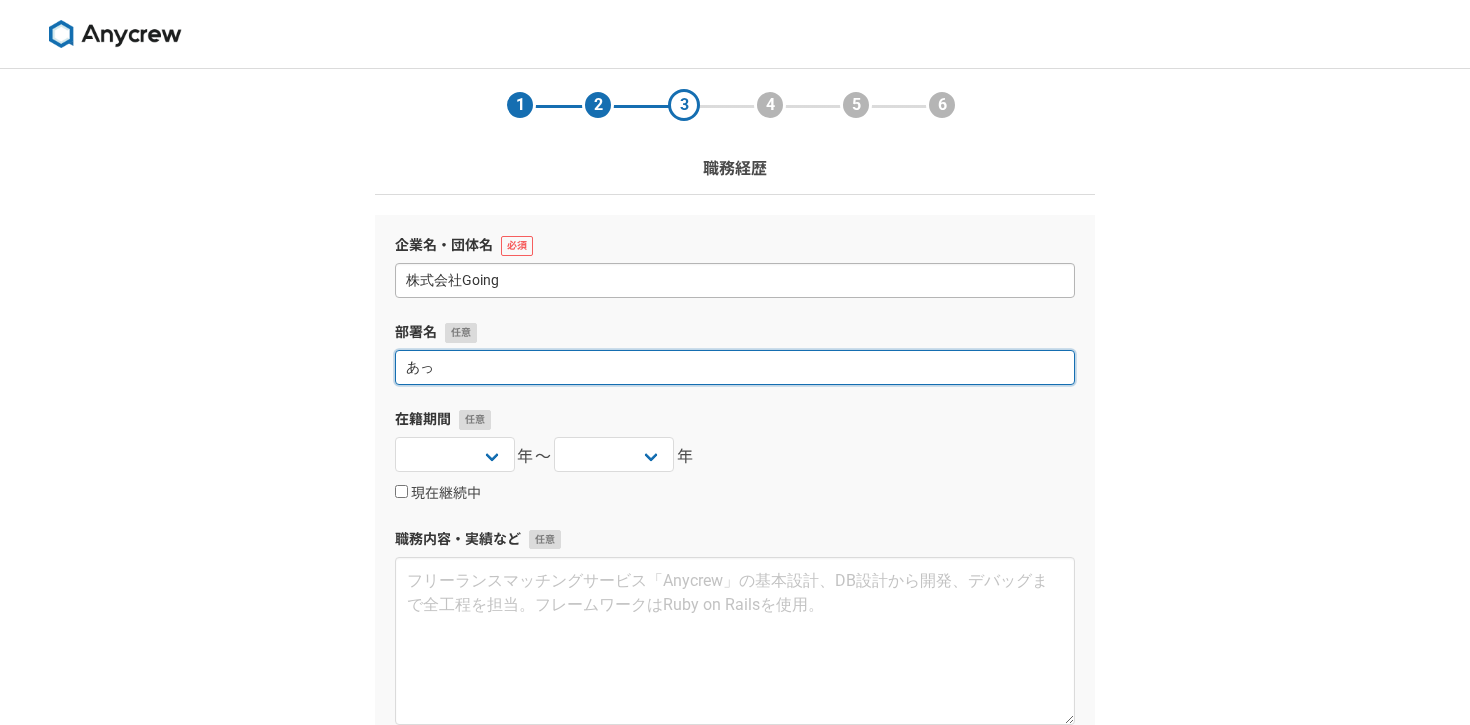 type on "あ" 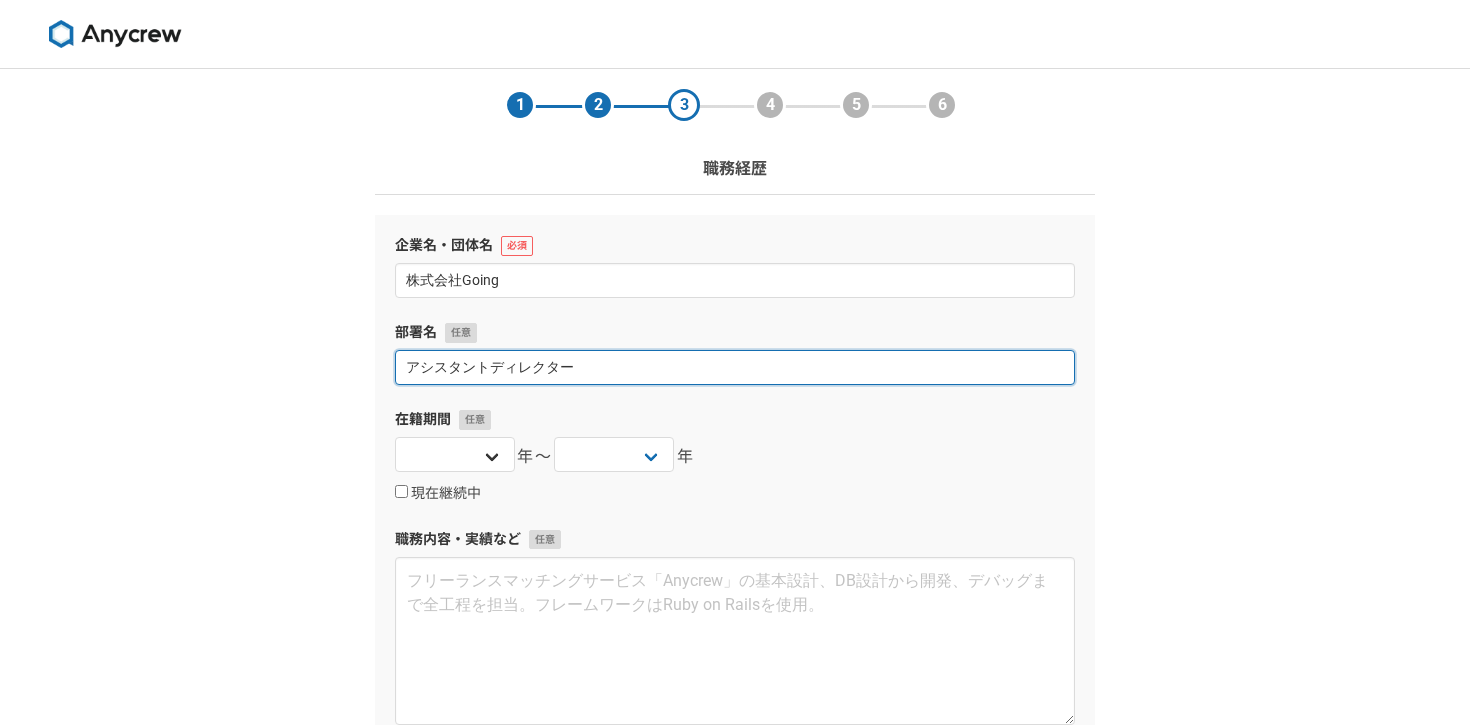 type on "アシスタントディレクター" 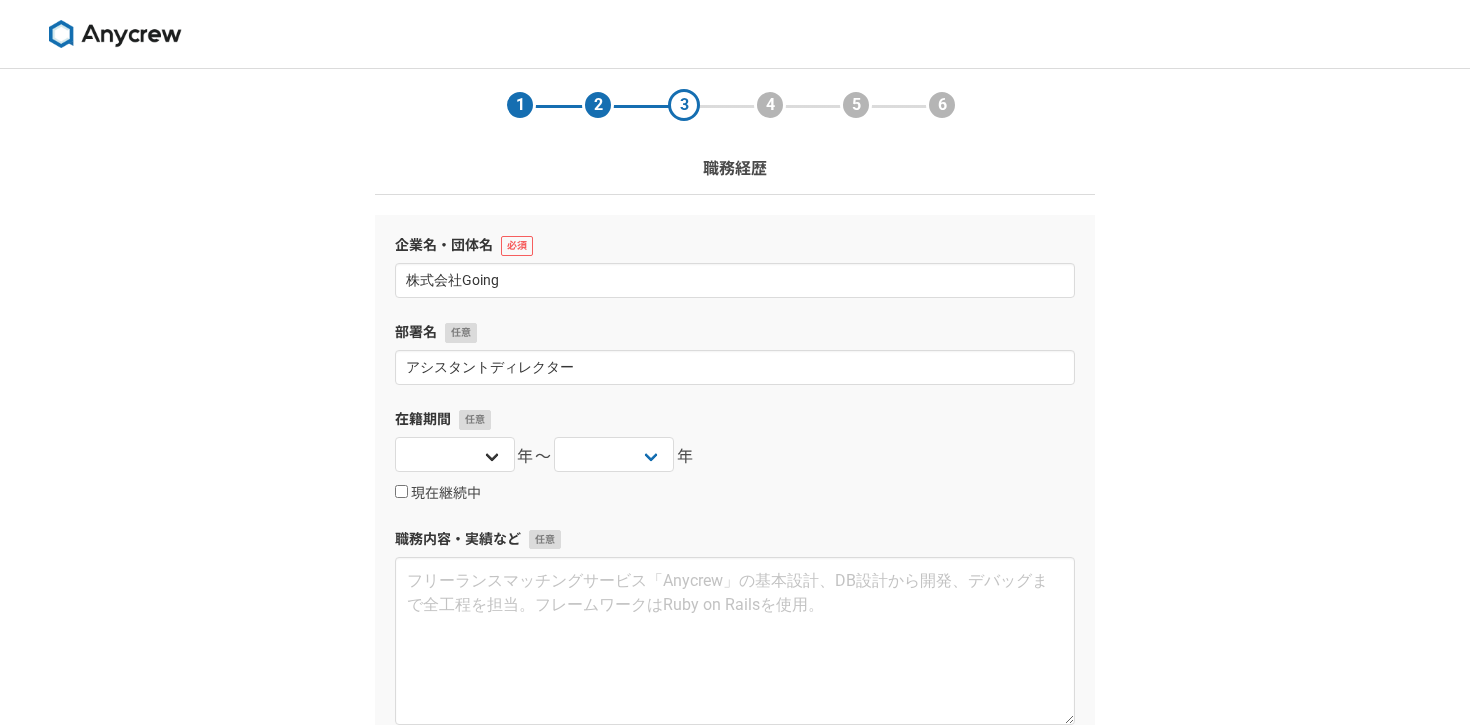 click on "2025 2024 2023 2022 2021 2020 2019 2018 2017 2016 2015 2014 2013 2012 2011 2010 2009 2008 2007 2006 2005 2004 2003 2002 2001 2000 1999 1998 1997 1996 1995 1994 1993 1992 1991 1990 1989 1988 1987 1986 1985 1984 1983 1982 1981 1980 1979 1978 1977 1976" at bounding box center (455, 457) 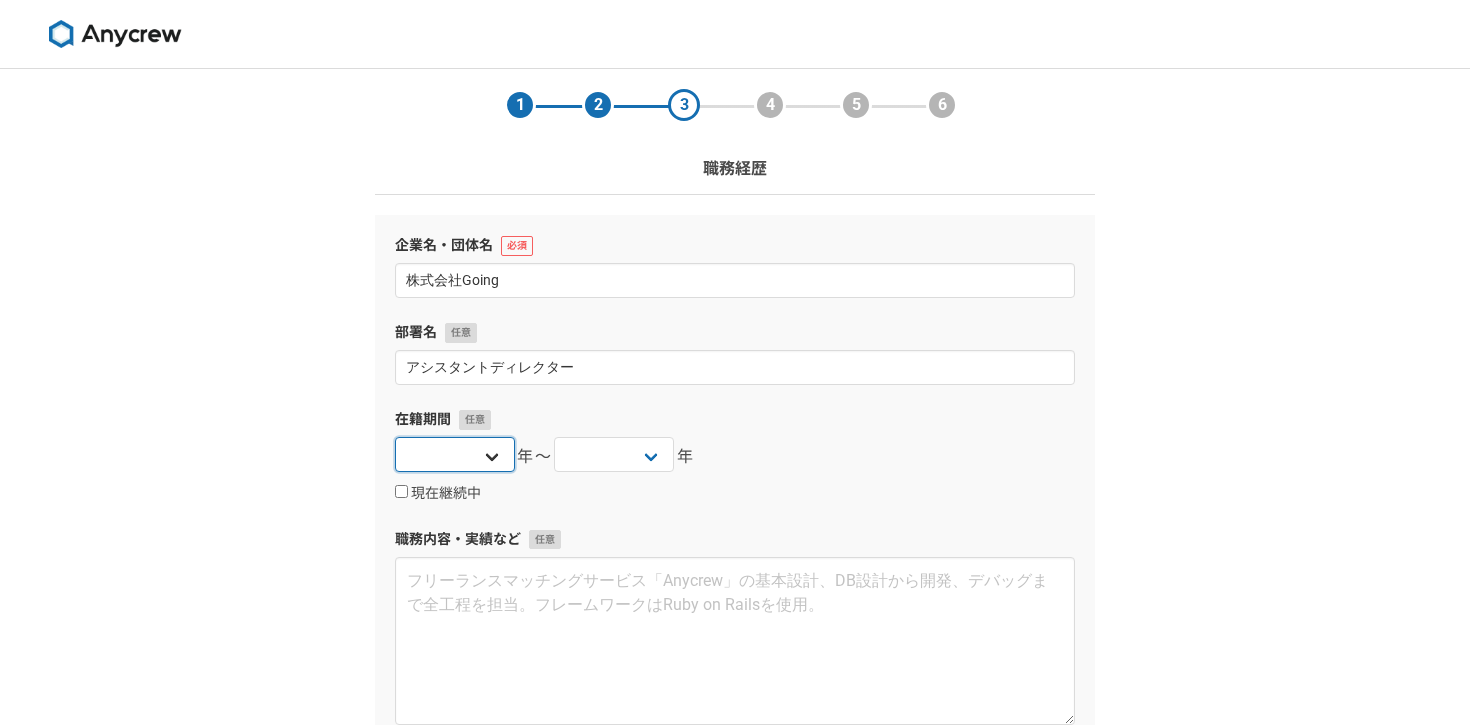 click on "2025 2024 2023 2022 2021 2020 2019 2018 2017 2016 2015 2014 2013 2012 2011 2010 2009 2008 2007 2006 2005 2004 2003 2002 2001 2000 1999 1998 1997 1996 1995 1994 1993 1992 1991 1990 1989 1988 1987 1986 1985 1984 1983 1982 1981 1980 1979 1978 1977 1976" at bounding box center [455, 454] 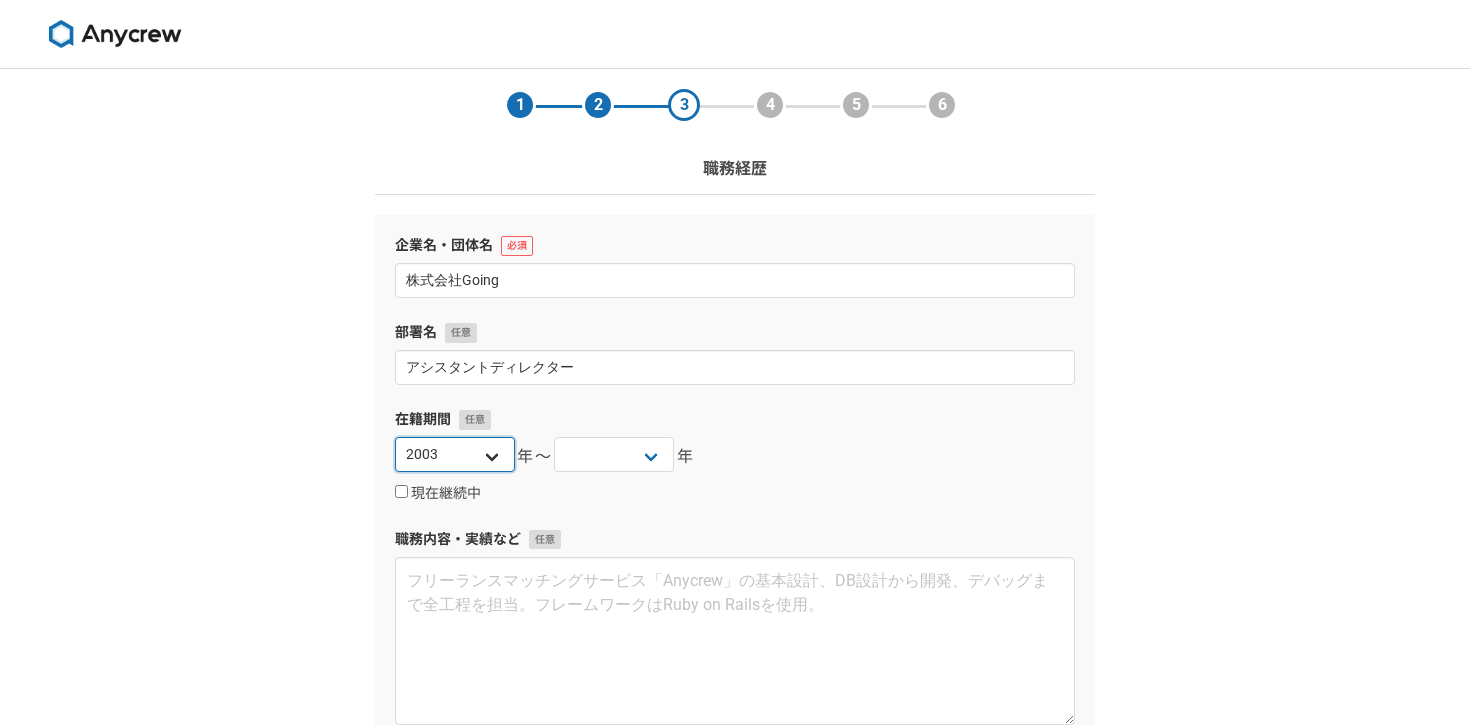 click on "2025 2024 2023 2022 2021 2020 2019 2018 2017 2016 2015 2014 2013 2012 2011 2010 2009 2008 2007 2006 2005 2004 2003 2002 2001 2000 1999 1998 1997 1996 1995 1994 1993 1992 1991 1990 1989 1988 1987 1986 1985 1984 1983 1982 1981 1980 1979 1978 1977 1976" at bounding box center (455, 454) 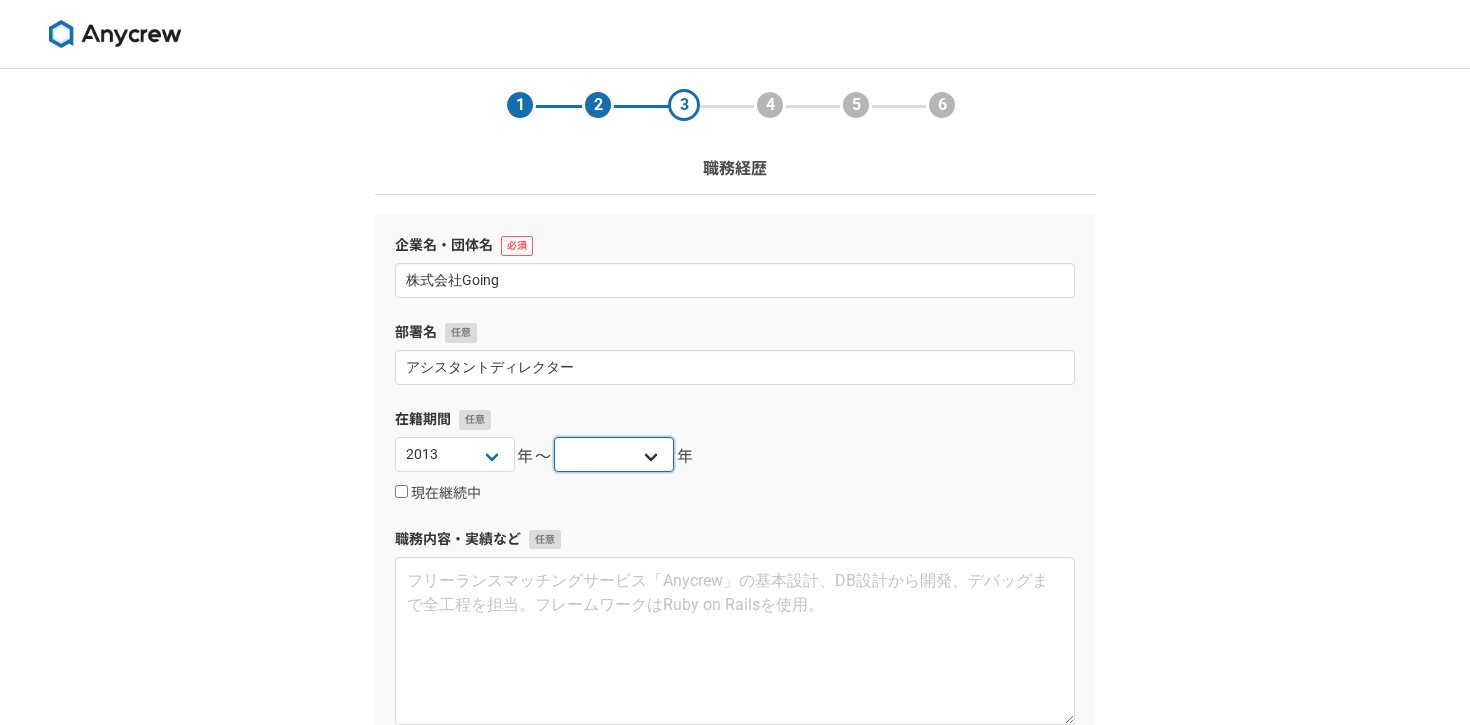 click on "2025 2024 2023 2022 2021 2020 2019 2018 2017 2016 2015 2014 2013 2012 2011 2010 2009 2008 2007 2006 2005 2004 2003 2002 2001 2000 1999 1998 1997 1996 1995 1994 1993 1992 1991 1990 1989 1988 1987 1986 1985 1984 1983 1982 1981 1980 1979 1978 1977 1976" at bounding box center [614, 454] 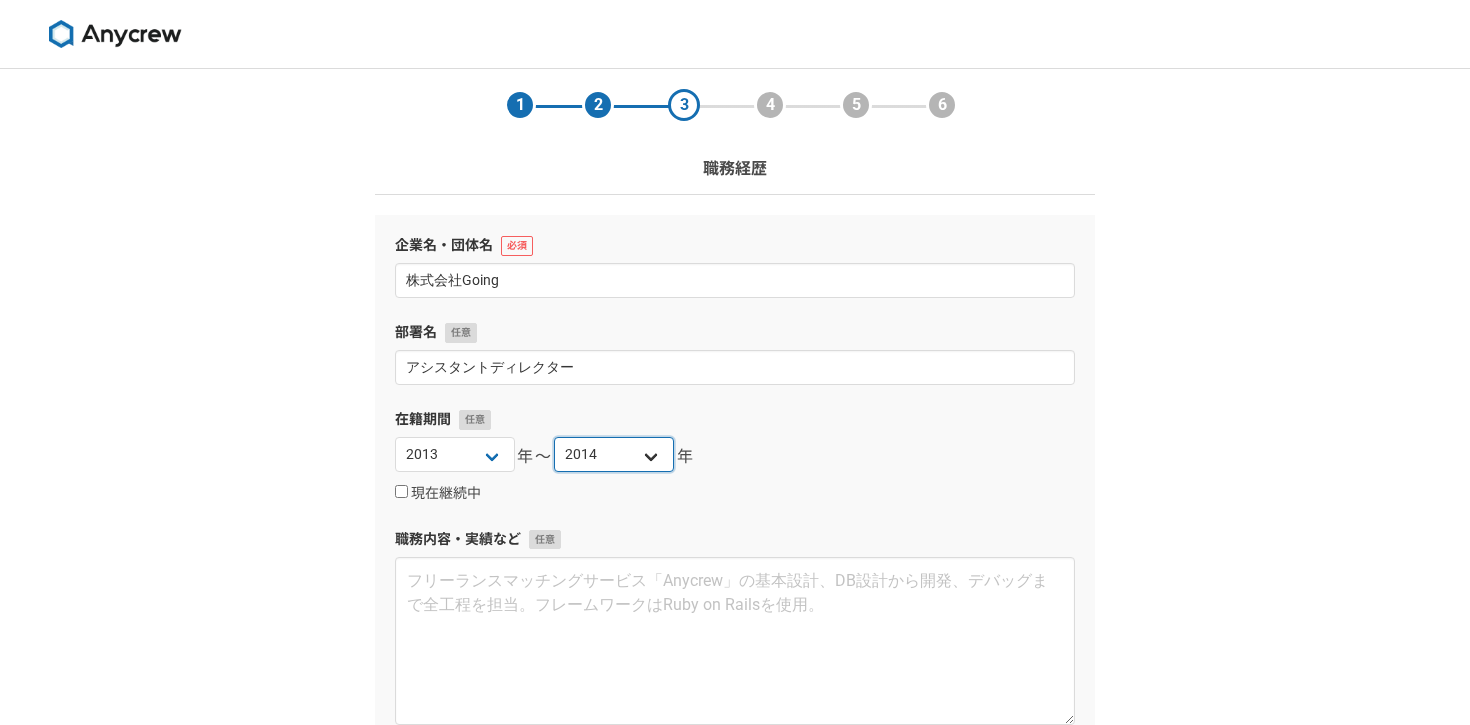 click on "2025 2024 2023 2022 2021 2020 2019 2018 2017 2016 2015 2014 2013 2012 2011 2010 2009 2008 2007 2006 2005 2004 2003 2002 2001 2000 1999 1998 1997 1996 1995 1994 1993 1992 1991 1990 1989 1988 1987 1986 1985 1984 1983 1982 1981 1980 1979 1978 1977 1976" at bounding box center [614, 454] 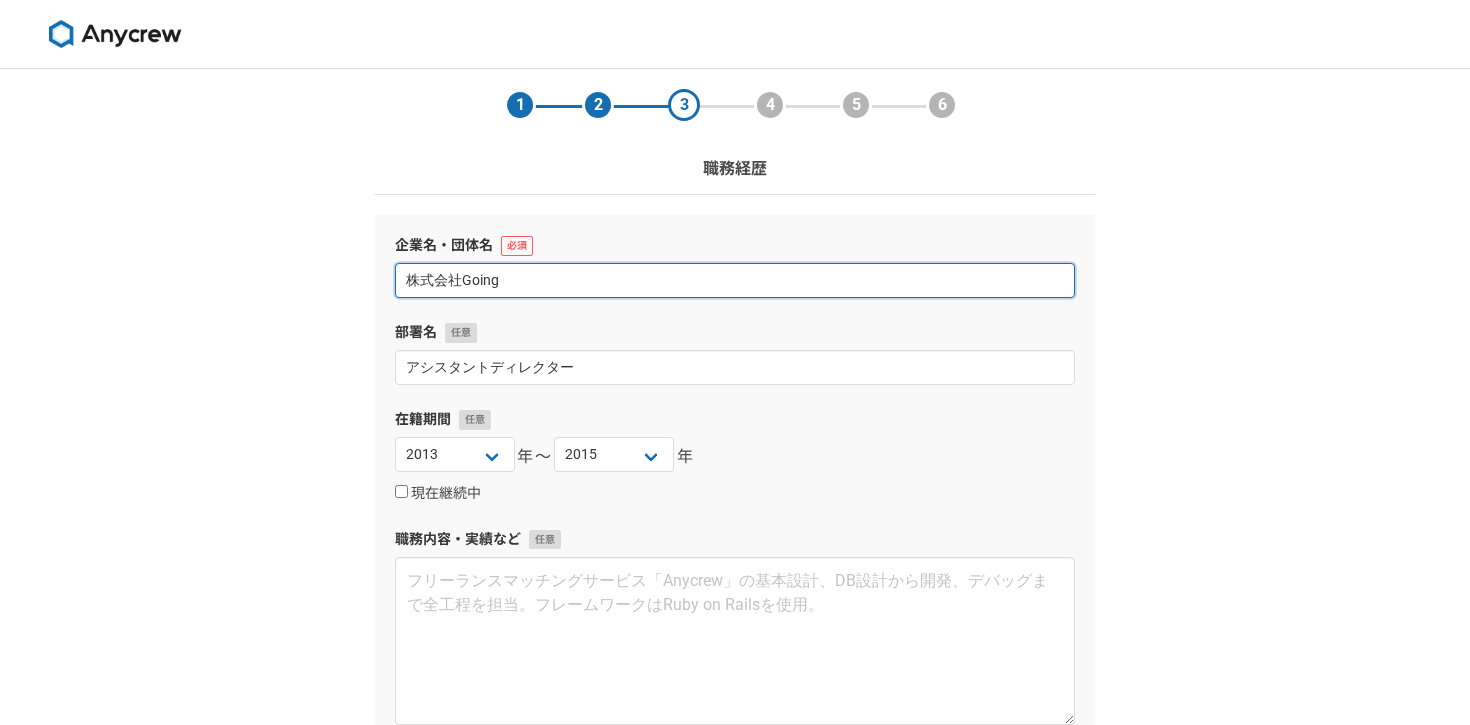 click on "株式会社Going" at bounding box center (735, 280) 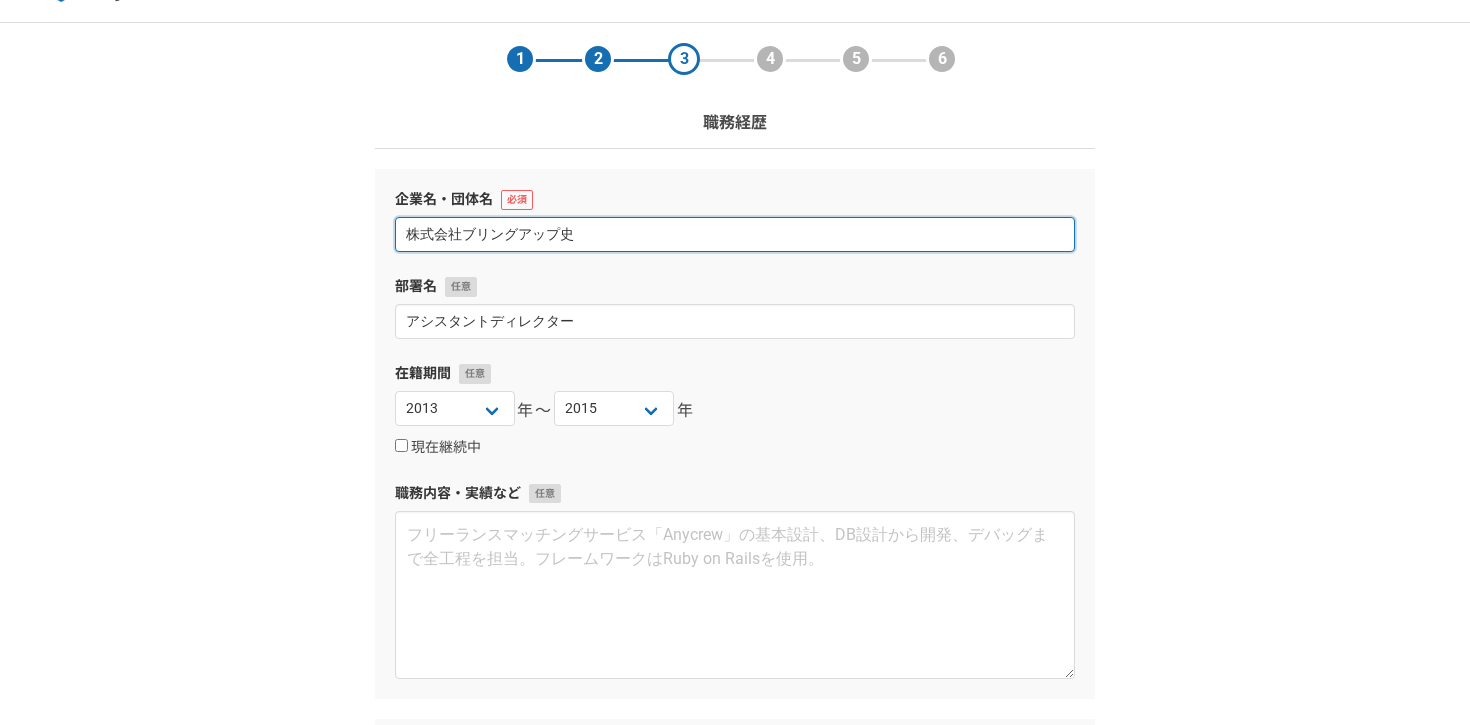 scroll, scrollTop: 93, scrollLeft: 0, axis: vertical 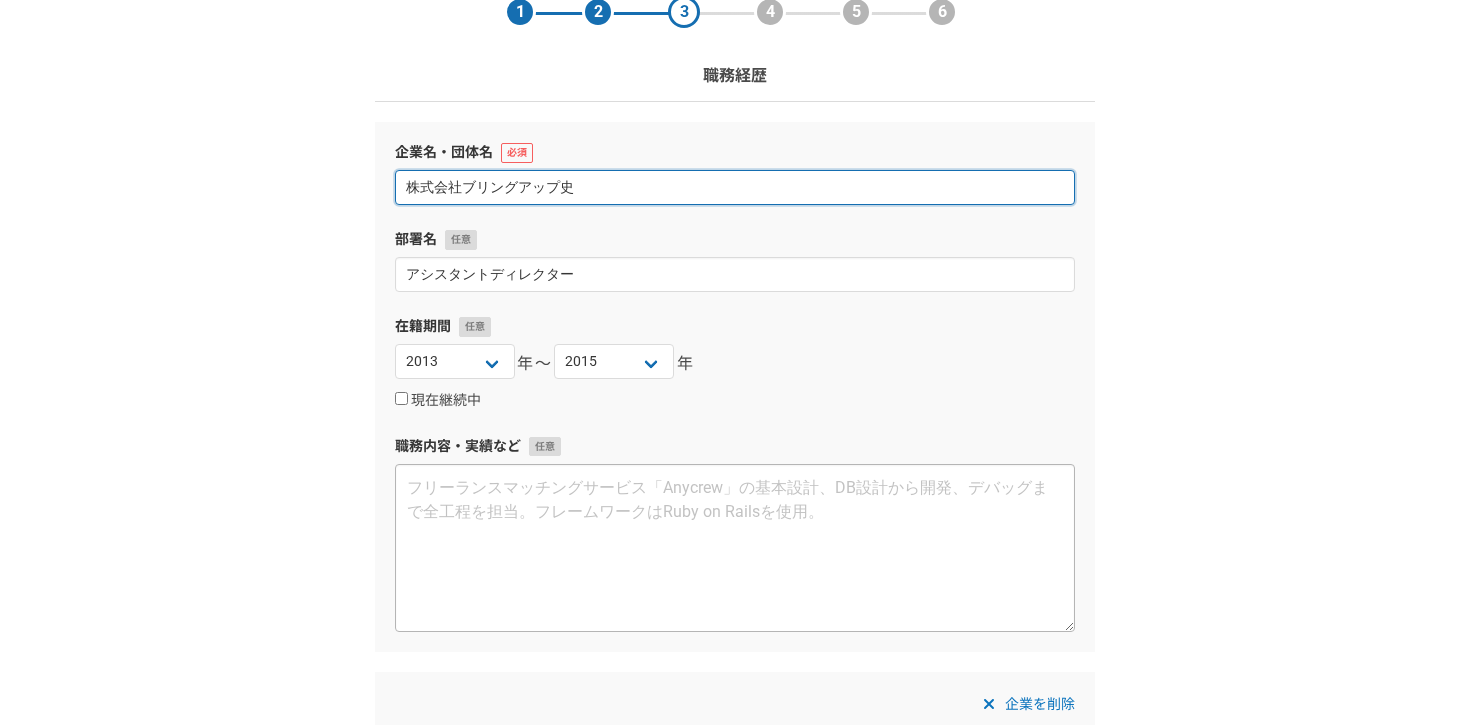 type on "株式会社ブリングアップ史" 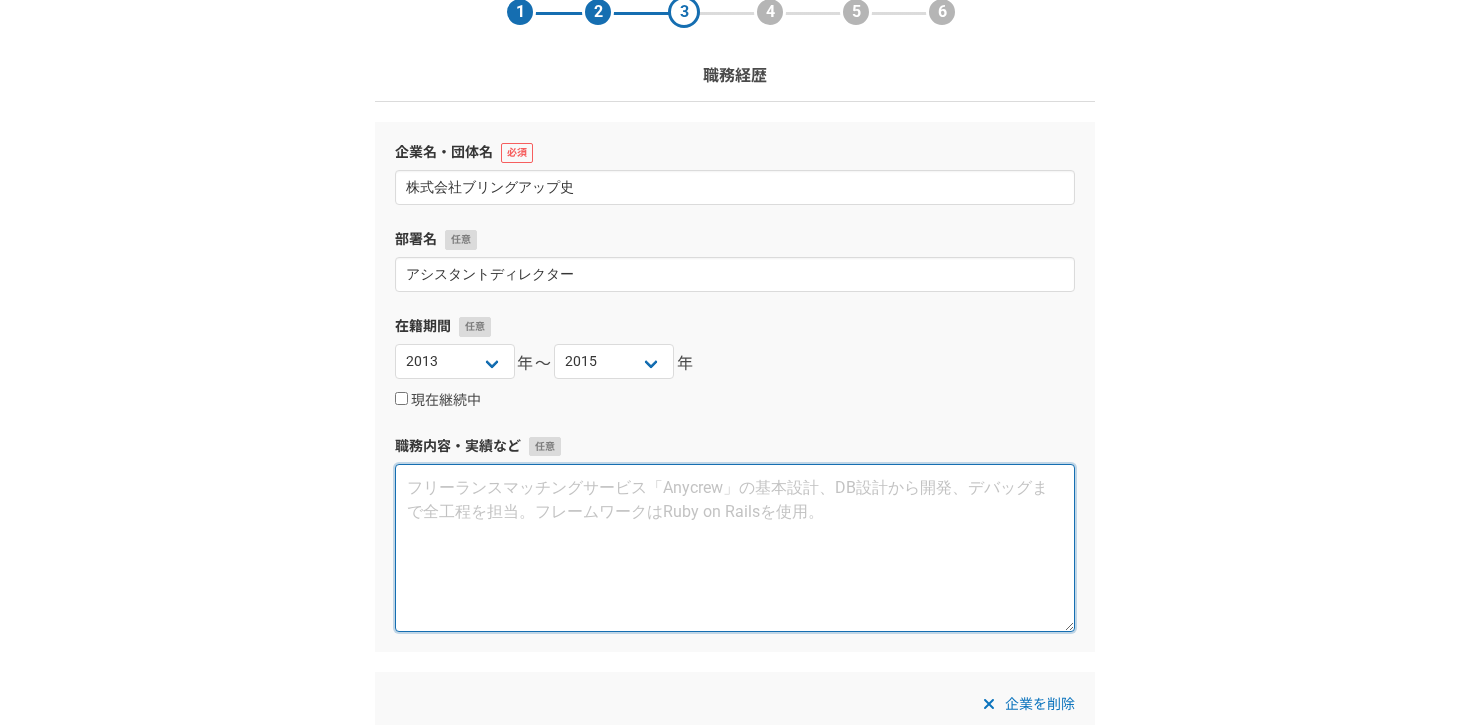 click at bounding box center [735, 548] 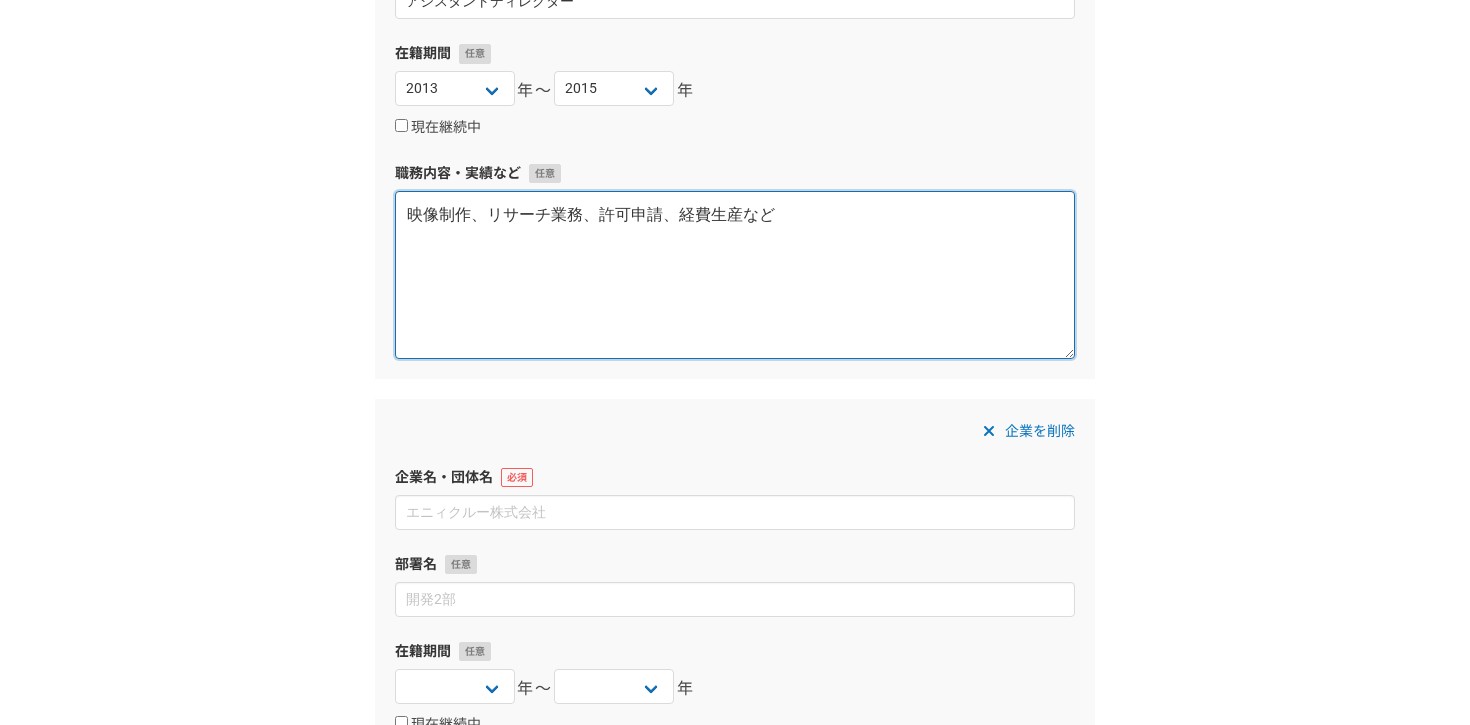 scroll, scrollTop: 367, scrollLeft: 0, axis: vertical 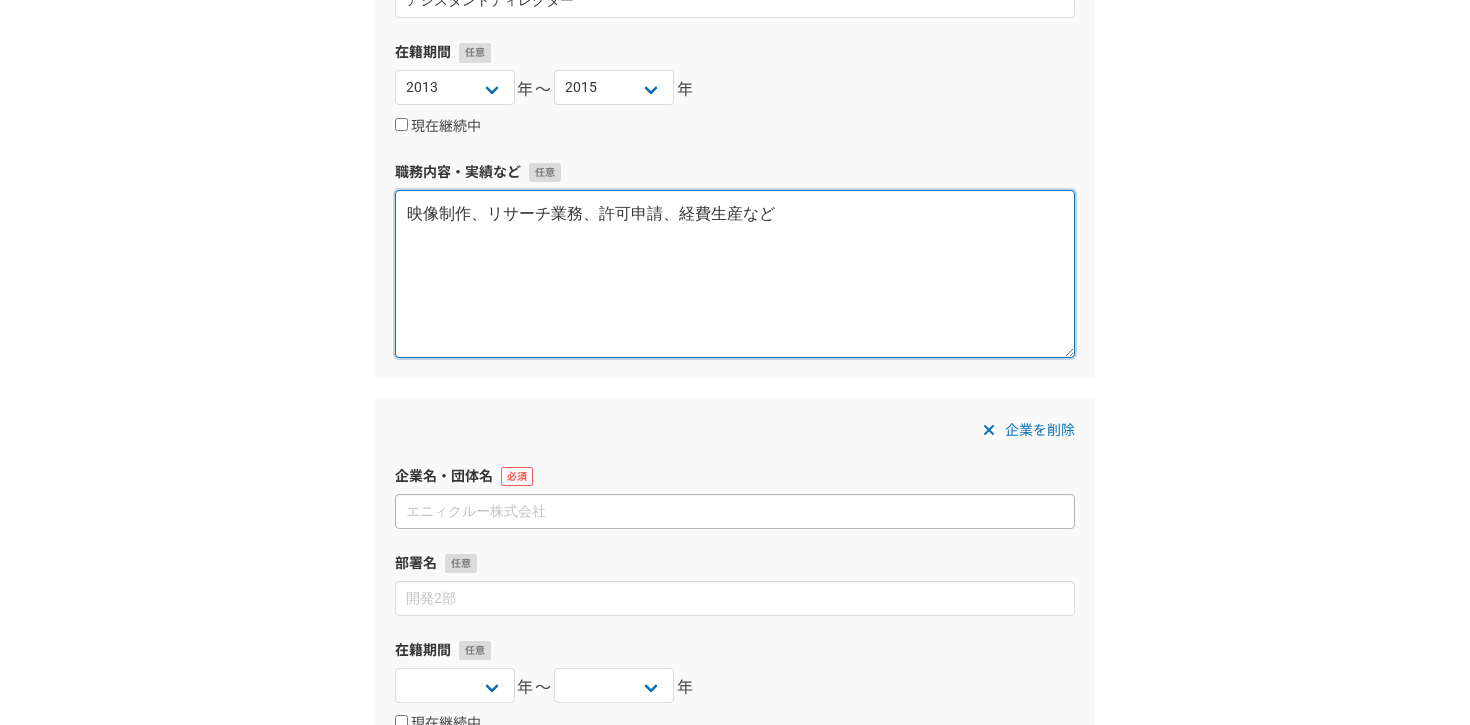 type on "映像制作、リサーチ業務、許可申請、経費生産など" 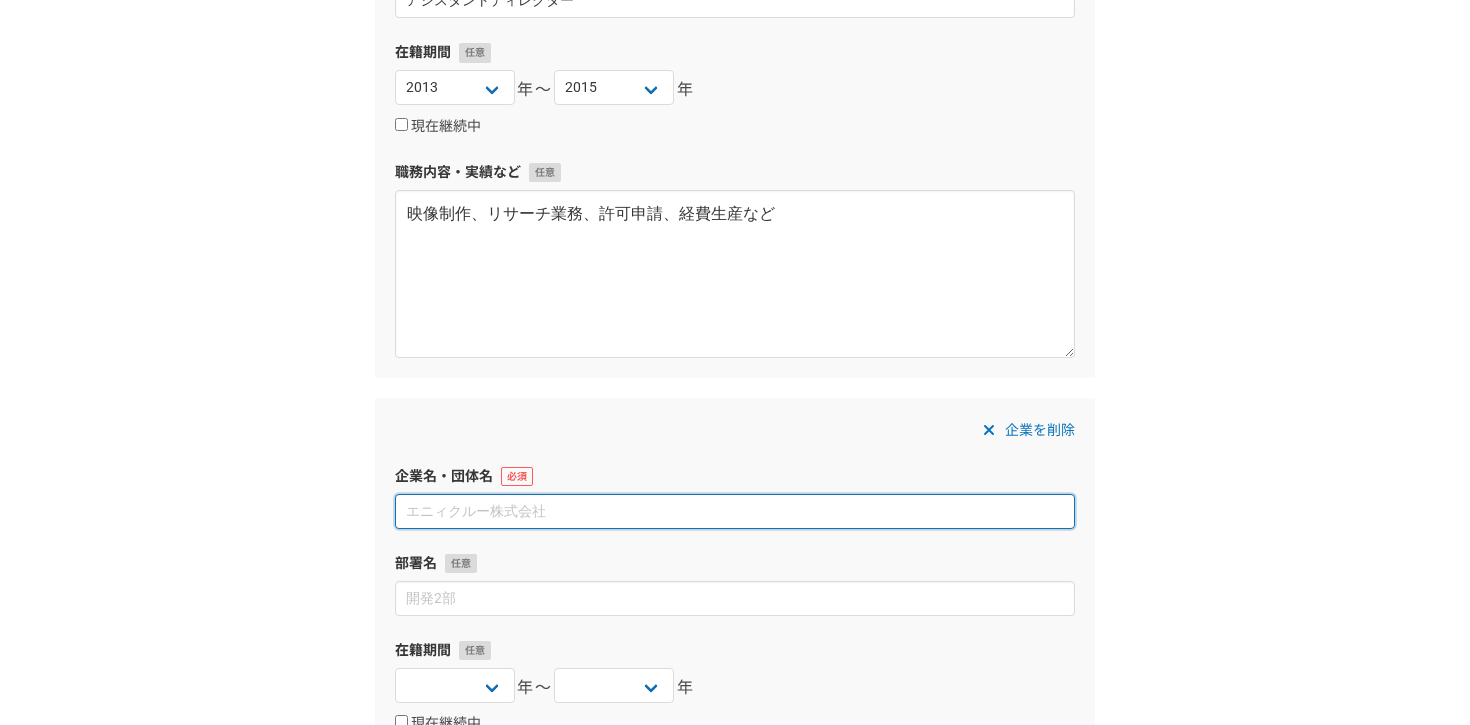 click at bounding box center (735, 511) 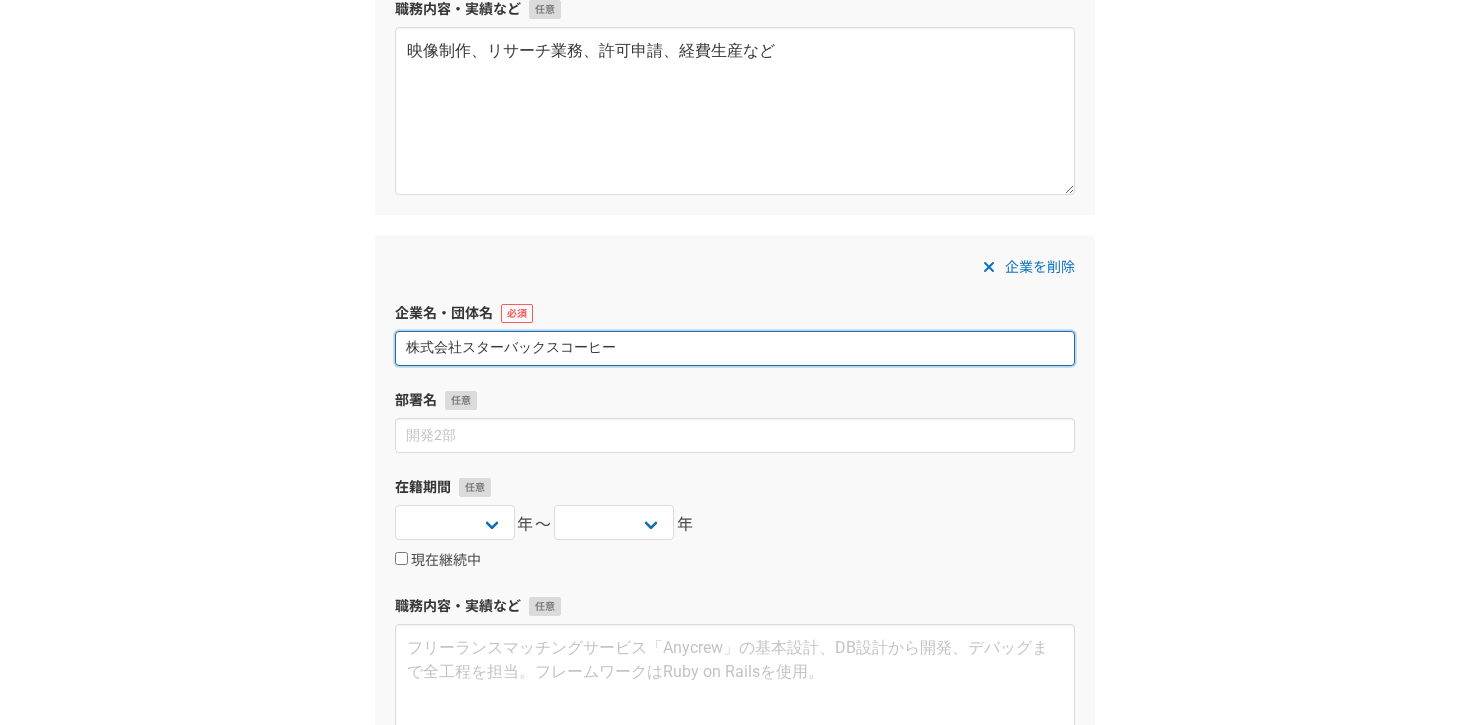scroll, scrollTop: 567, scrollLeft: 0, axis: vertical 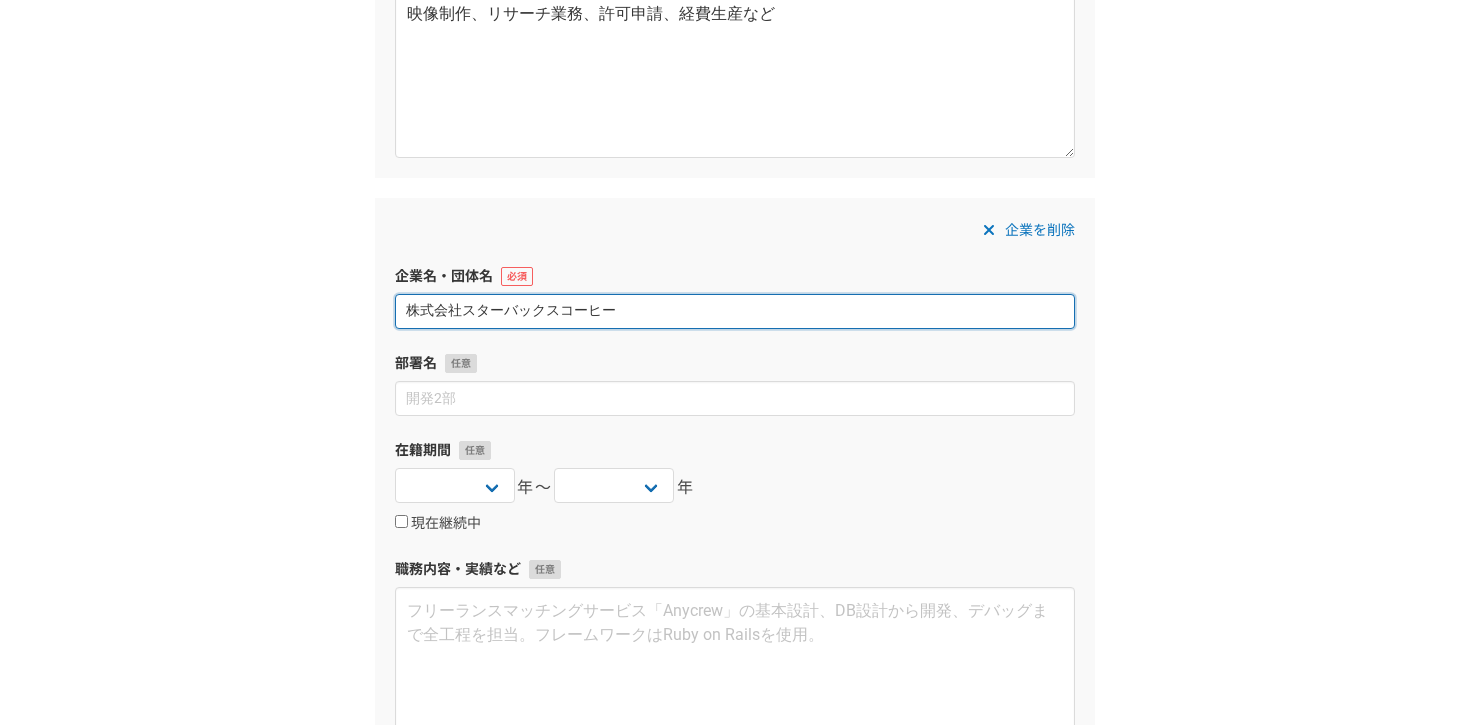 type on "株式会社スターバックスコーヒー" 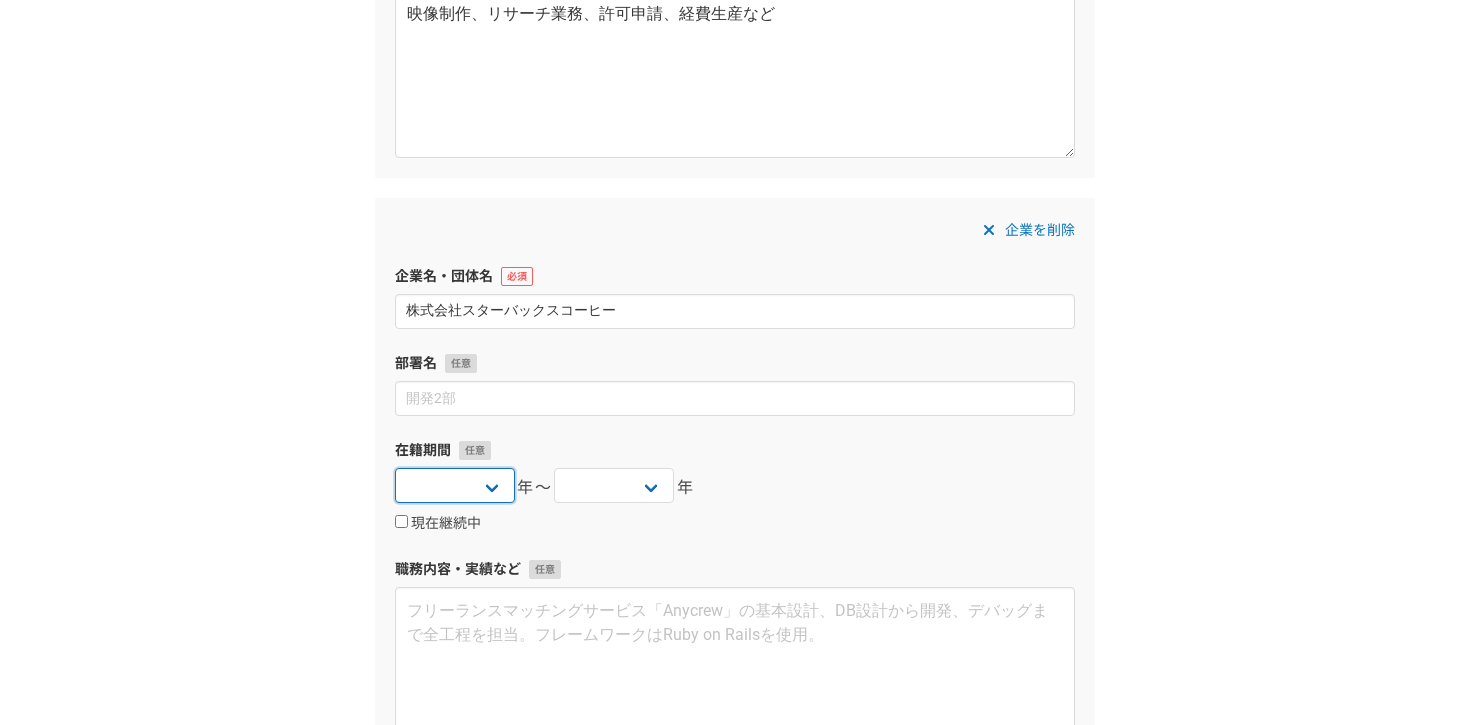 click on "2025 2024 2023 2022 2021 2020 2019 2018 2017 2016 2015 2014 2013 2012 2011 2010 2009 2008 2007 2006 2005 2004 2003 2002 2001 2000 1999 1998 1997 1996 1995 1994 1993 1992 1991 1990 1989 1988 1987 1986 1985 1984 1983 1982 1981 1980 1979 1978 1977 1976" at bounding box center (455, 485) 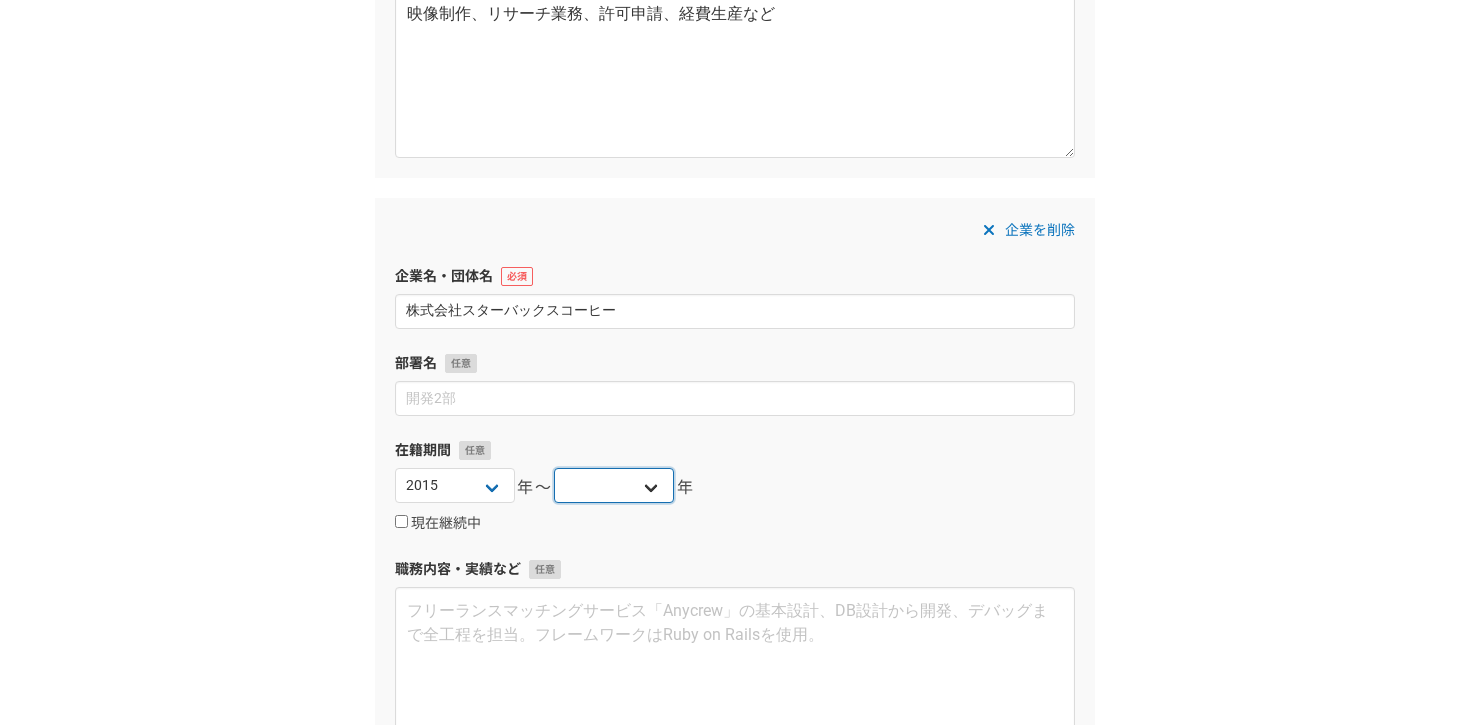 click on "2025 2024 2023 2022 2021 2020 2019 2018 2017 2016 2015 2014 2013 2012 2011 2010 2009 2008 2007 2006 2005 2004 2003 2002 2001 2000 1999 1998 1997 1996 1995 1994 1993 1992 1991 1990 1989 1988 1987 1986 1985 1984 1983 1982 1981 1980 1979 1978 1977 1976" at bounding box center [614, 485] 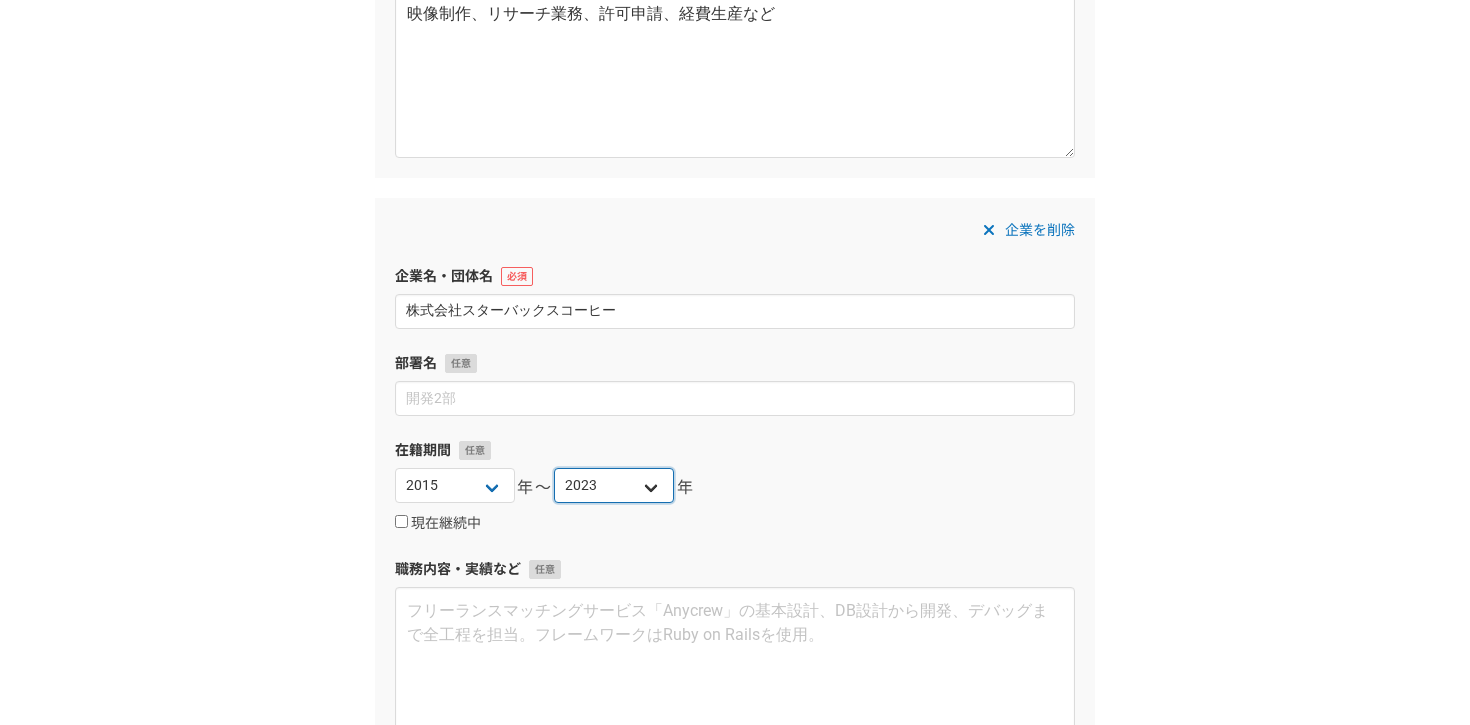 click on "2025 2024 2023 2022 2021 2020 2019 2018 2017 2016 2015 2014 2013 2012 2011 2010 2009 2008 2007 2006 2005 2004 2003 2002 2001 2000 1999 1998 1997 1996 1995 1994 1993 1992 1991 1990 1989 1988 1987 1986 1985 1984 1983 1982 1981 1980 1979 1978 1977 1976" at bounding box center [614, 485] 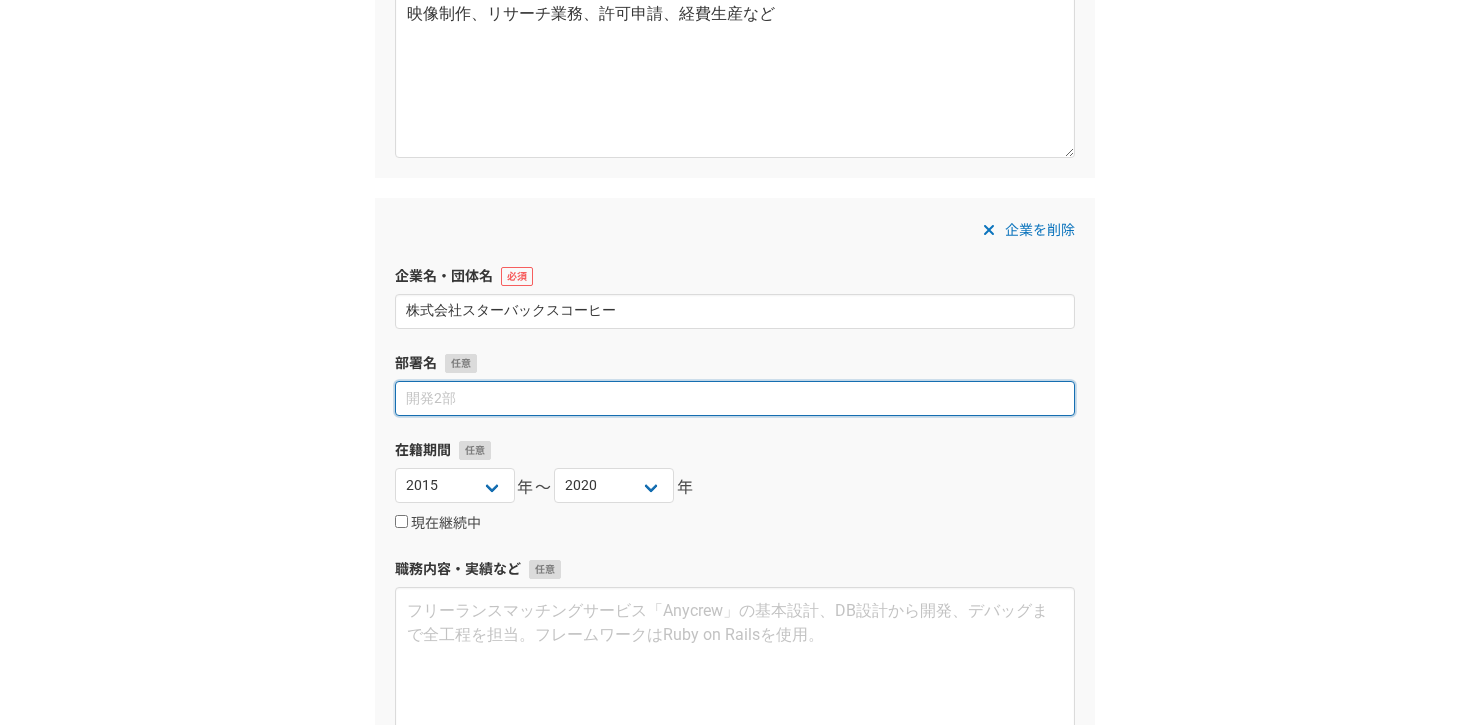 click at bounding box center [735, 398] 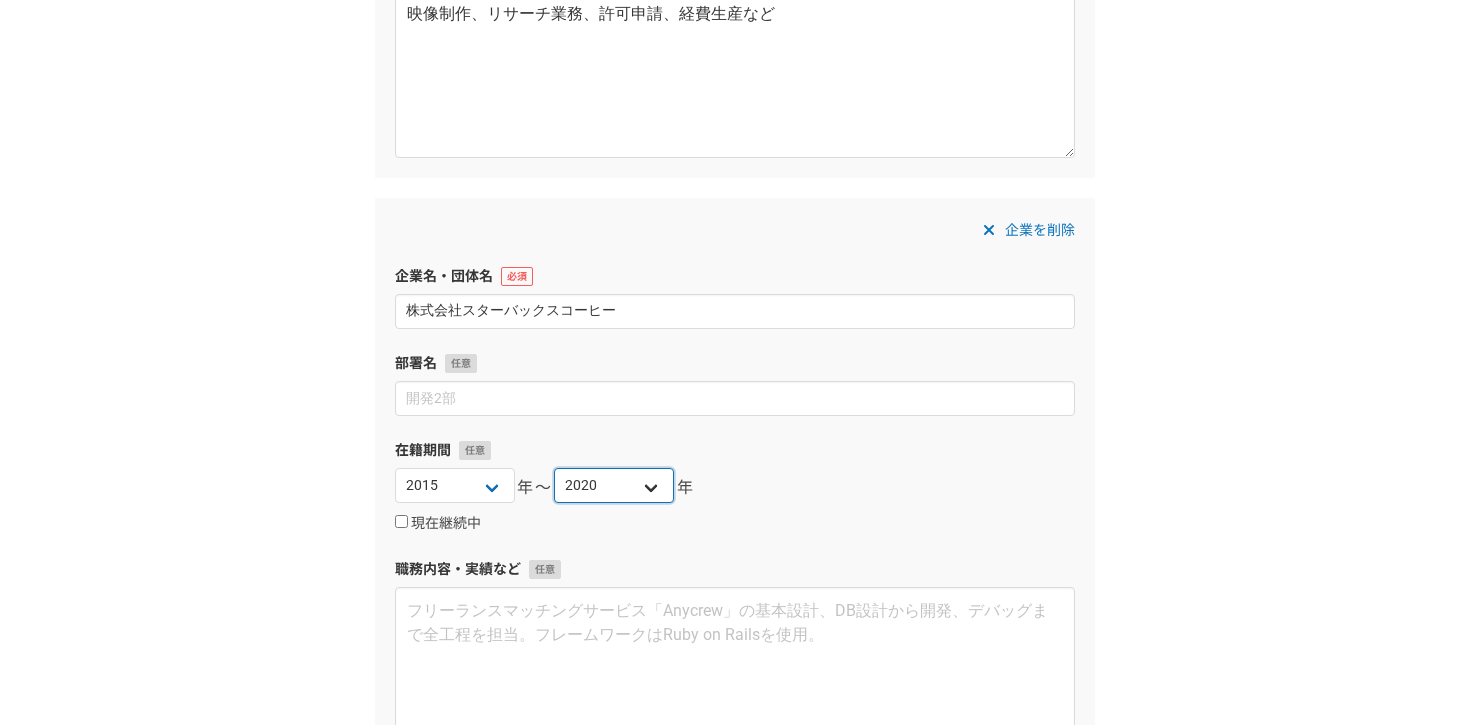 click on "2025 2024 2023 2022 2021 2020 2019 2018 2017 2016 2015 2014 2013 2012 2011 2010 2009 2008 2007 2006 2005 2004 2003 2002 2001 2000 1999 1998 1997 1996 1995 1994 1993 1992 1991 1990 1989 1988 1987 1986 1985 1984 1983 1982 1981 1980 1979 1978 1977 1976" at bounding box center [614, 485] 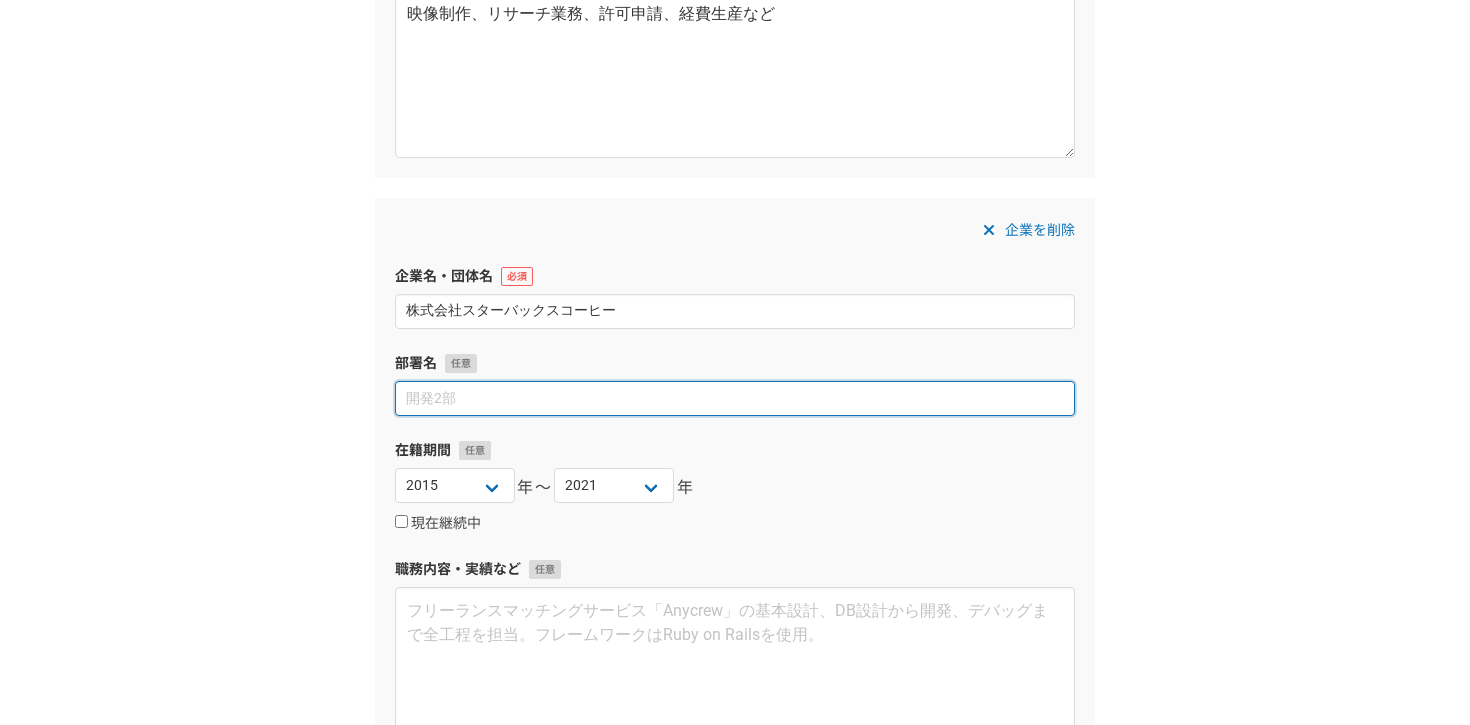 click at bounding box center (735, 398) 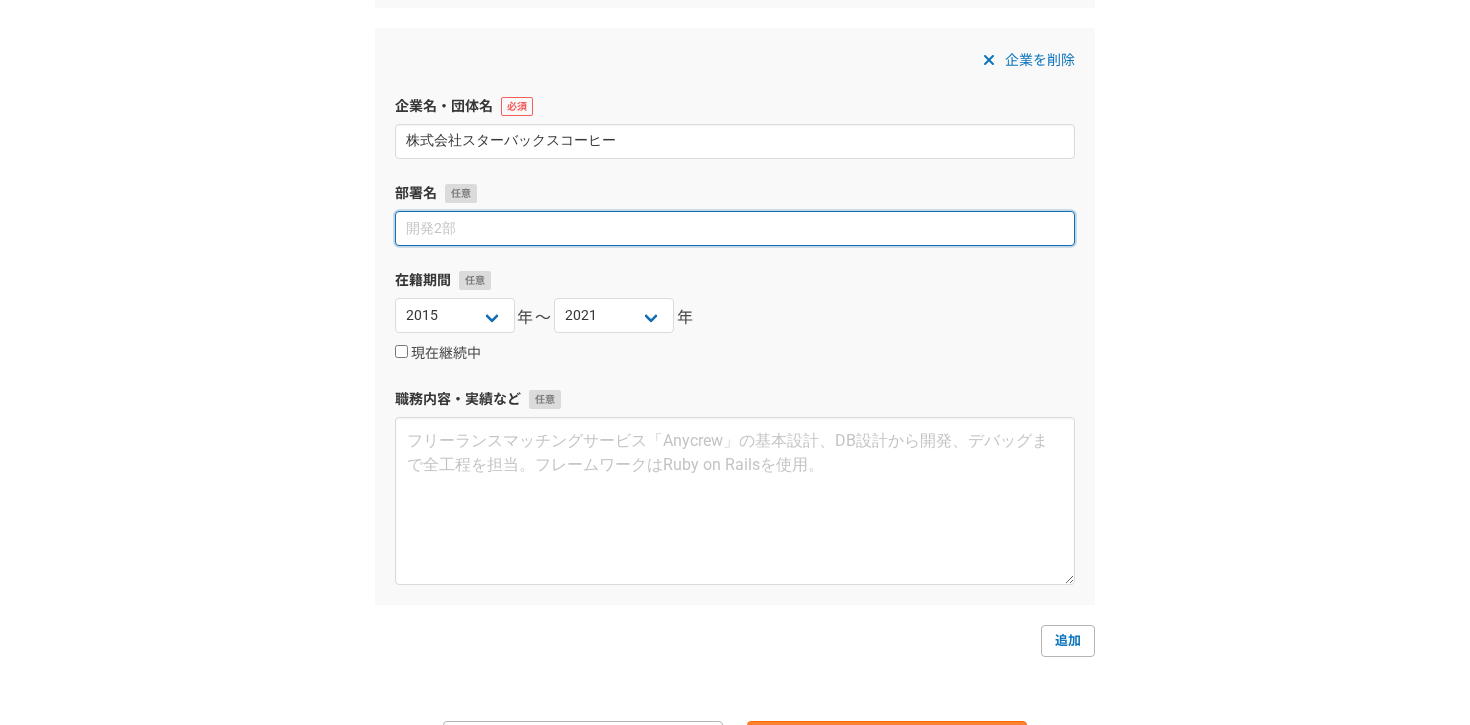 scroll, scrollTop: 748, scrollLeft: 0, axis: vertical 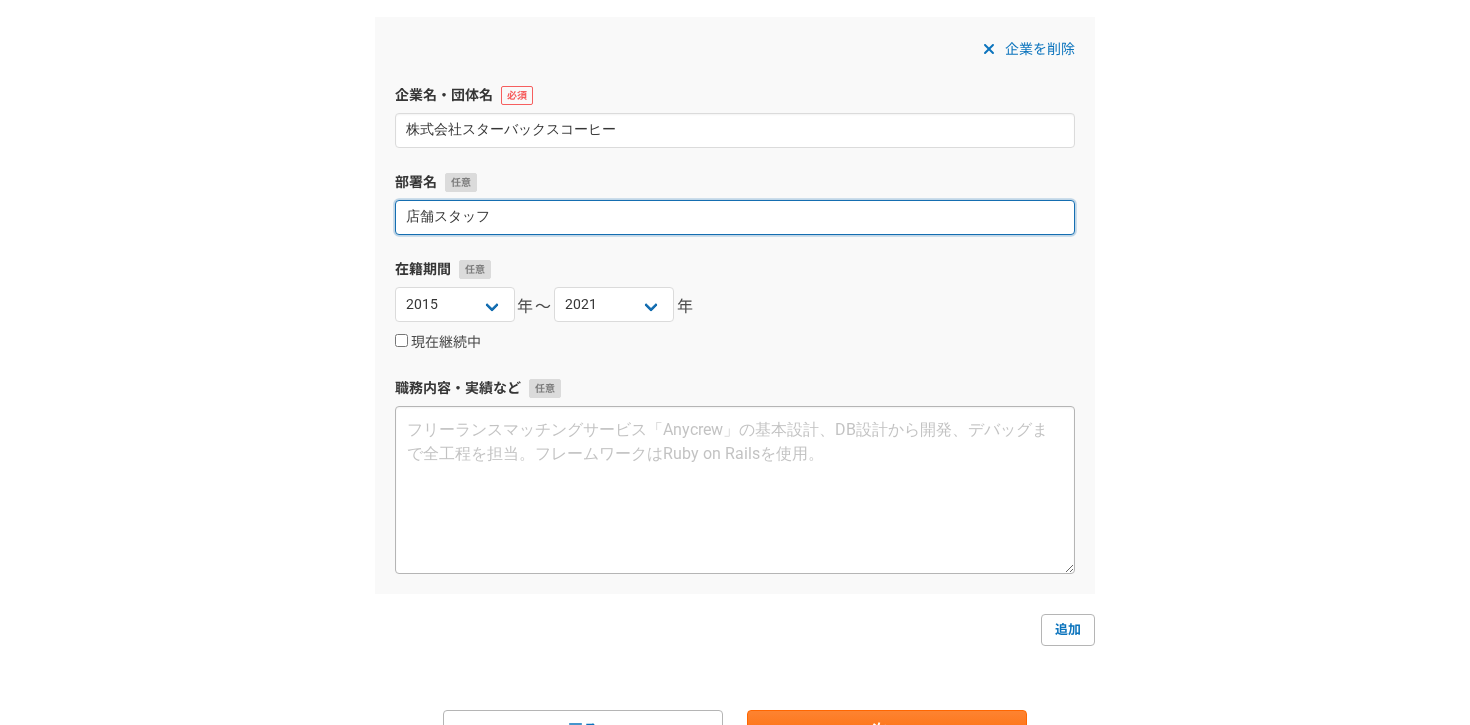 type on "店舗スタッフ" 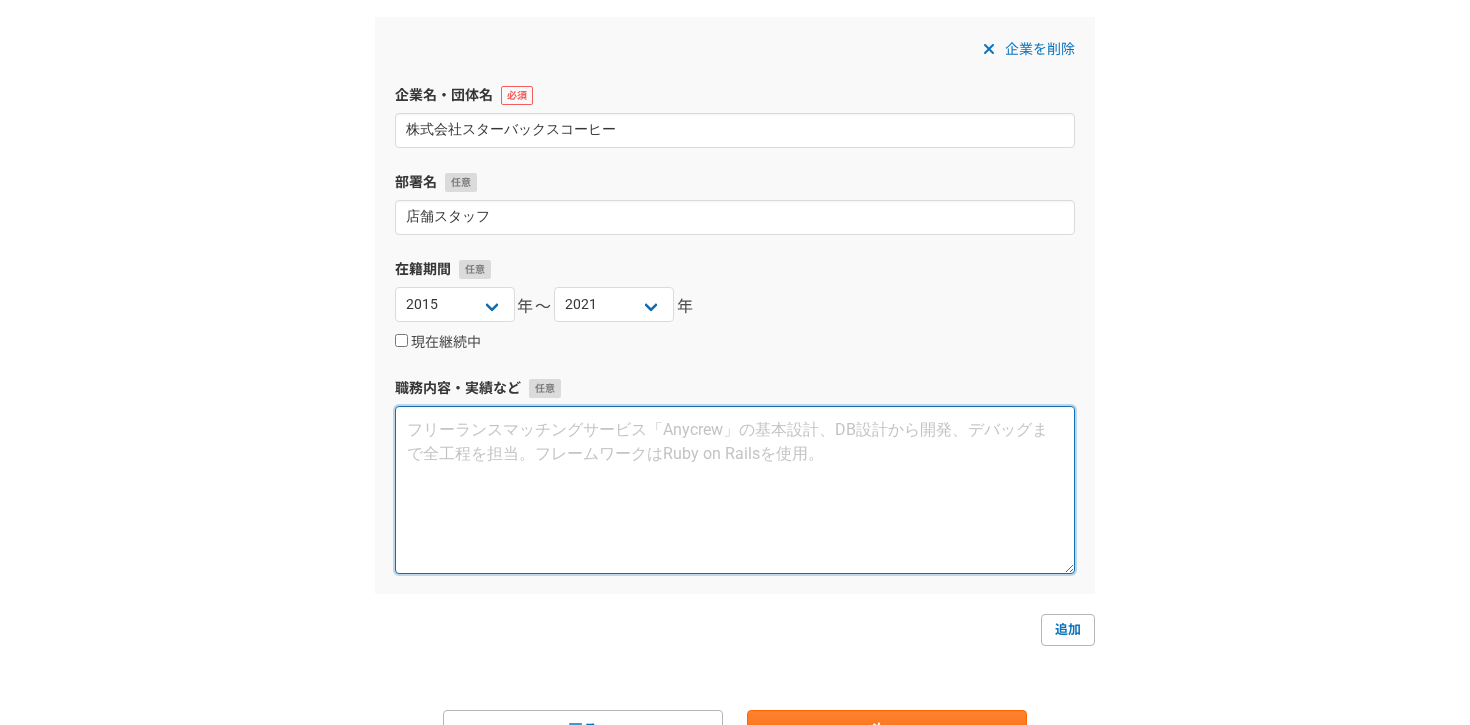 click at bounding box center (735, 490) 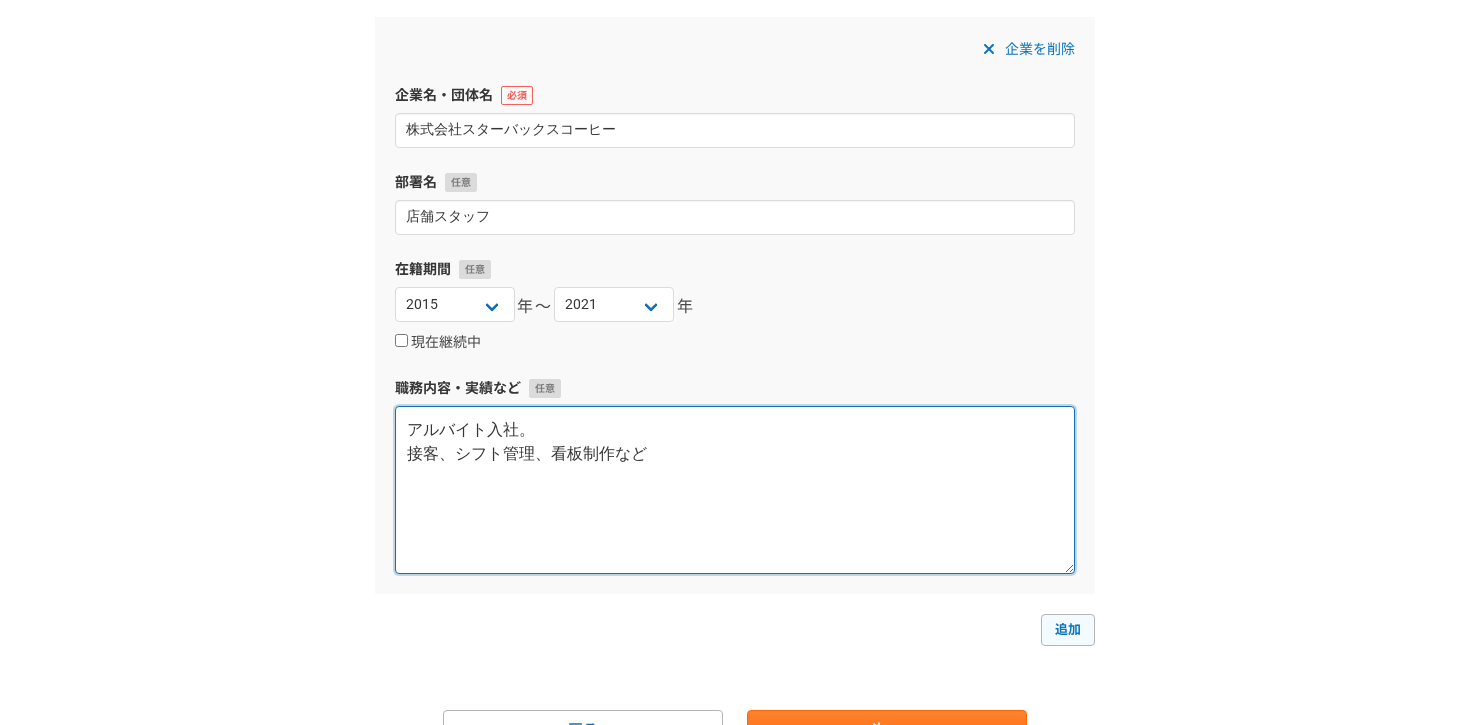 type on "アルバイト入社。
接客、シフト管理、看板制作など" 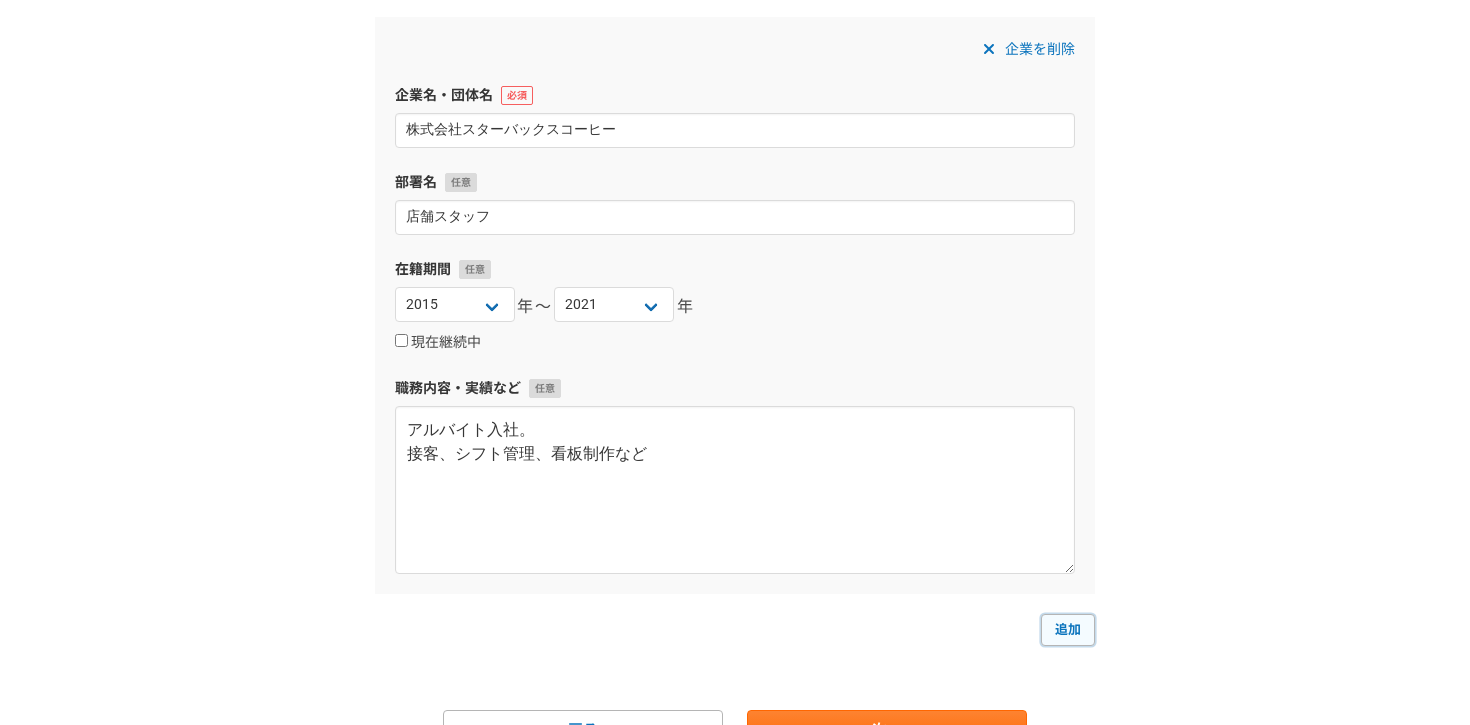 click on "追加" at bounding box center [1068, 630] 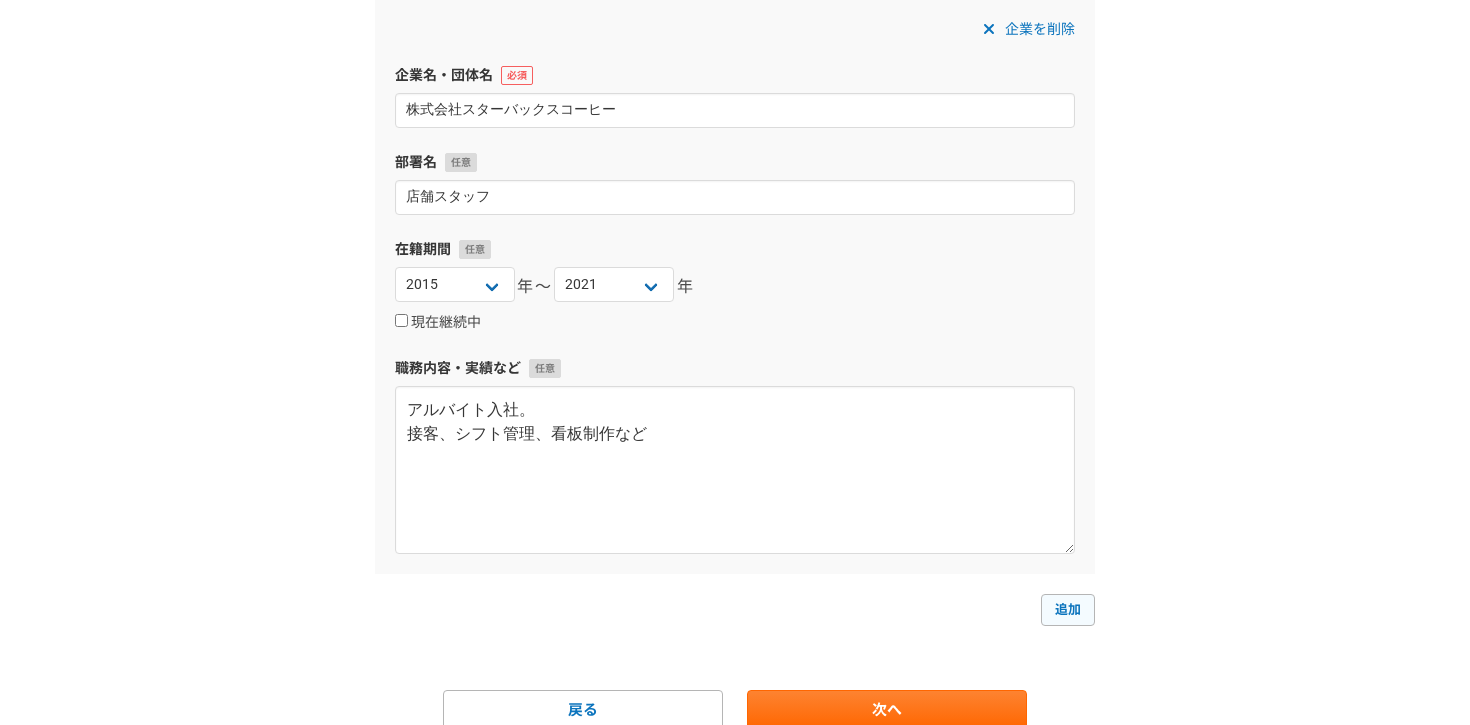 select 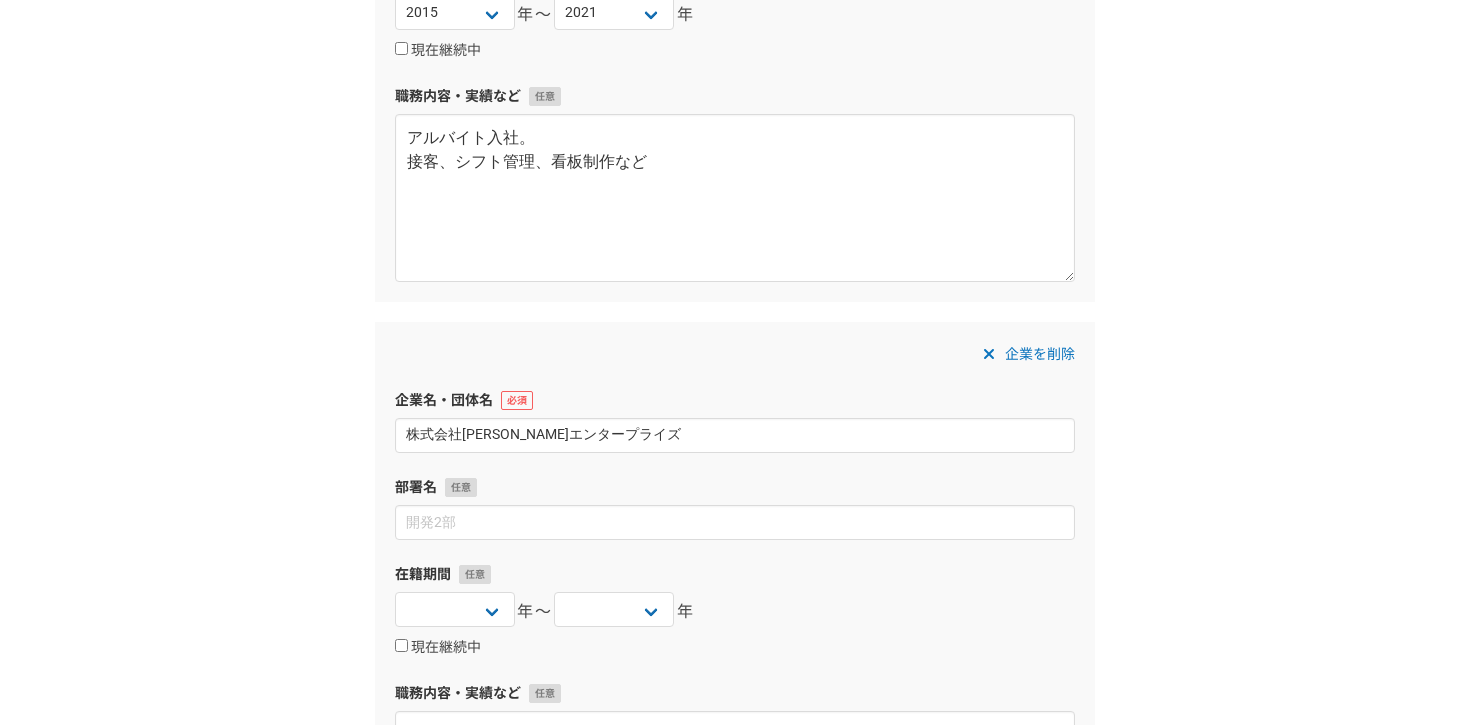 scroll, scrollTop: 1070, scrollLeft: 0, axis: vertical 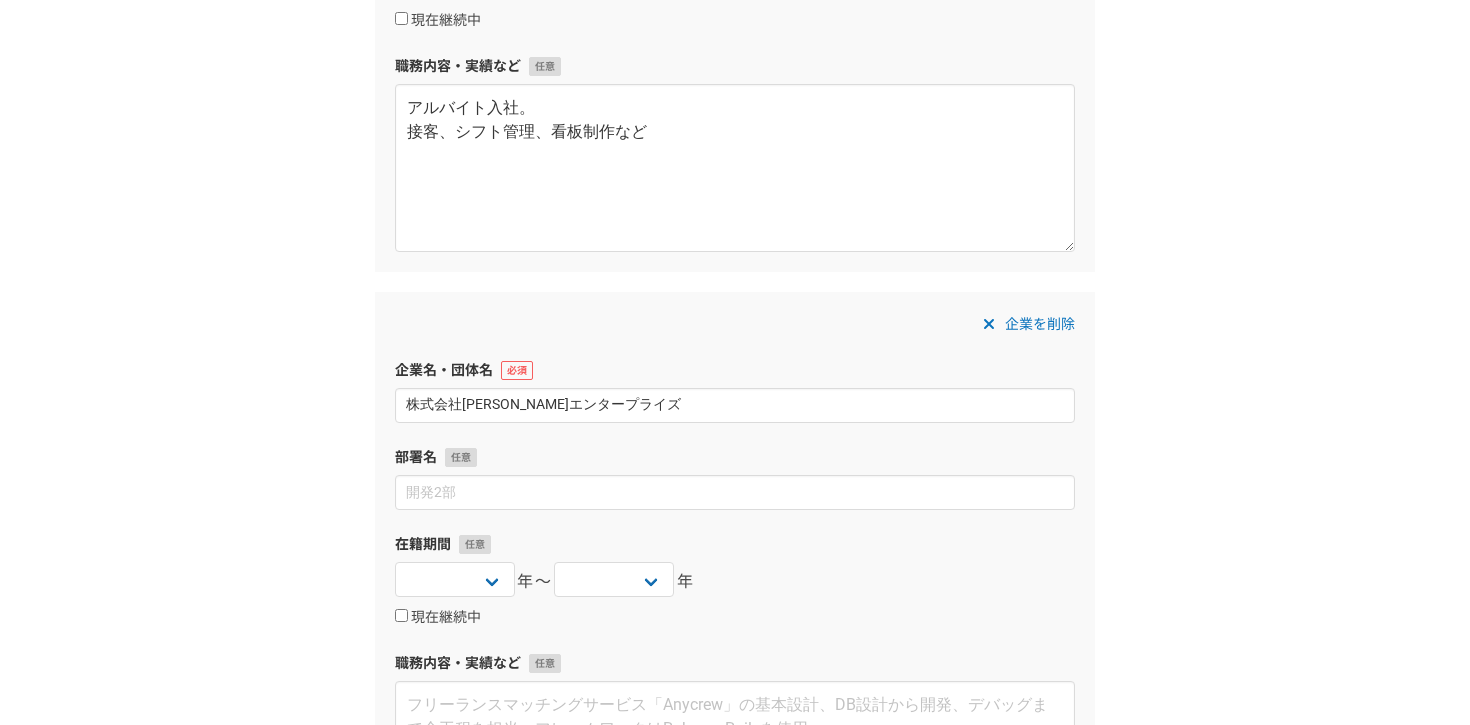 type on "株式会社太陽エンタープライズ" 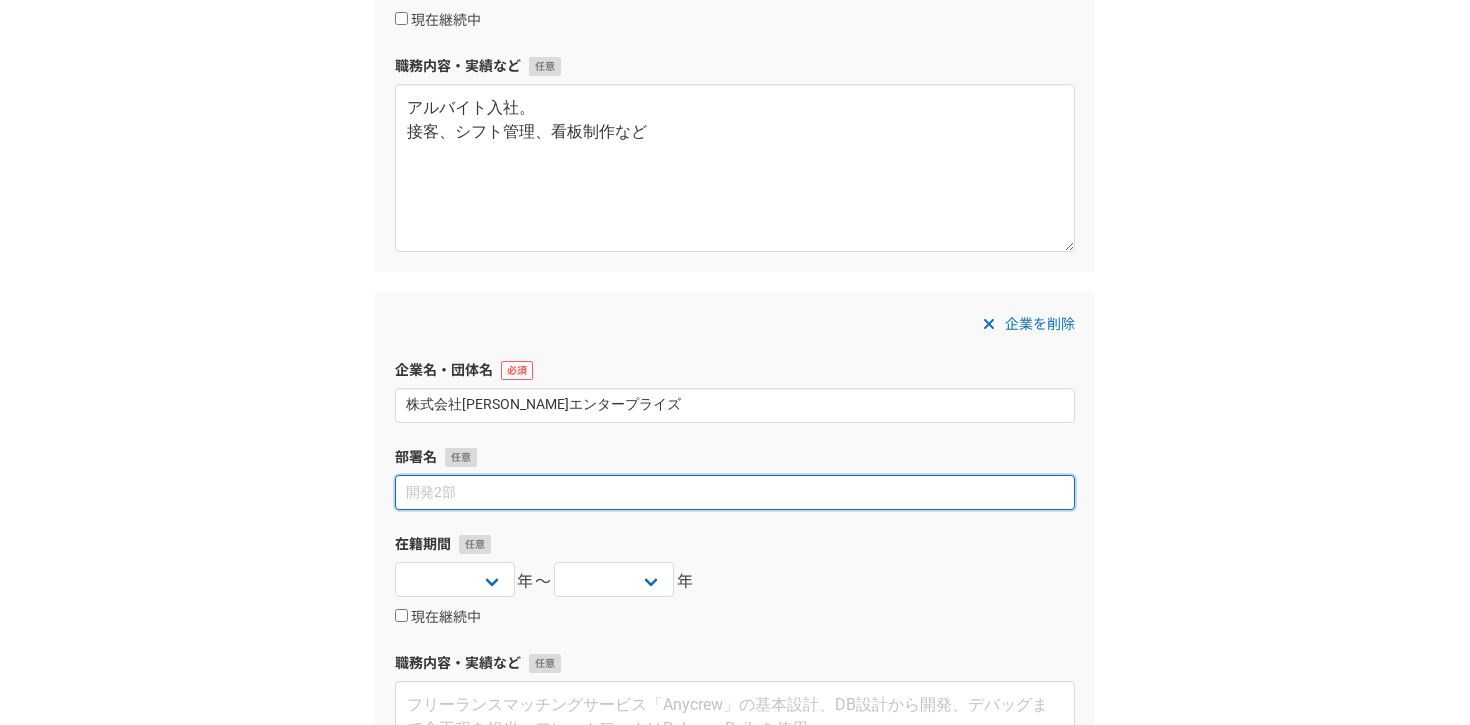 click at bounding box center (735, 492) 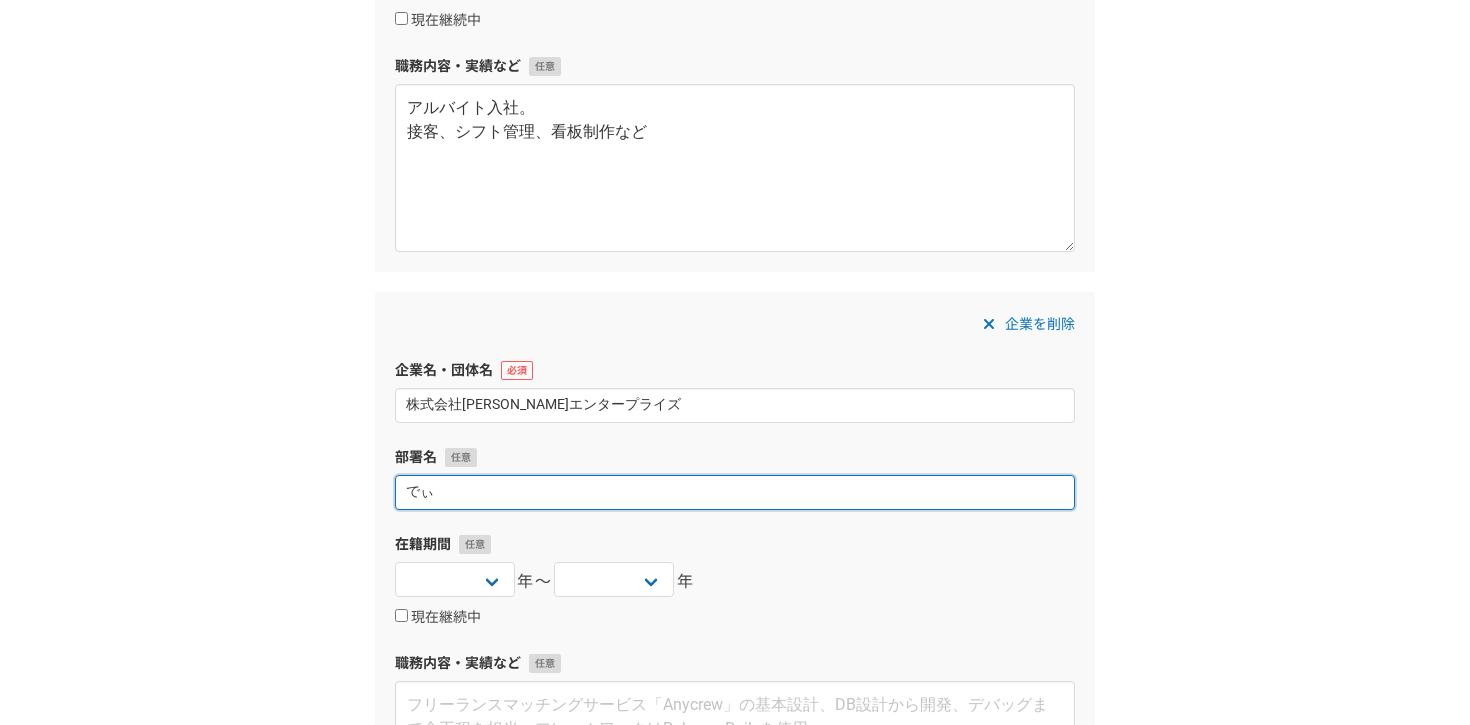type on "で" 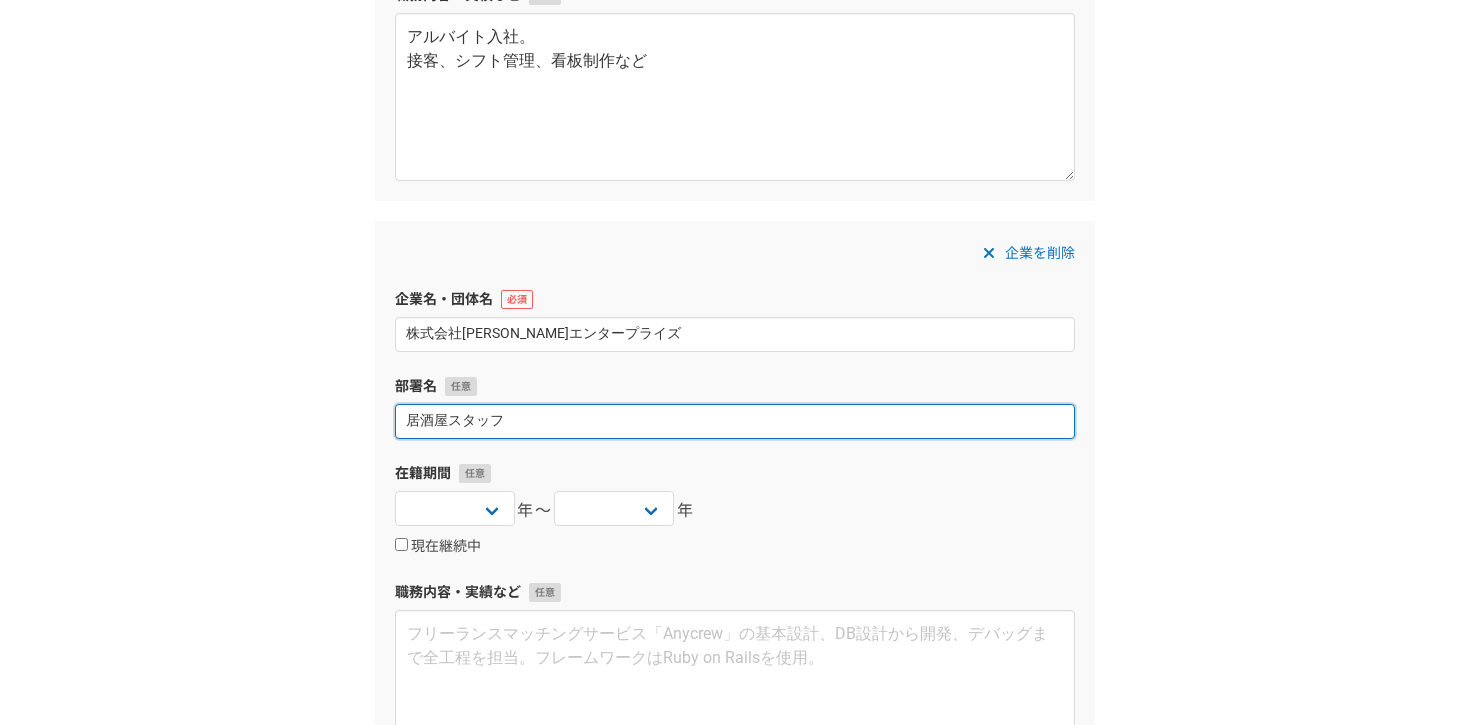 scroll, scrollTop: 1159, scrollLeft: 0, axis: vertical 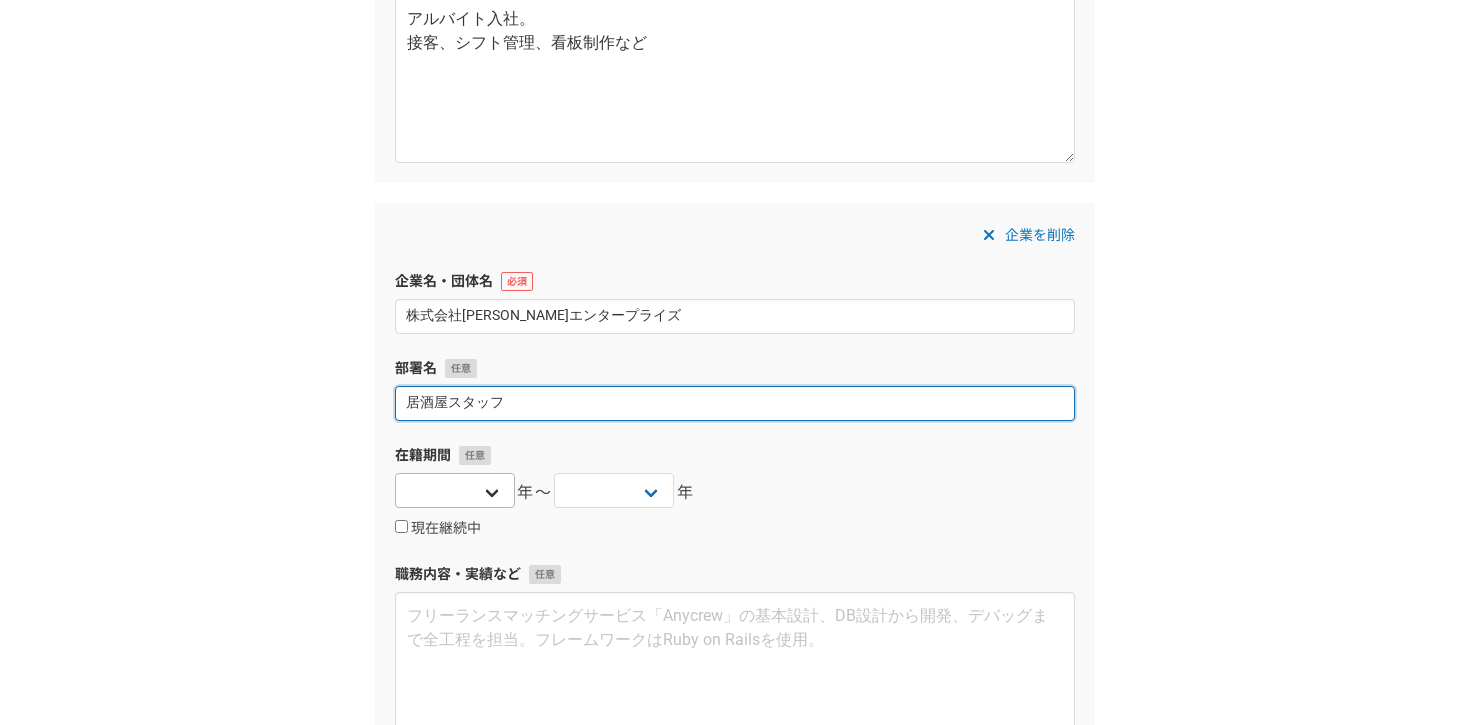 type on "居酒屋スタッフ" 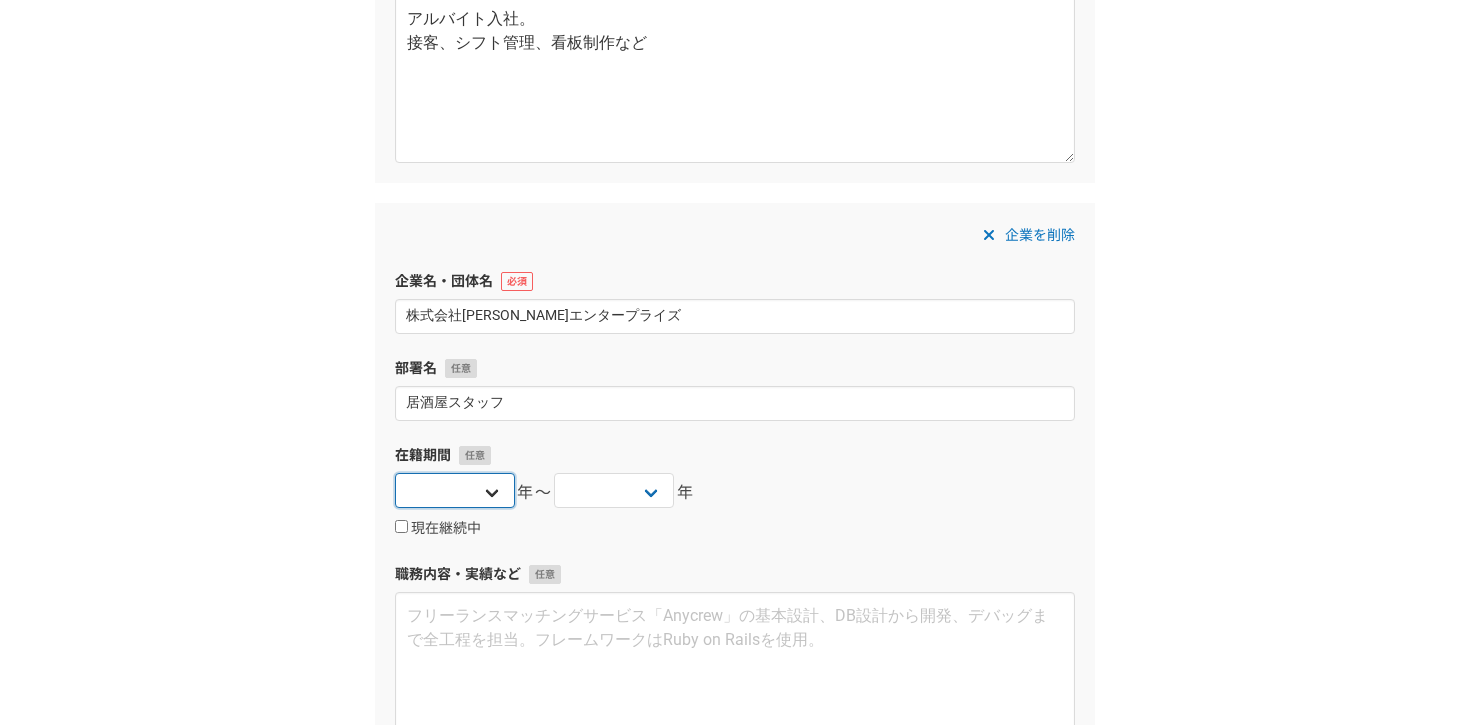click on "2025 2024 2023 2022 2021 2020 2019 2018 2017 2016 2015 2014 2013 2012 2011 2010 2009 2008 2007 2006 2005 2004 2003 2002 2001 2000 1999 1998 1997 1996 1995 1994 1993 1992 1991 1990 1989 1988 1987 1986 1985 1984 1983 1982 1981 1980 1979 1978 1977 1976" at bounding box center (455, 490) 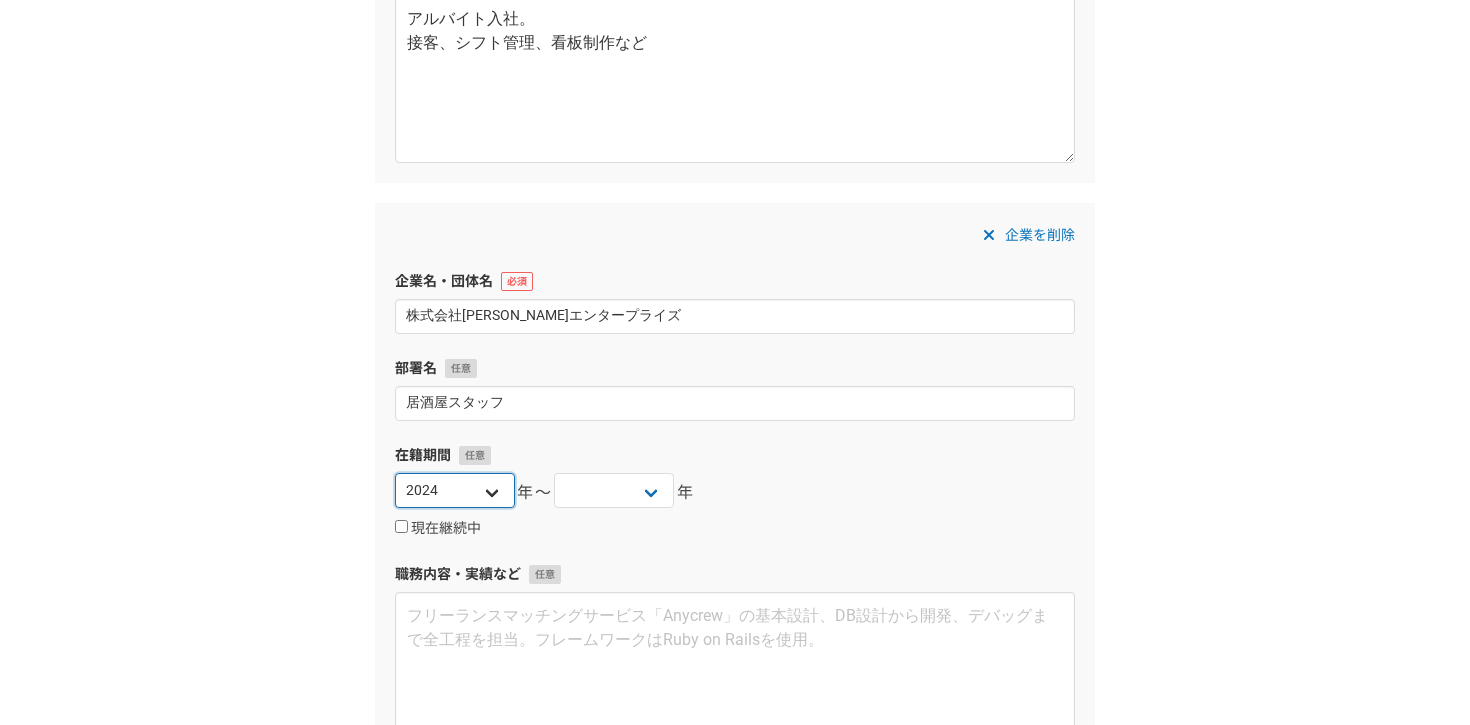 click on "2025 2024 2023 2022 2021 2020 2019 2018 2017 2016 2015 2014 2013 2012 2011 2010 2009 2008 2007 2006 2005 2004 2003 2002 2001 2000 1999 1998 1997 1996 1995 1994 1993 1992 1991 1990 1989 1988 1987 1986 1985 1984 1983 1982 1981 1980 1979 1978 1977 1976" at bounding box center (455, 490) 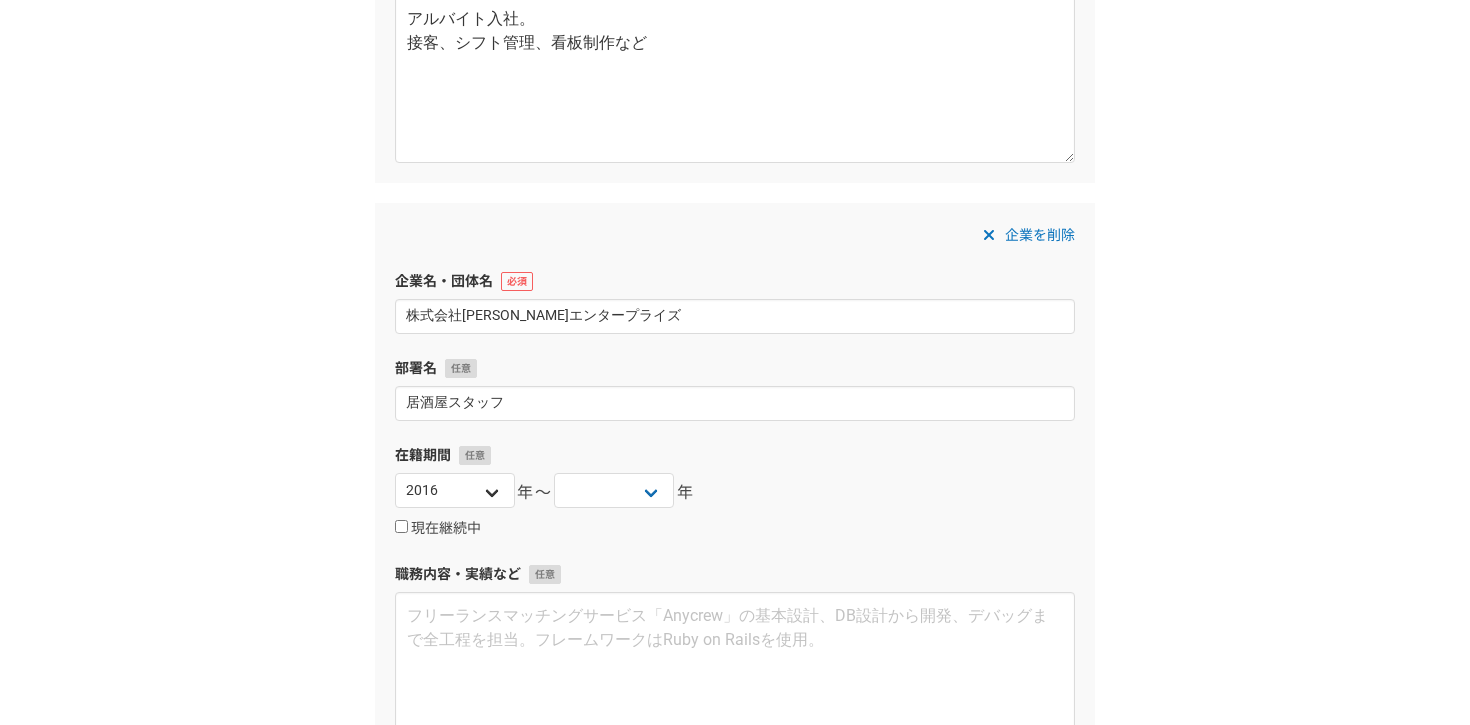 click on "2025 2024 2023 2022 2021 2020 2019 2018 2017 2016 2015 2014 2013 2012 2011 2010 2009 2008 2007 2006 2005 2004 2003 2002 2001 2000 1999 1998 1997 1996 1995 1994 1993 1992 1991 1990 1989 1988 1987 1986 1985 1984 1983 1982 1981 1980 1979 1978 1977 1976" at bounding box center (455, 493) 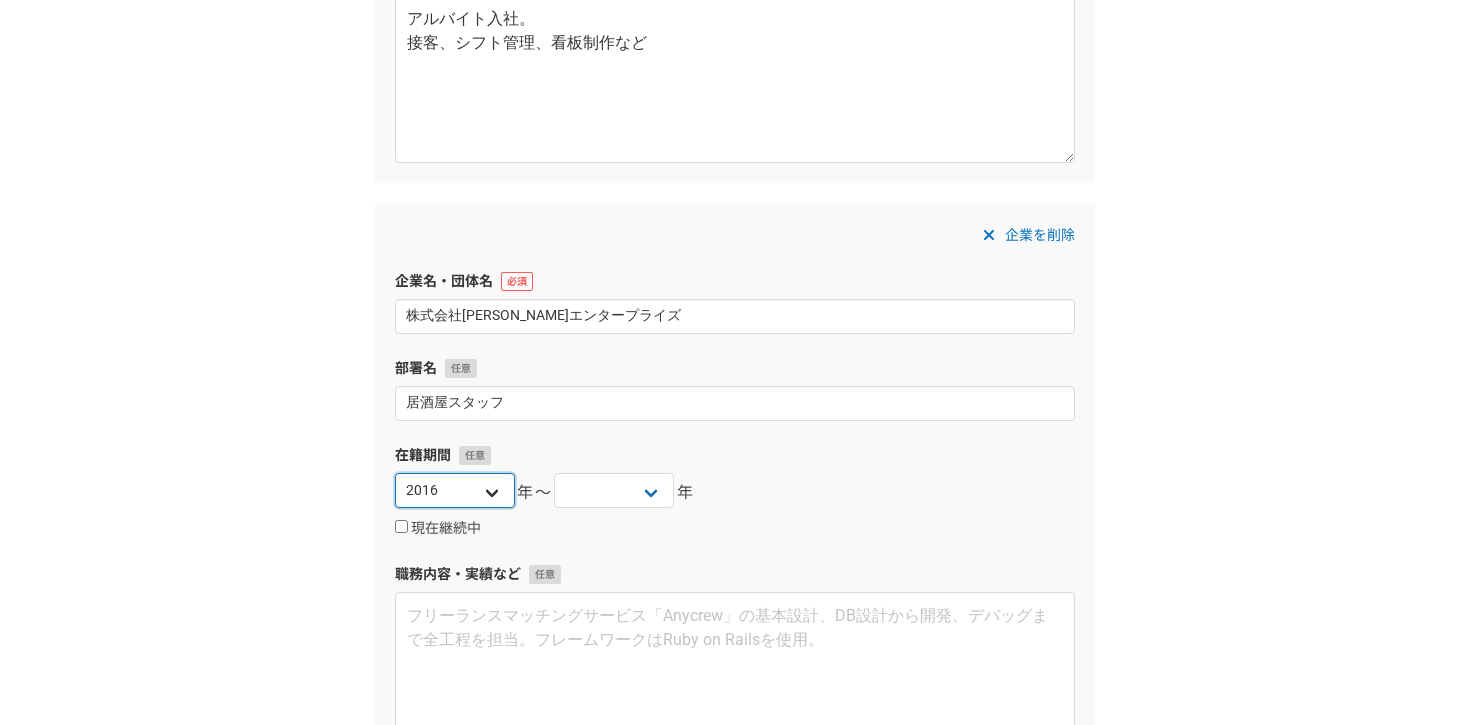 click on "2025 2024 2023 2022 2021 2020 2019 2018 2017 2016 2015 2014 2013 2012 2011 2010 2009 2008 2007 2006 2005 2004 2003 2002 2001 2000 1999 1998 1997 1996 1995 1994 1993 1992 1991 1990 1989 1988 1987 1986 1985 1984 1983 1982 1981 1980 1979 1978 1977 1976" at bounding box center (455, 490) 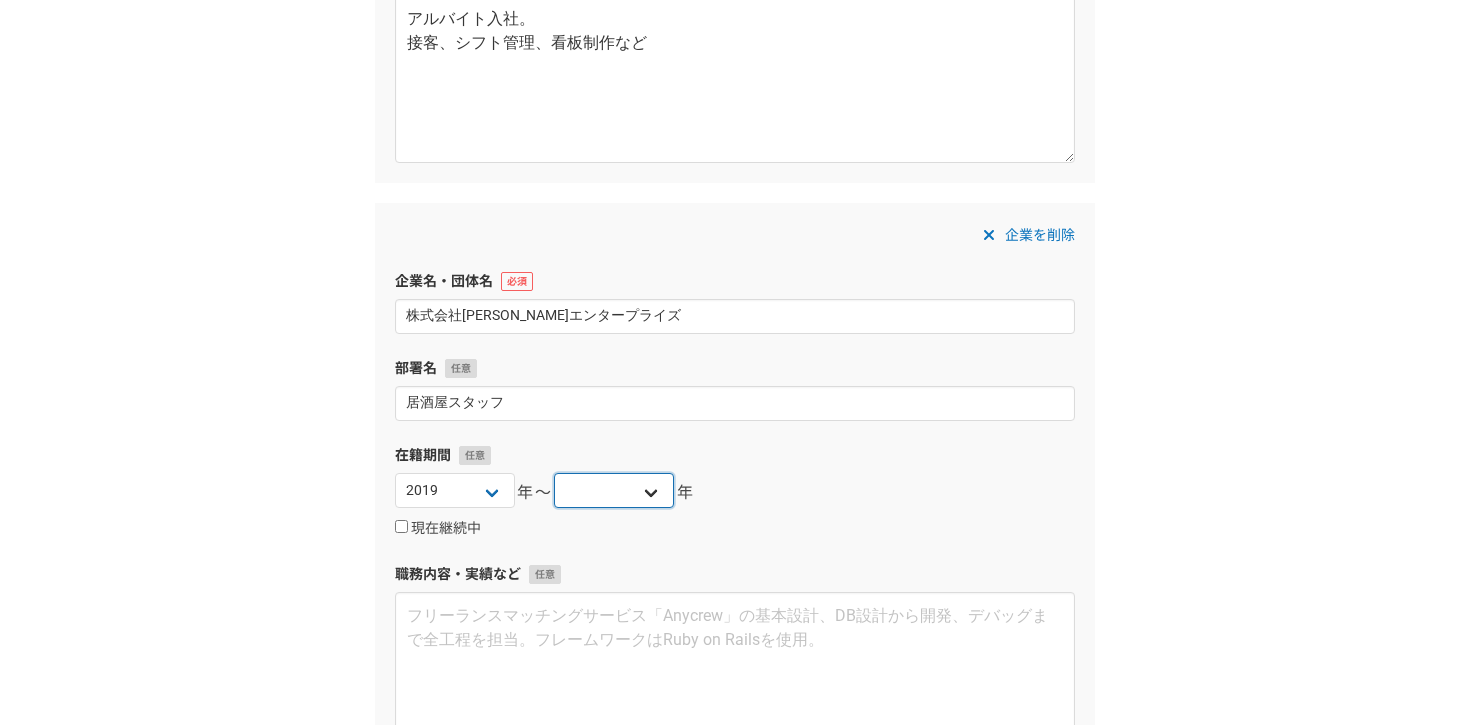 click on "2025 2024 2023 2022 2021 2020 2019 2018 2017 2016 2015 2014 2013 2012 2011 2010 2009 2008 2007 2006 2005 2004 2003 2002 2001 2000 1999 1998 1997 1996 1995 1994 1993 1992 1991 1990 1989 1988 1987 1986 1985 1984 1983 1982 1981 1980 1979 1978 1977 1976" at bounding box center [614, 490] 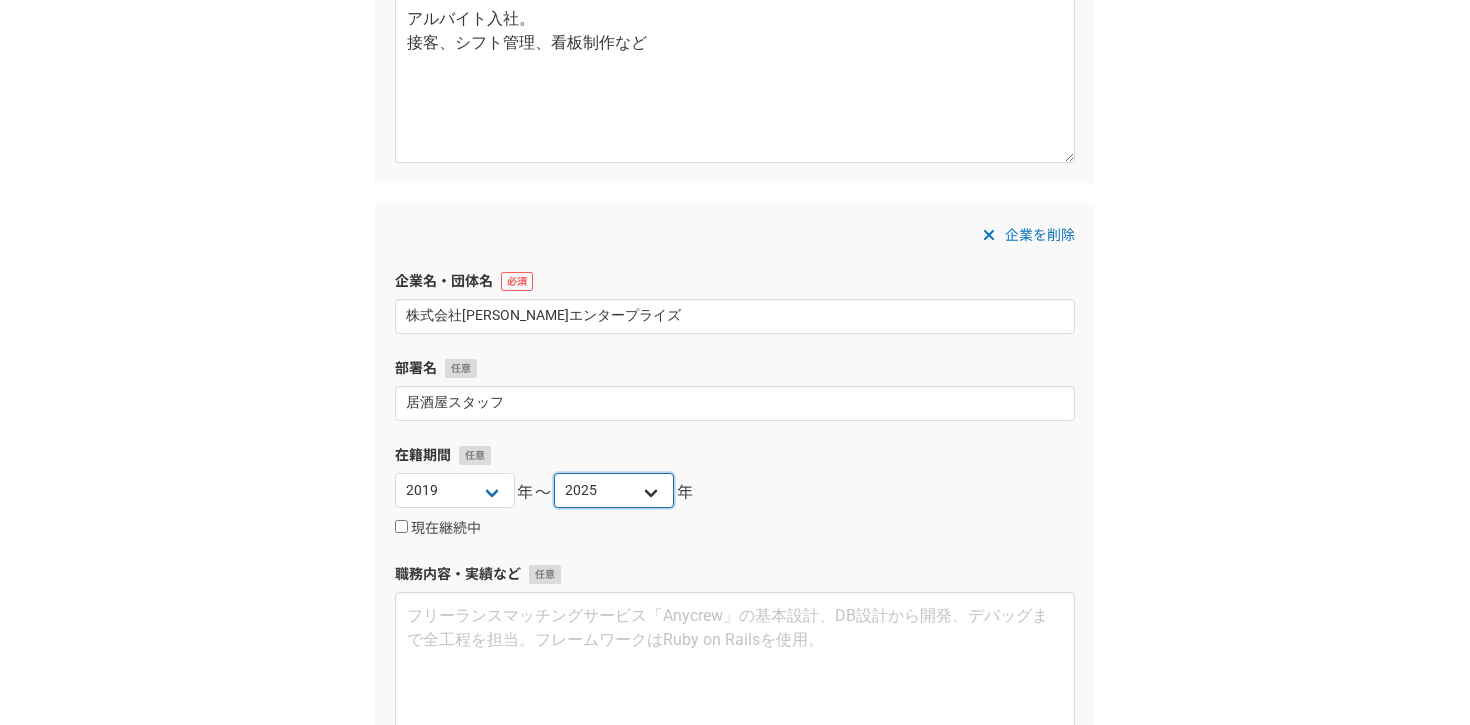 click on "2025 2024 2023 2022 2021 2020 2019 2018 2017 2016 2015 2014 2013 2012 2011 2010 2009 2008 2007 2006 2005 2004 2003 2002 2001 2000 1999 1998 1997 1996 1995 1994 1993 1992 1991 1990 1989 1988 1987 1986 1985 1984 1983 1982 1981 1980 1979 1978 1977 1976" at bounding box center [614, 490] 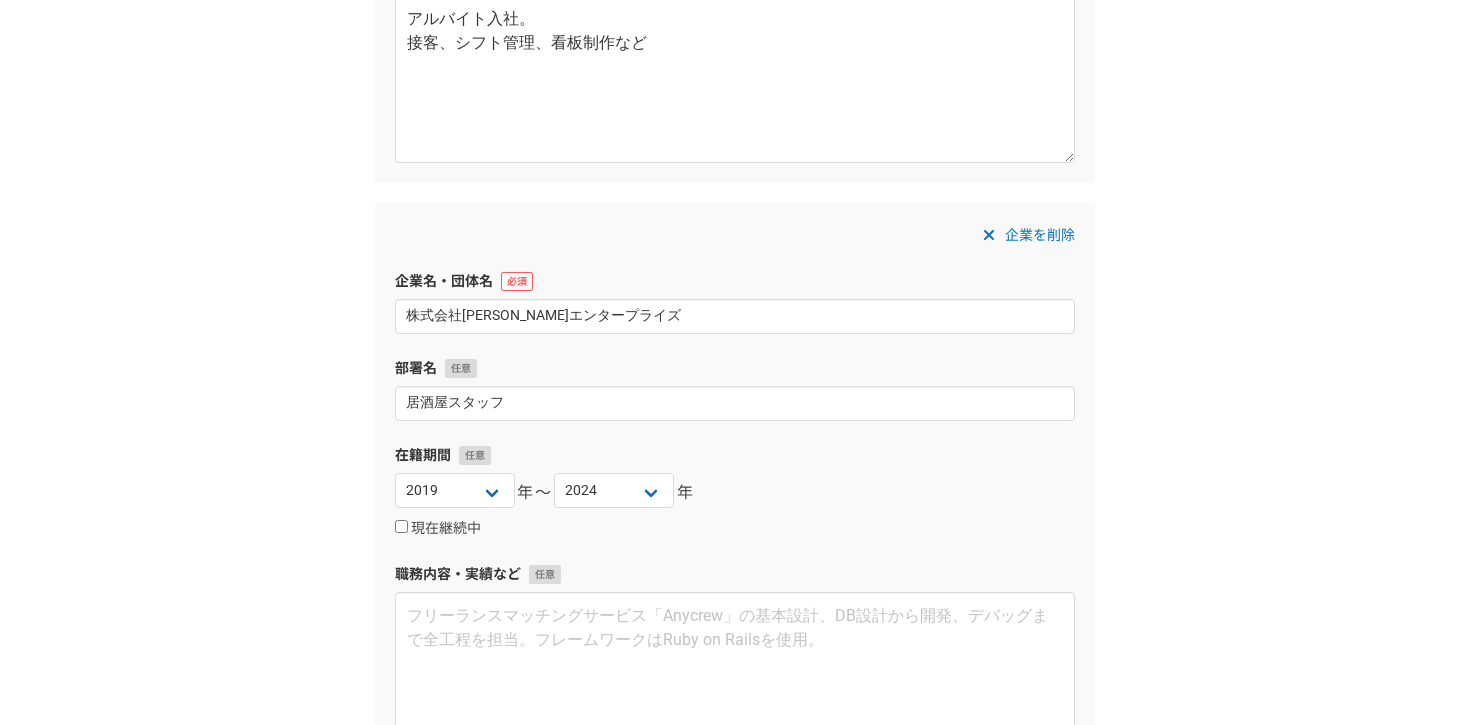 click on "2025 2024 2023 2022 2021 2020 2019 2018 2017 2016 2015 2014 2013 2012 2011 2010 2009 2008 2007 2006 2005 2004 2003 2002 2001 2000 1999 1998 1997 1996 1995 1994 1993 1992 1991 1990 1989 1988 1987 1986 1985 1984 1983 1982 1981 1980 1979 1978 1977 1976 年〜 2025 2024 2023 2022 2021 2020 2019 2018 2017 2016 2015 2014 2013 2012 2011 2010 2009 2008 2007 2006 2005 2004 2003 2002 2001 2000 1999 1998 1997 1996 1995 1994 1993 1992 1991 1990 1989 1988 1987 1986 1985 1984 1983 1982 1981 1980 1979 1978 1977 1976 年" at bounding box center [735, 493] 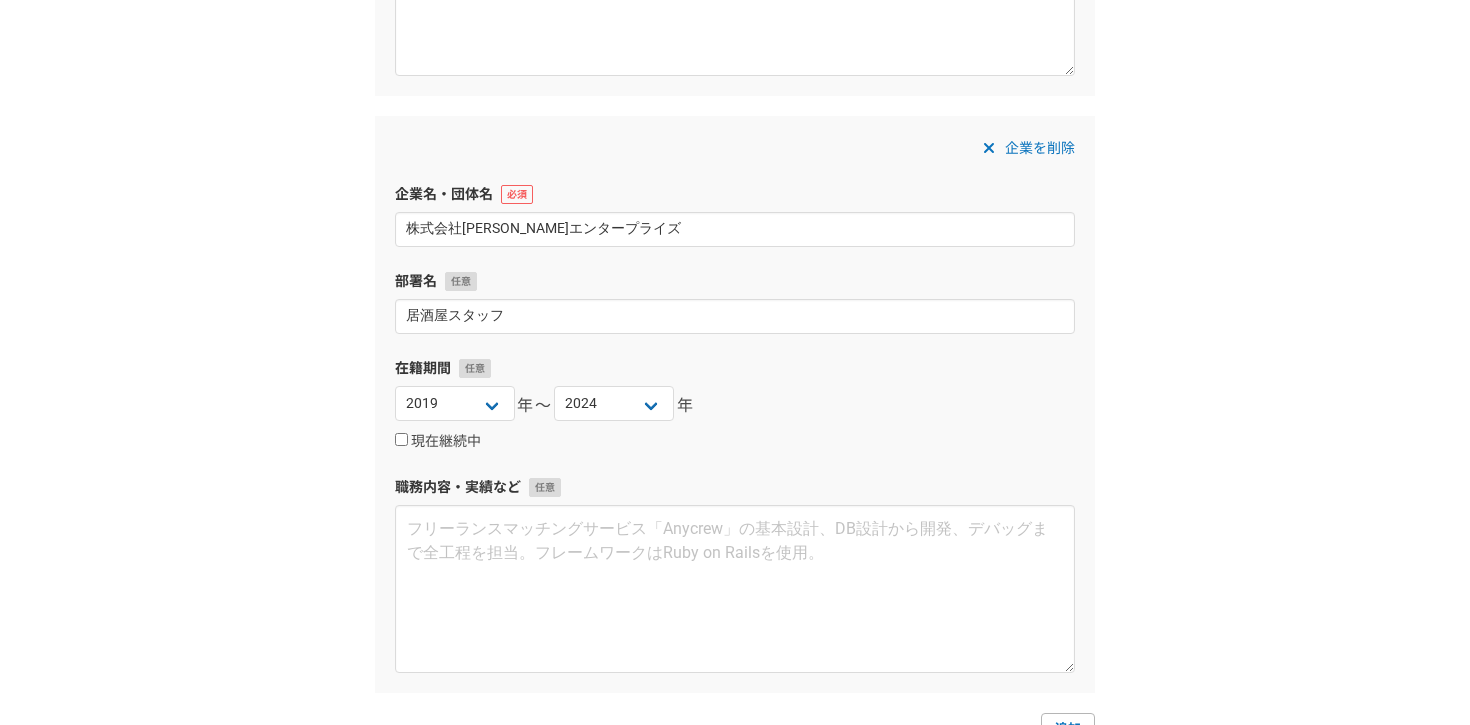 scroll, scrollTop: 1247, scrollLeft: 0, axis: vertical 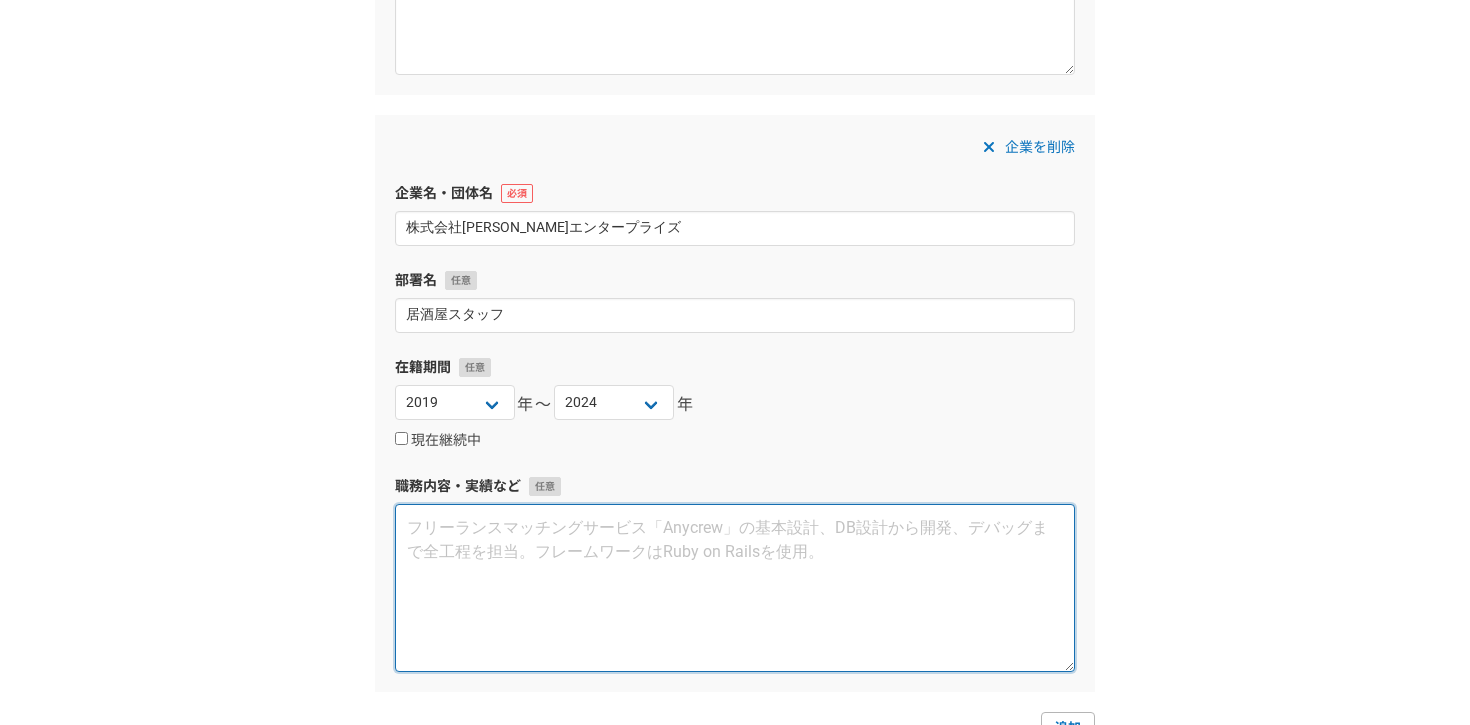 click at bounding box center (735, 588) 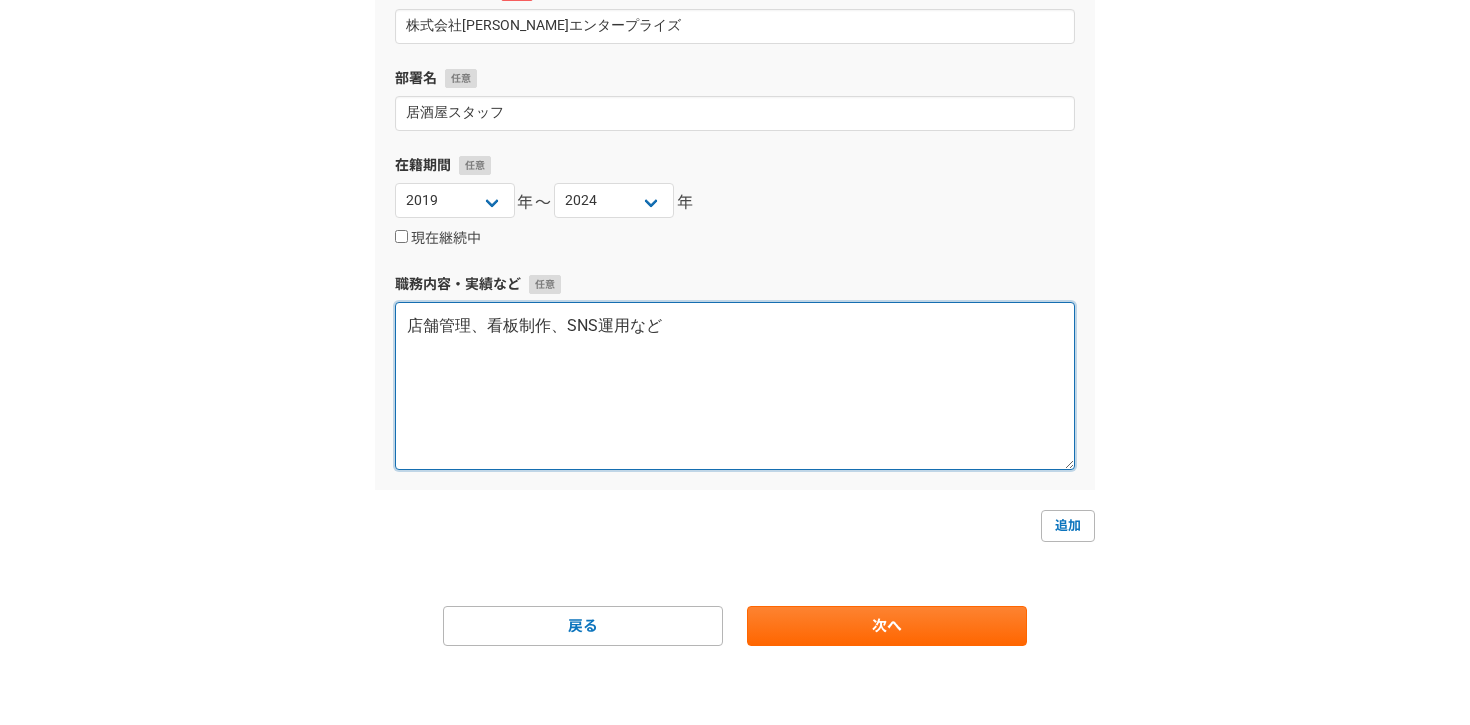 scroll, scrollTop: 1450, scrollLeft: 0, axis: vertical 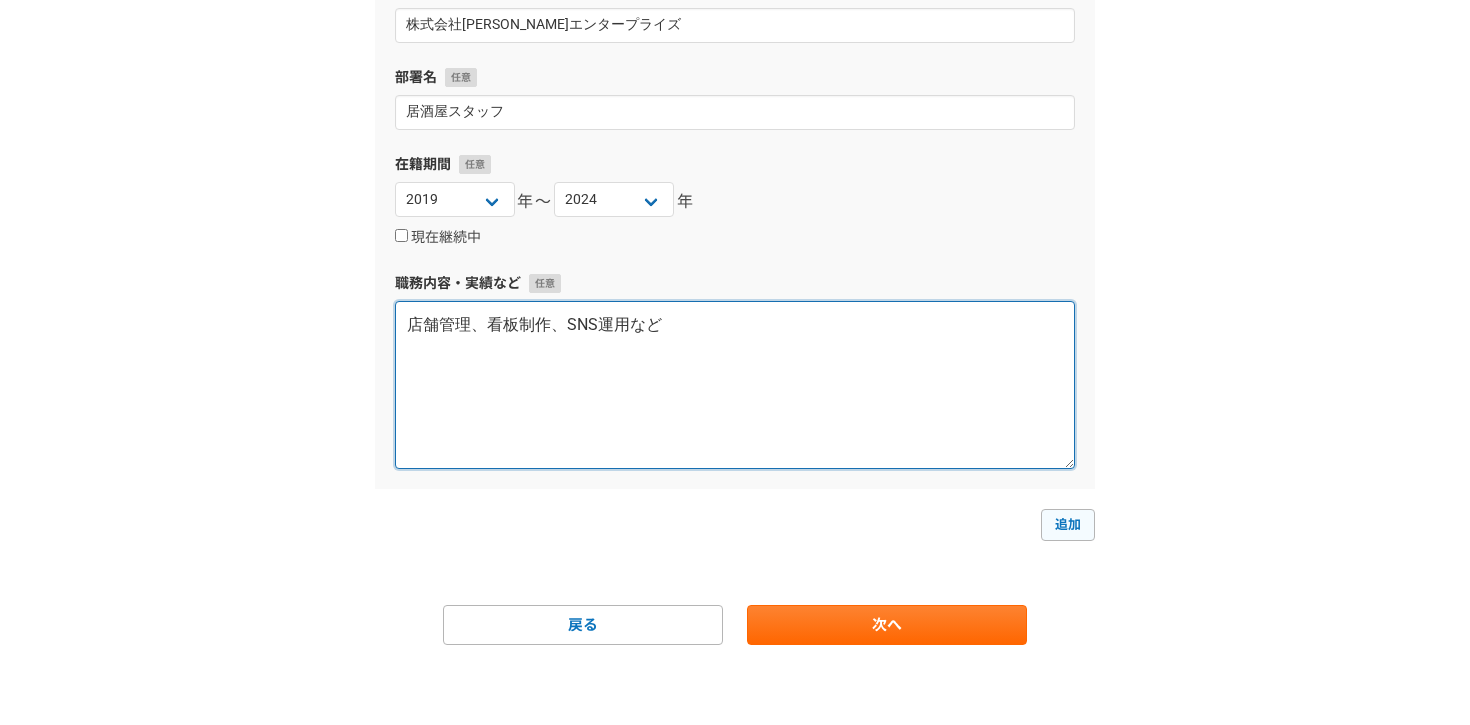 type on "店舗管理、看板制作、SNS運用など" 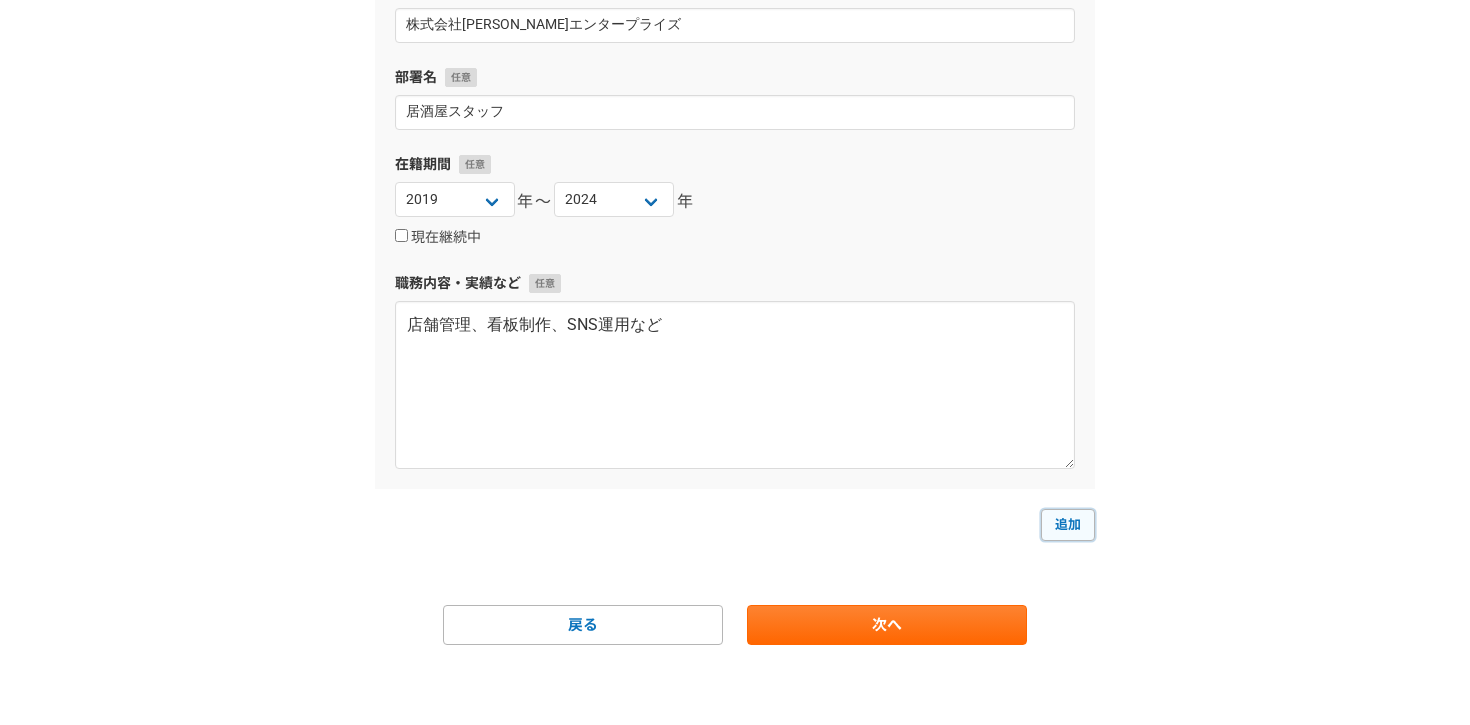 click on "追加" at bounding box center [1068, 525] 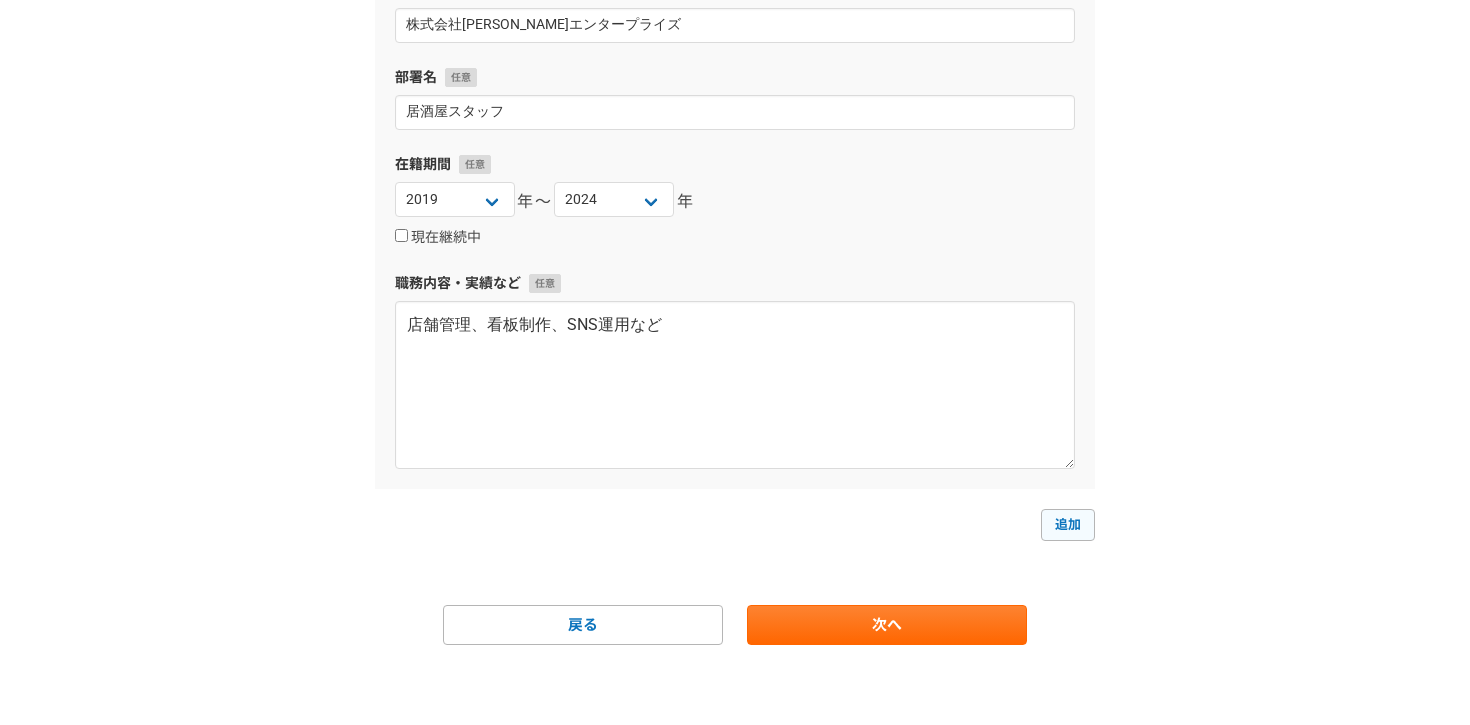select 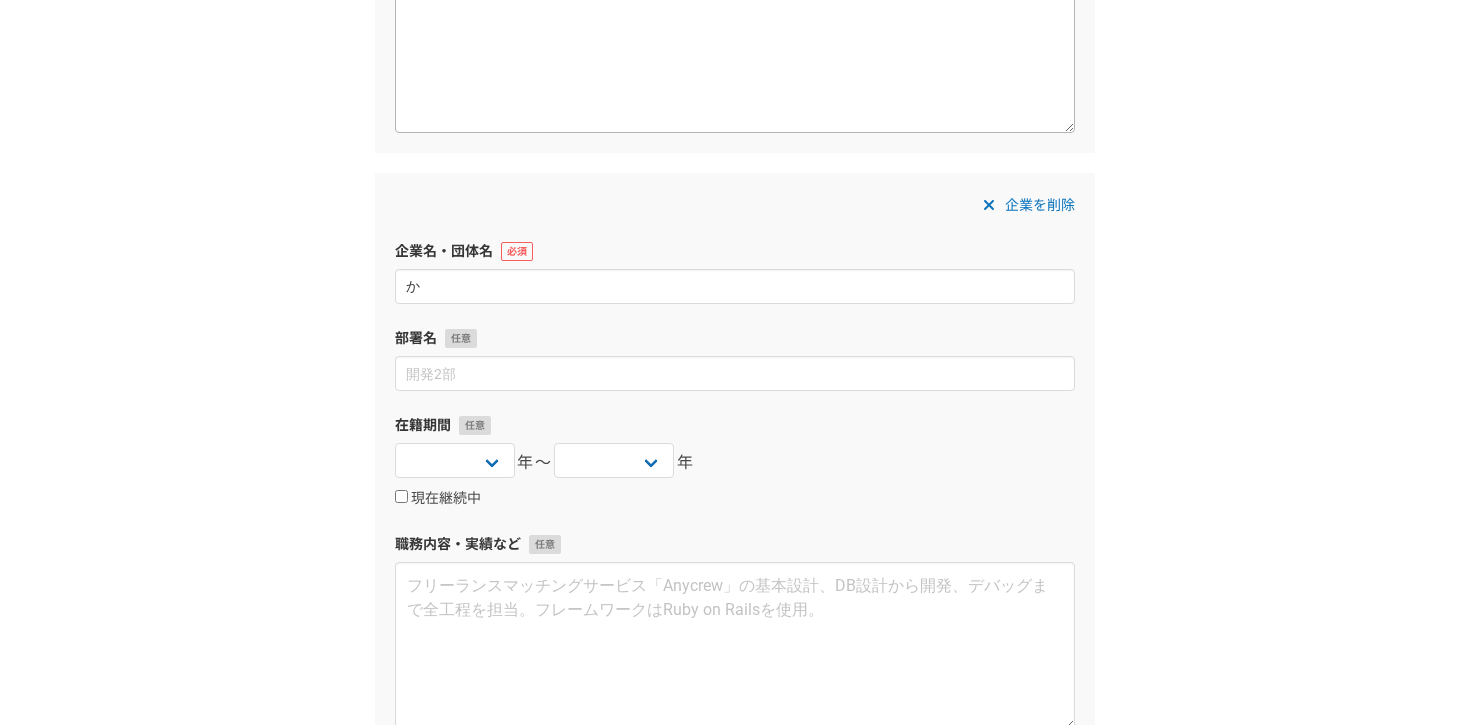 scroll, scrollTop: 1788, scrollLeft: 0, axis: vertical 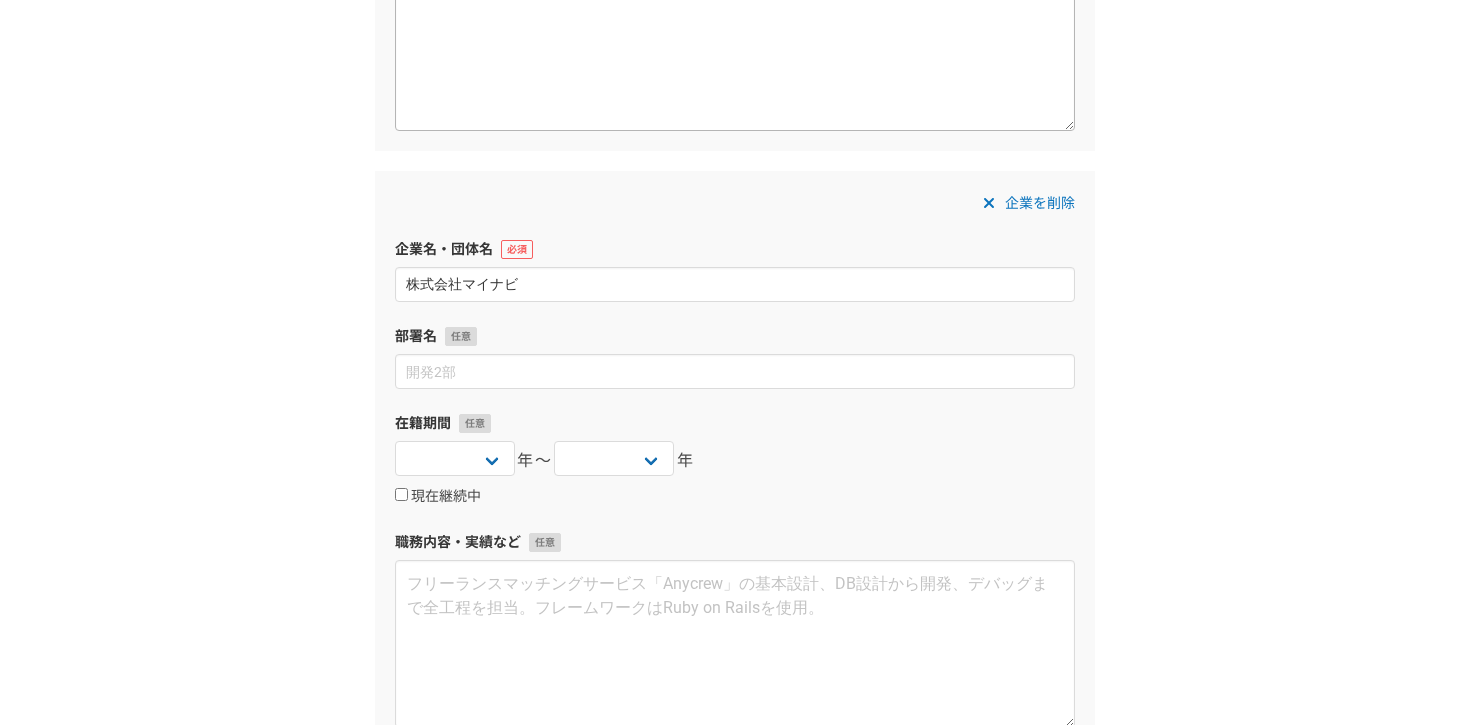 type on "株式会社マイナビ" 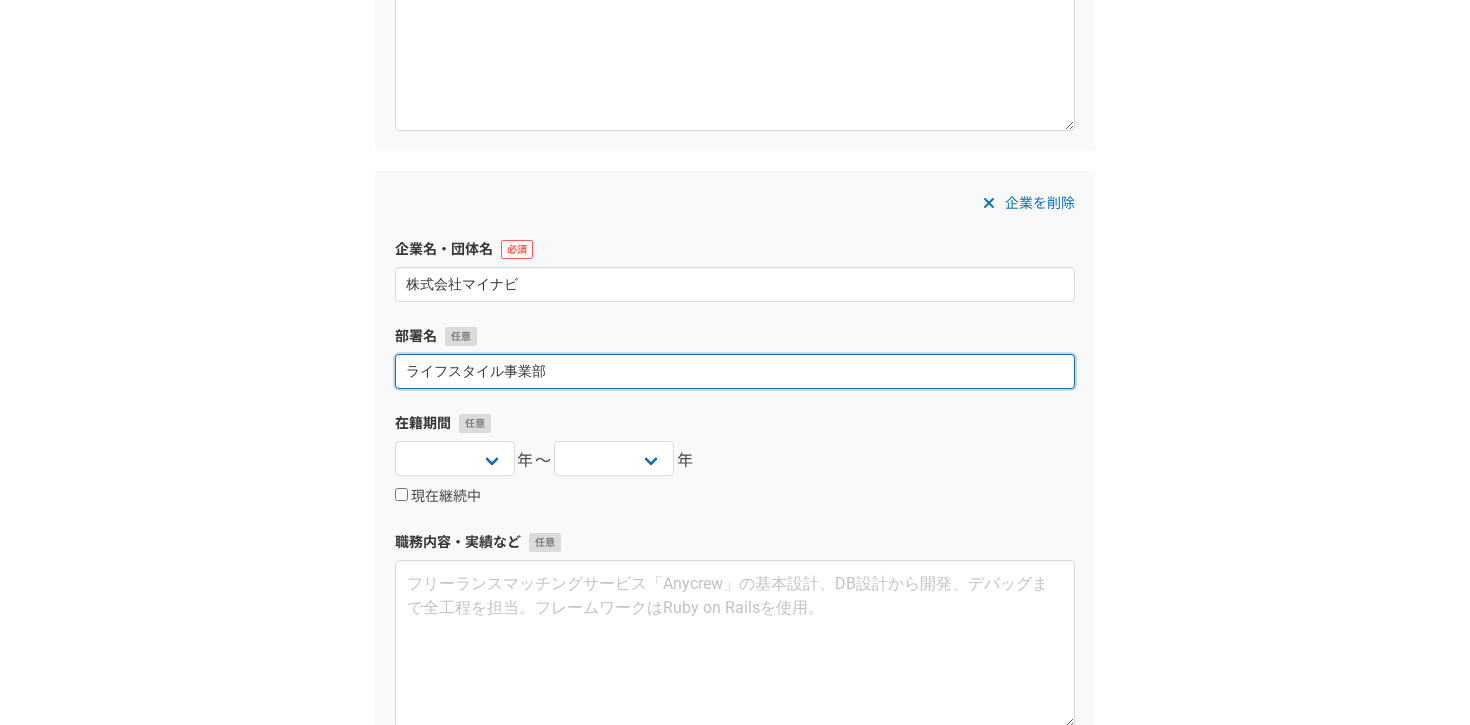 type on "ライフスタイル事業部" 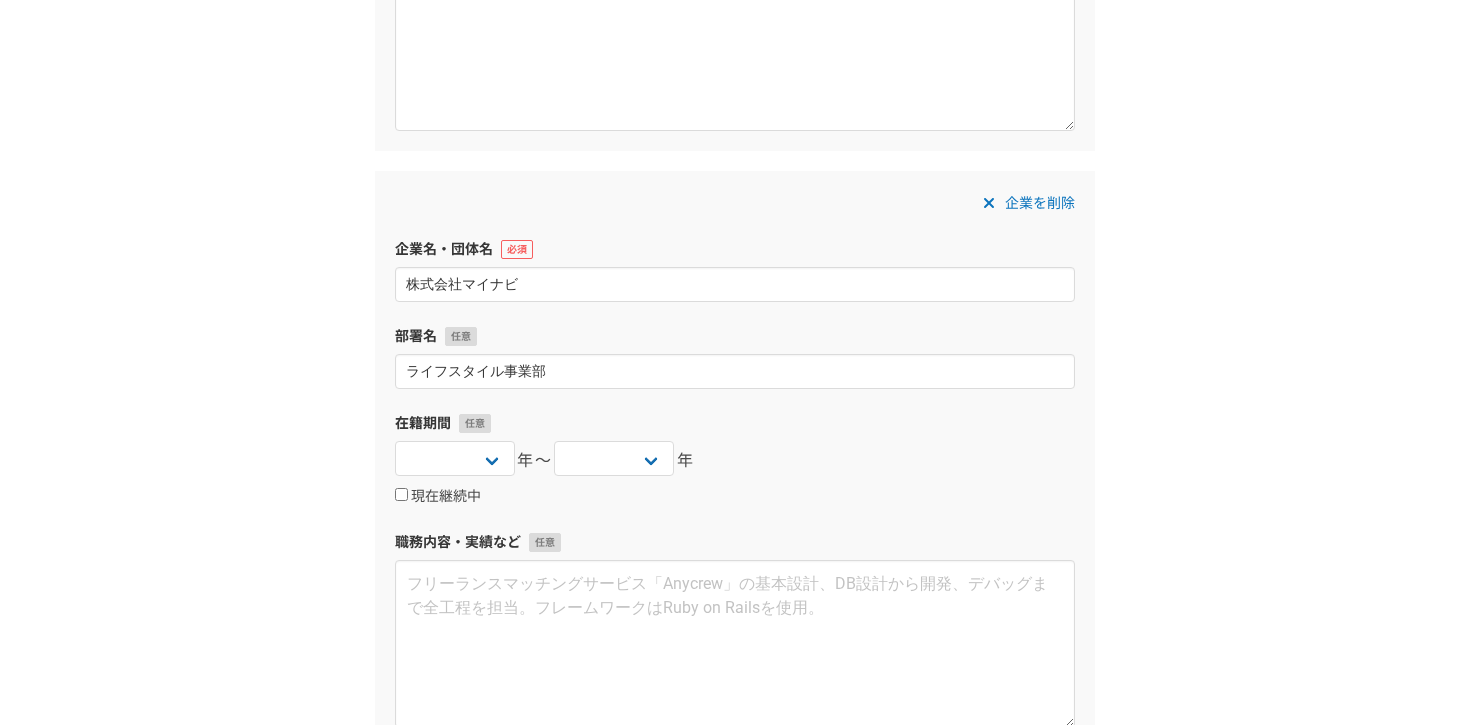 click on "在籍期間 2025 2024 2023 2022 2021 2020 2019 2018 2017 2016 2015 2014 2013 2012 2011 2010 2009 2008 2007 2006 2005 2004 2003 2002 2001 2000 1999 1998 1997 1996 1995 1994 1993 1992 1991 1990 1989 1988 1987 1986 1985 1984 1983 1982 1981 1980 1979 1978 1977 1976 年〜 2025 2024 2023 2022 2021 2020 2019 2018 2017 2016 2015 2014 2013 2012 2011 2010 2009 2008 2007 2006 2005 2004 2003 2002 2001 2000 1999 1998 1997 1996 1995 1994 1993 1992 1991 1990 1989 1988 1987 1986 1985 1984 1983 1982 1981 1980 1979 1978 1977 1976 年   現在継続中" at bounding box center [735, 460] 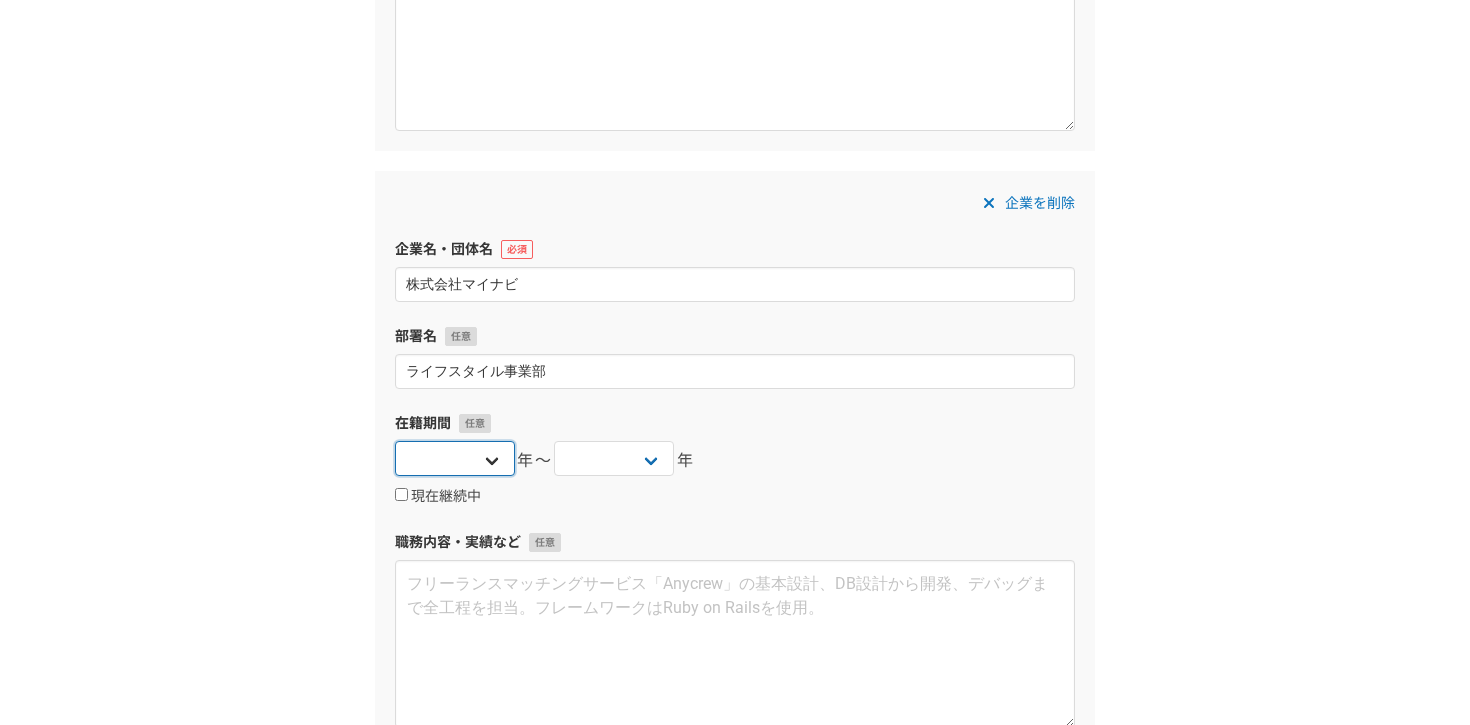 click on "2025 2024 2023 2022 2021 2020 2019 2018 2017 2016 2015 2014 2013 2012 2011 2010 2009 2008 2007 2006 2005 2004 2003 2002 2001 2000 1999 1998 1997 1996 1995 1994 1993 1992 1991 1990 1989 1988 1987 1986 1985 1984 1983 1982 1981 1980 1979 1978 1977 1976" at bounding box center [455, 458] 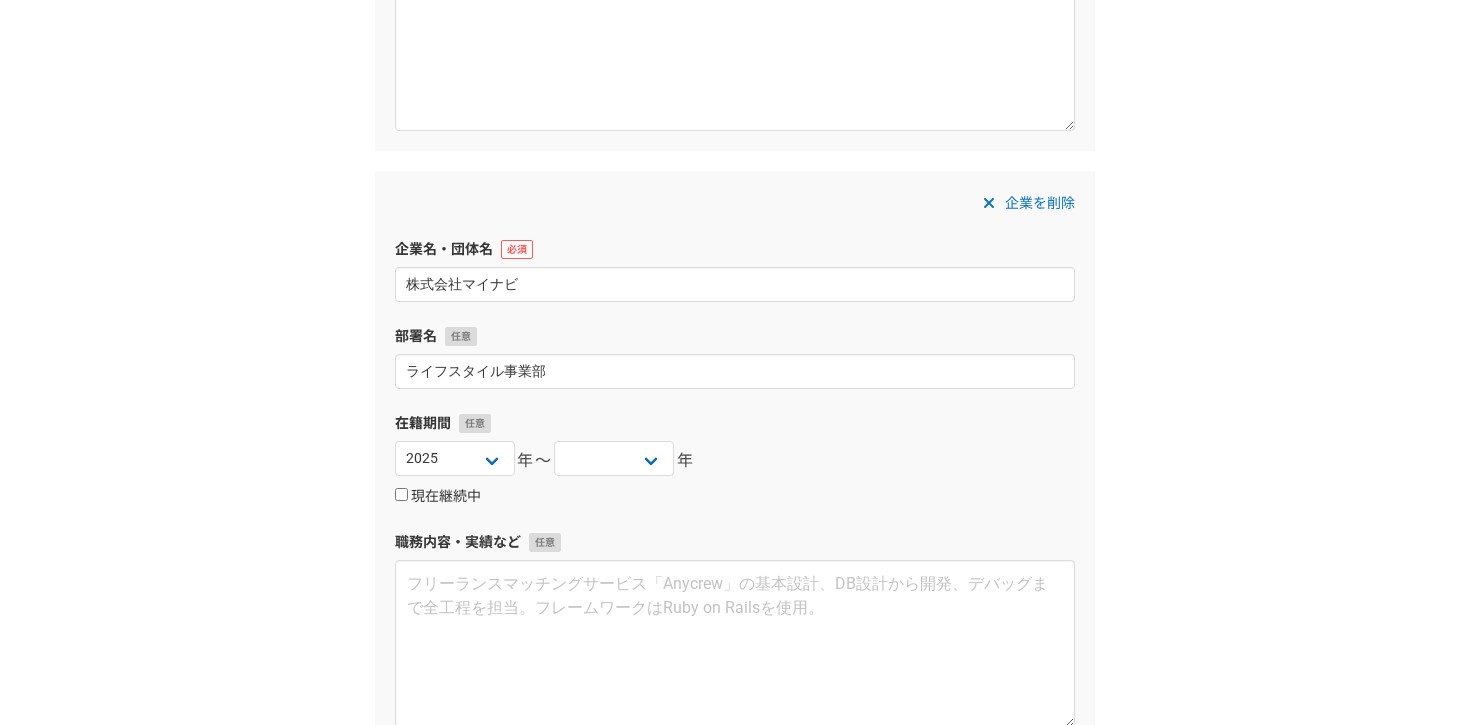 click on "現在継続中" at bounding box center [438, 497] 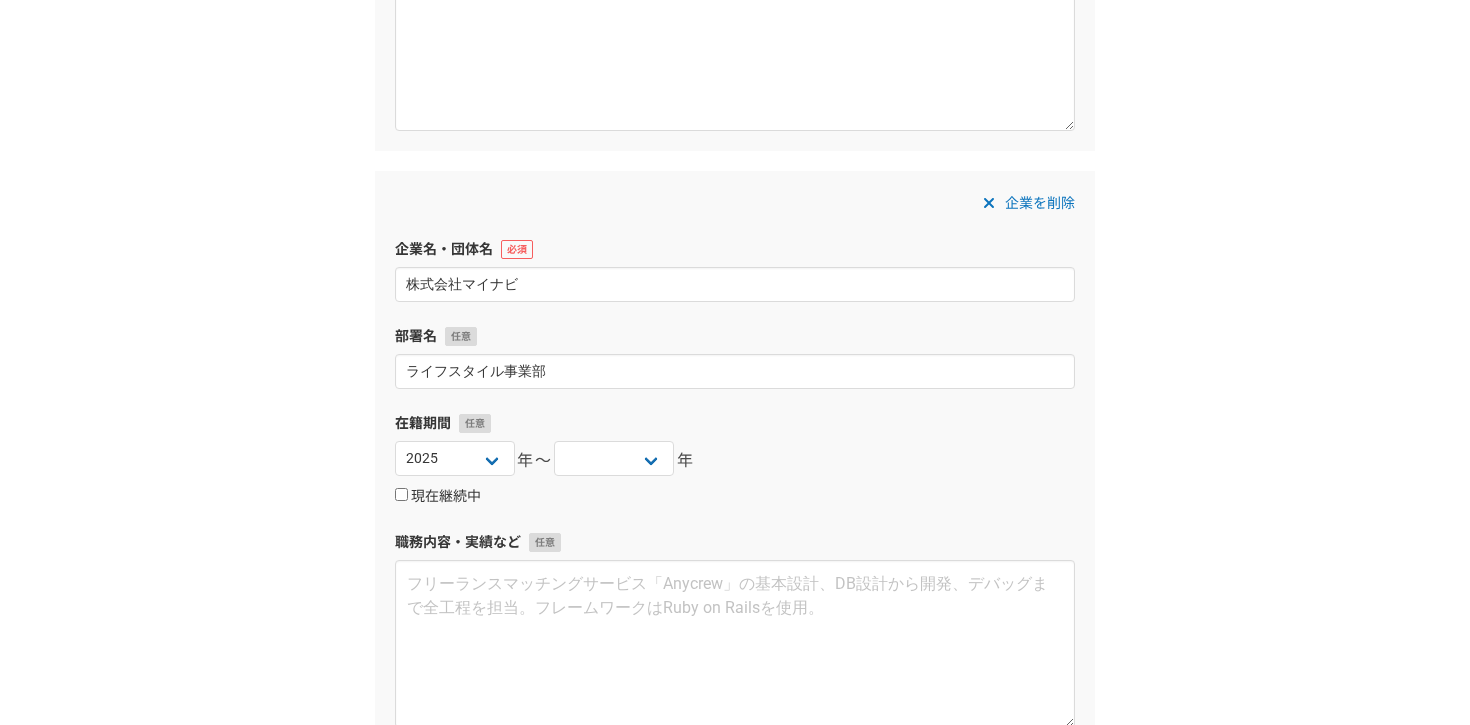 checkbox on "true" 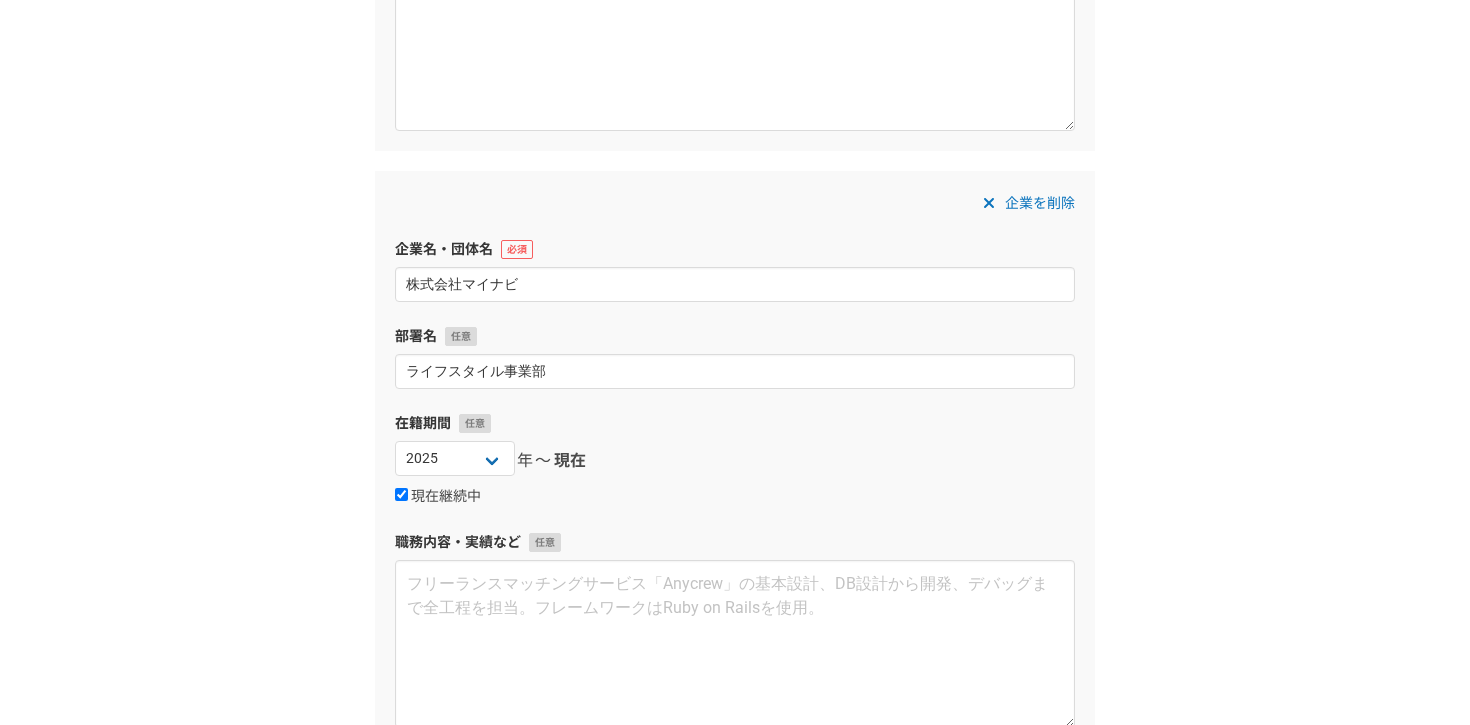 scroll, scrollTop: 1845, scrollLeft: 0, axis: vertical 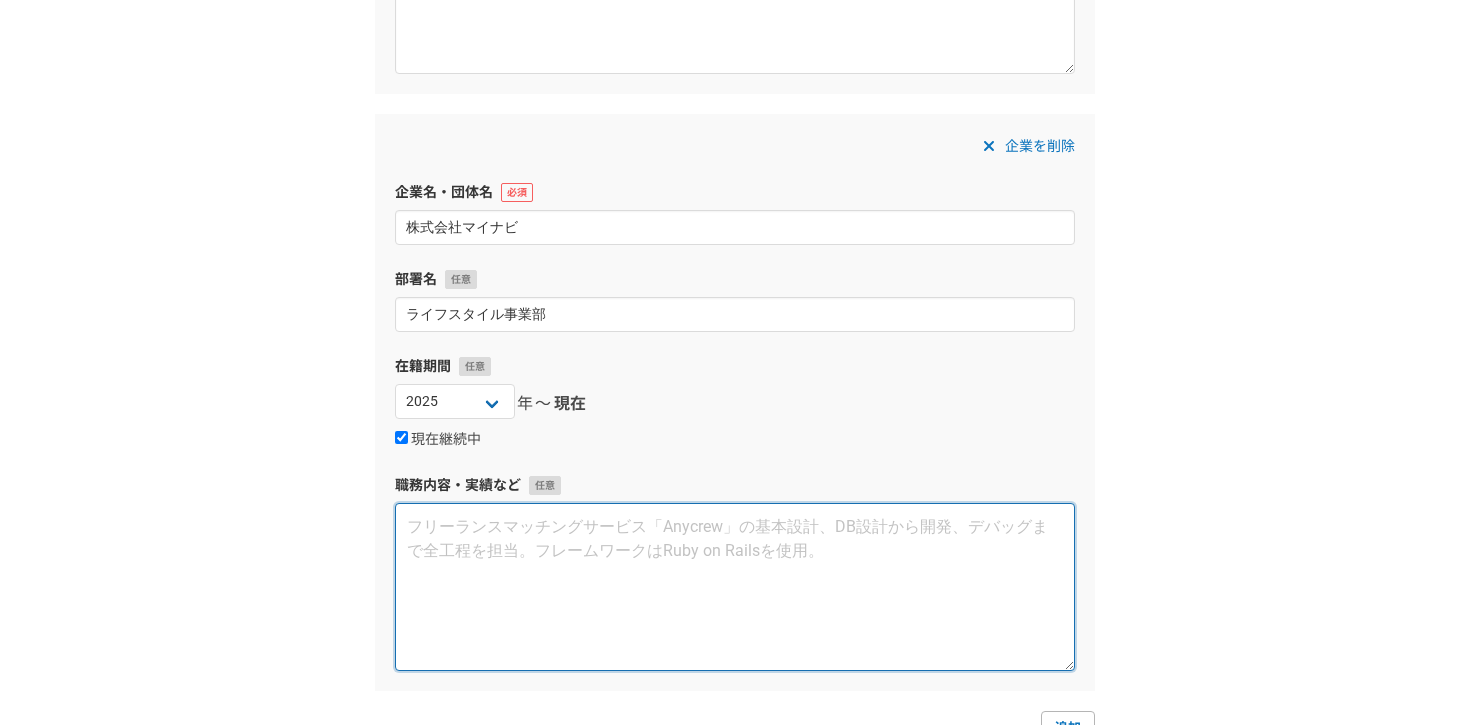click at bounding box center [735, 587] 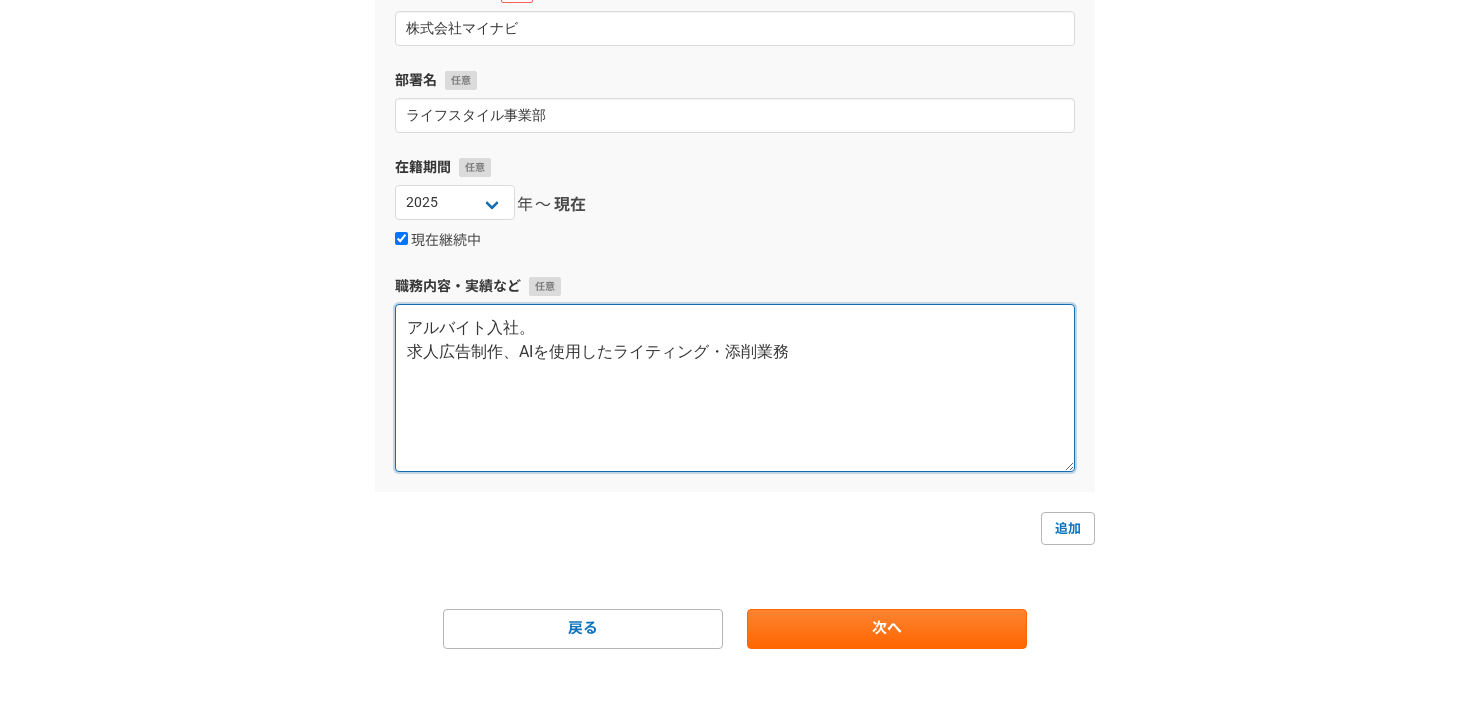 scroll, scrollTop: 2047, scrollLeft: 0, axis: vertical 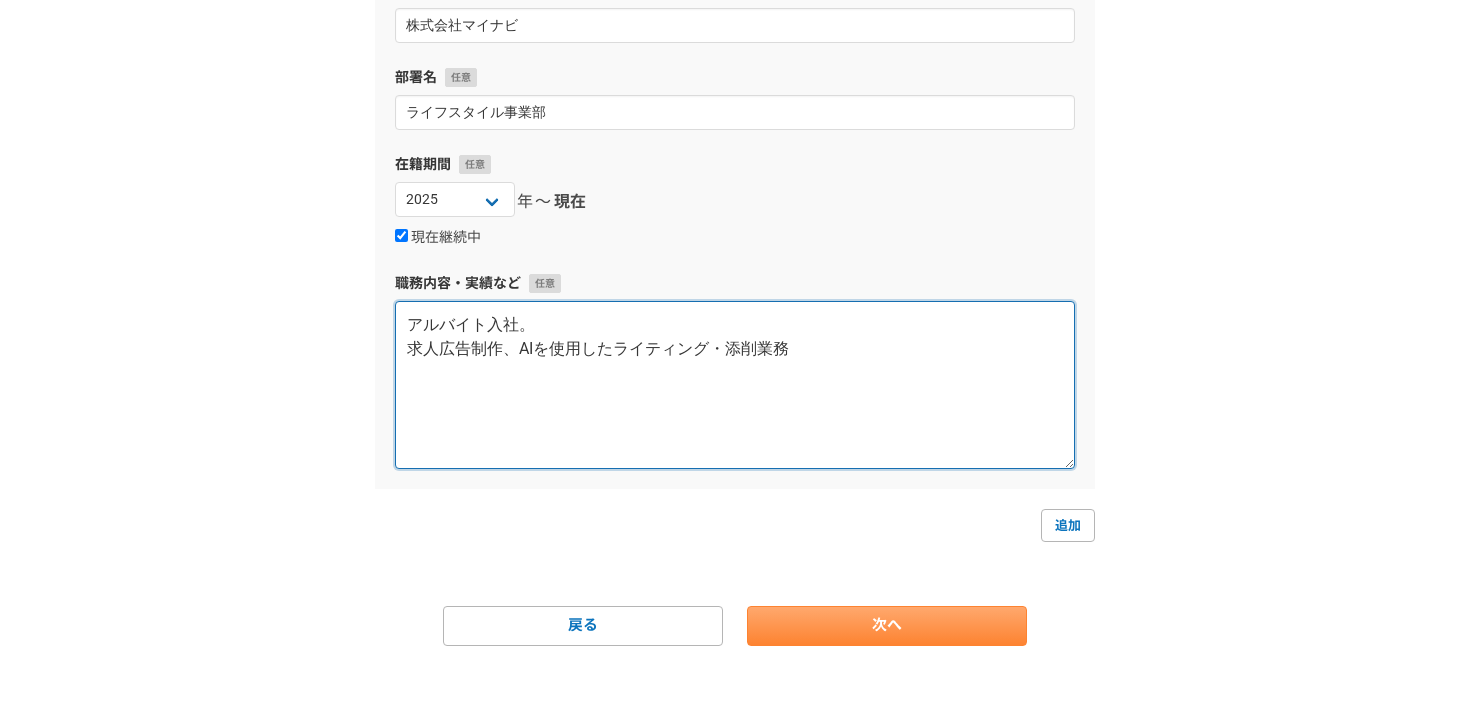 type on "アルバイト入社。
求人広告制作、AIを使用したライティング・添削業務" 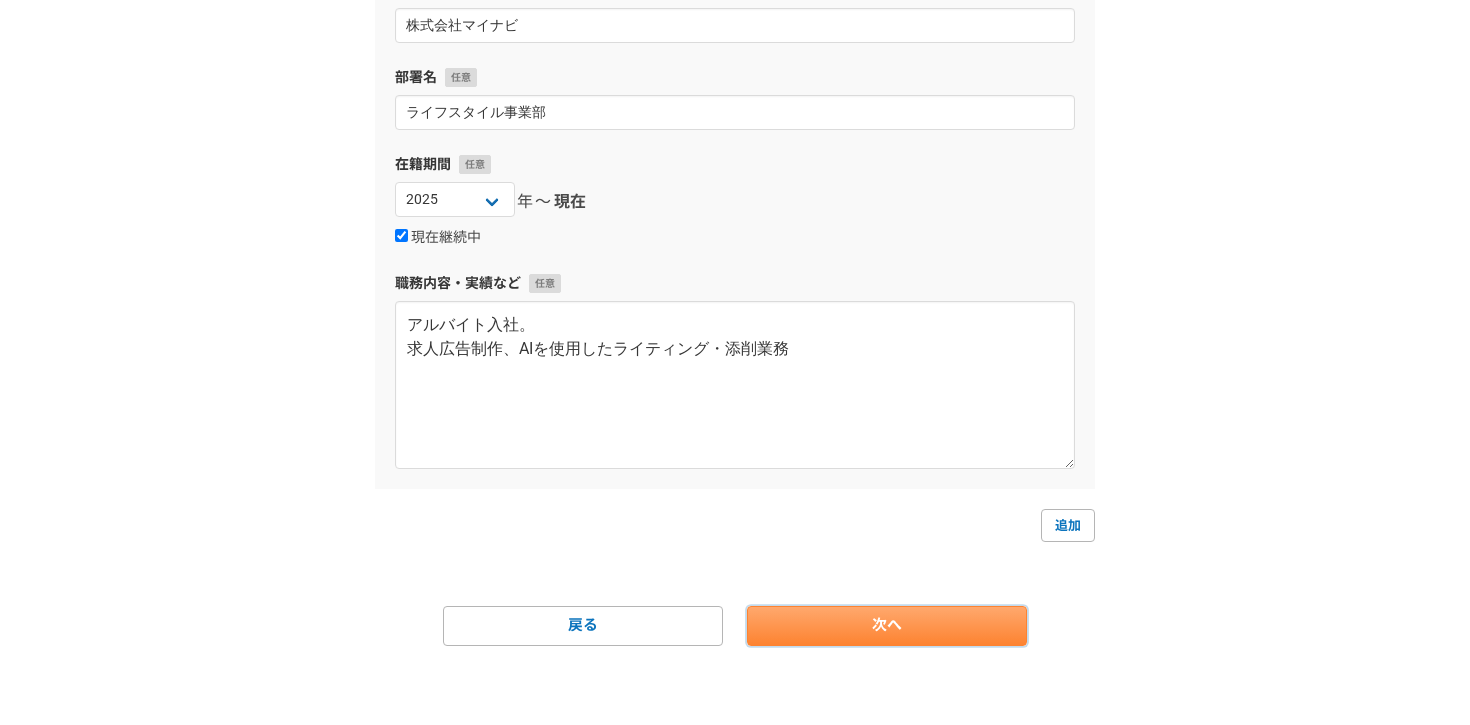 click on "次へ" at bounding box center [887, 626] 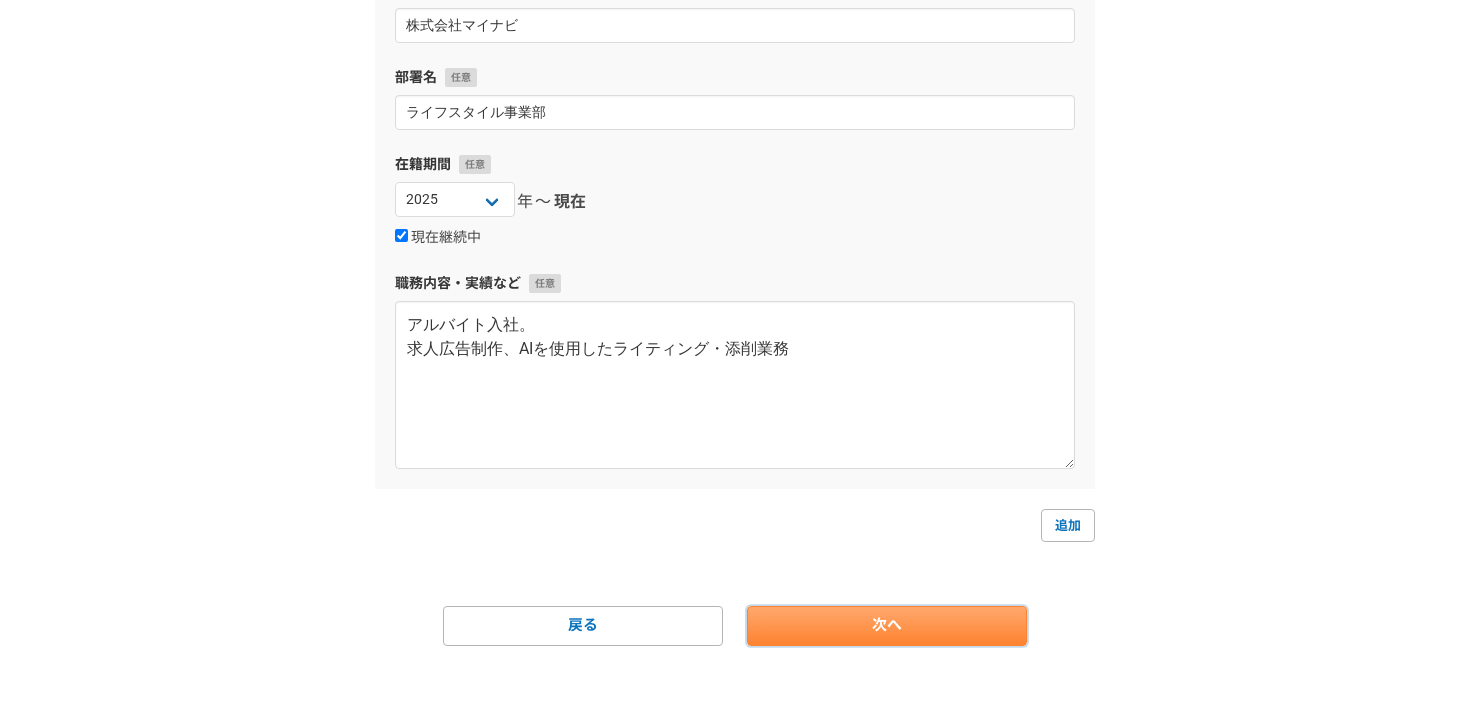 scroll, scrollTop: 0, scrollLeft: 0, axis: both 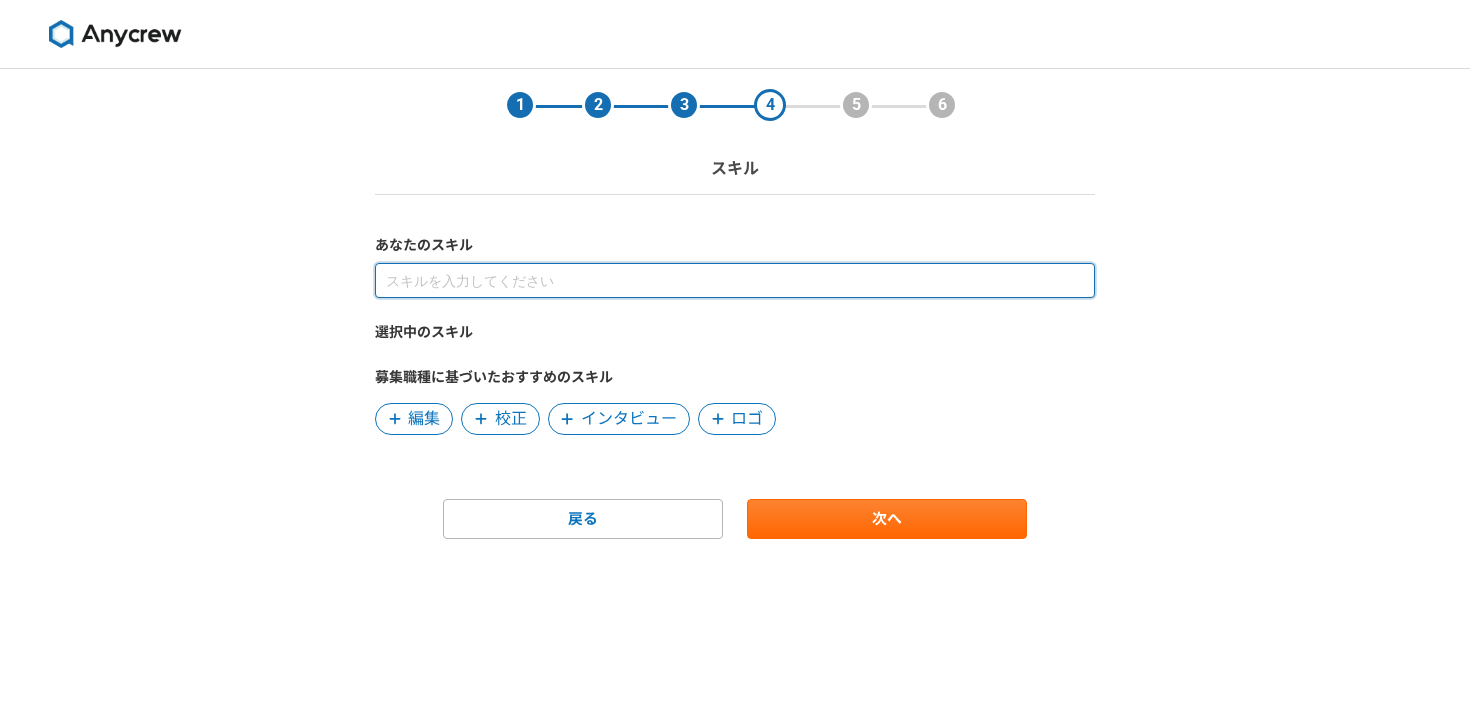 click at bounding box center (735, 280) 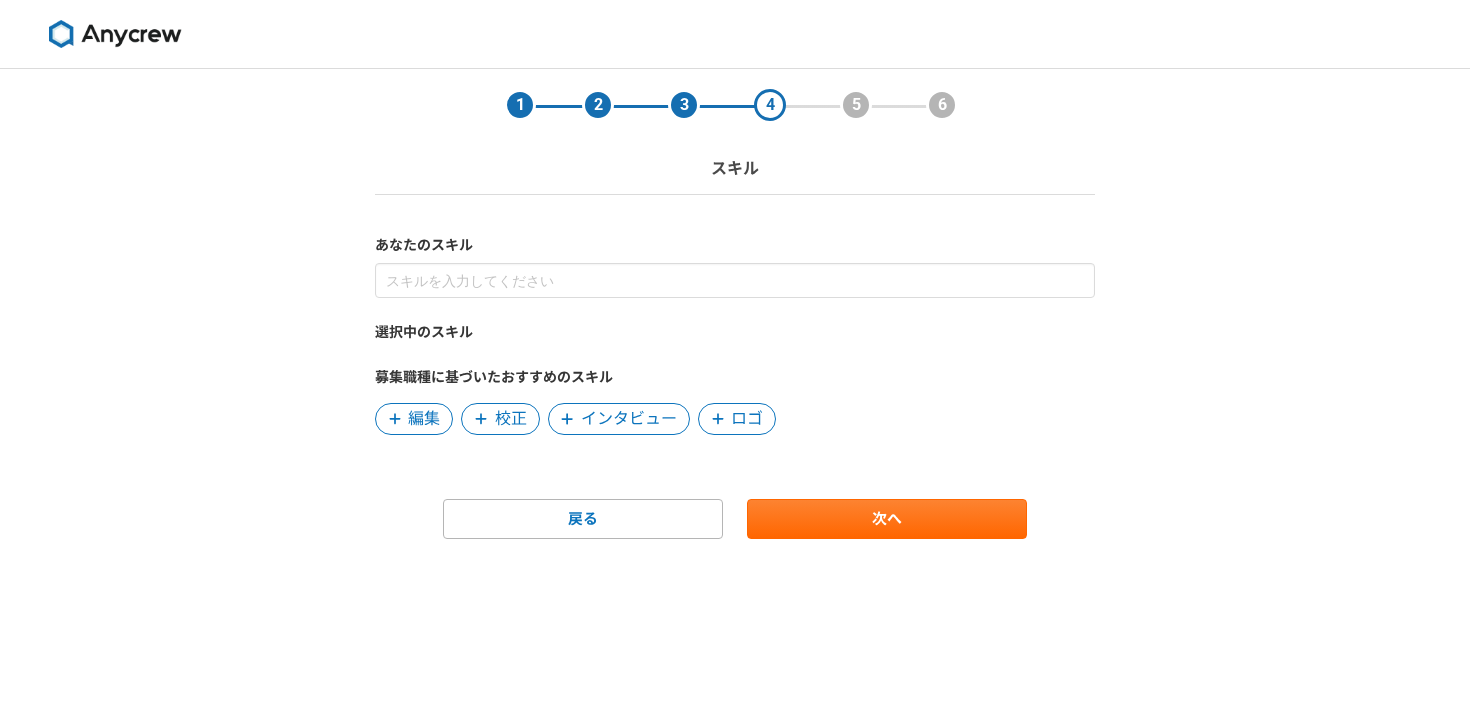 click at bounding box center (718, 419) 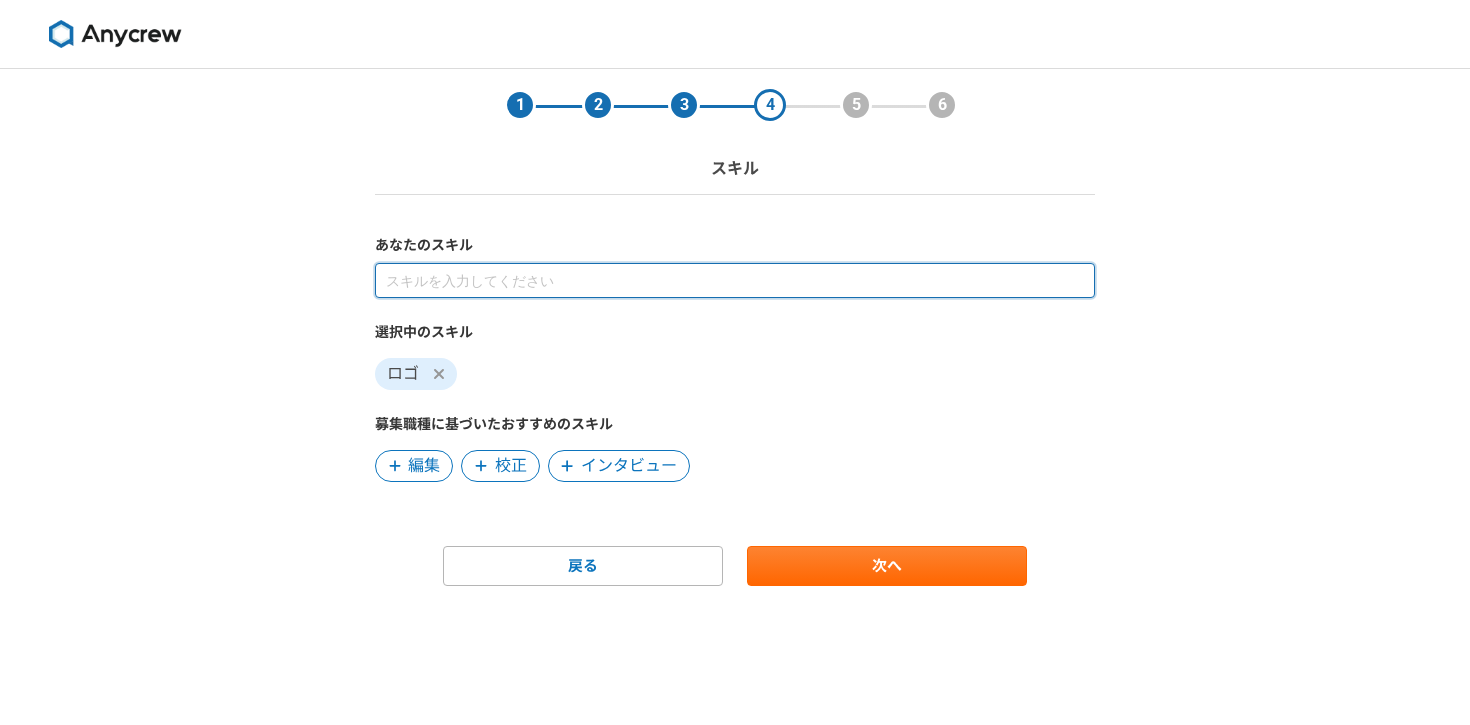 click at bounding box center [735, 280] 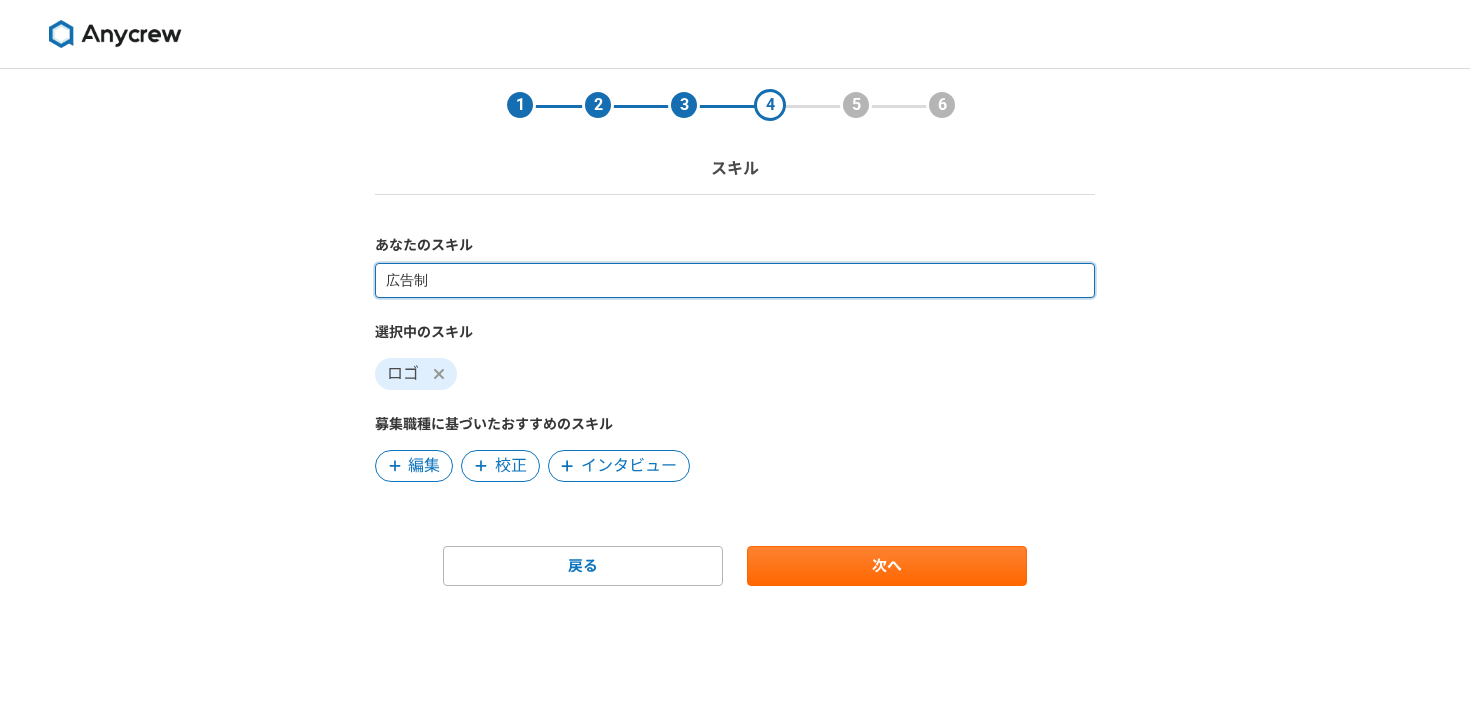 type on "広告" 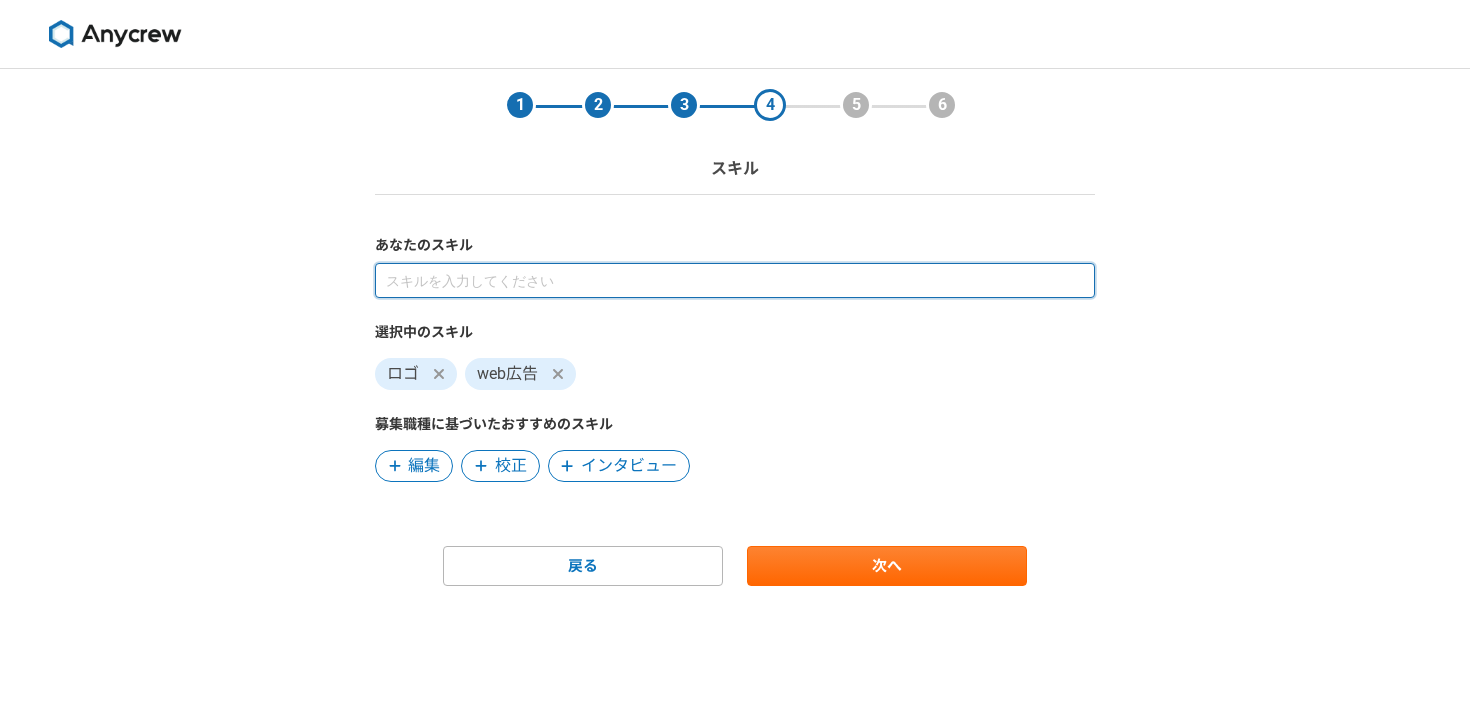 click at bounding box center [735, 280] 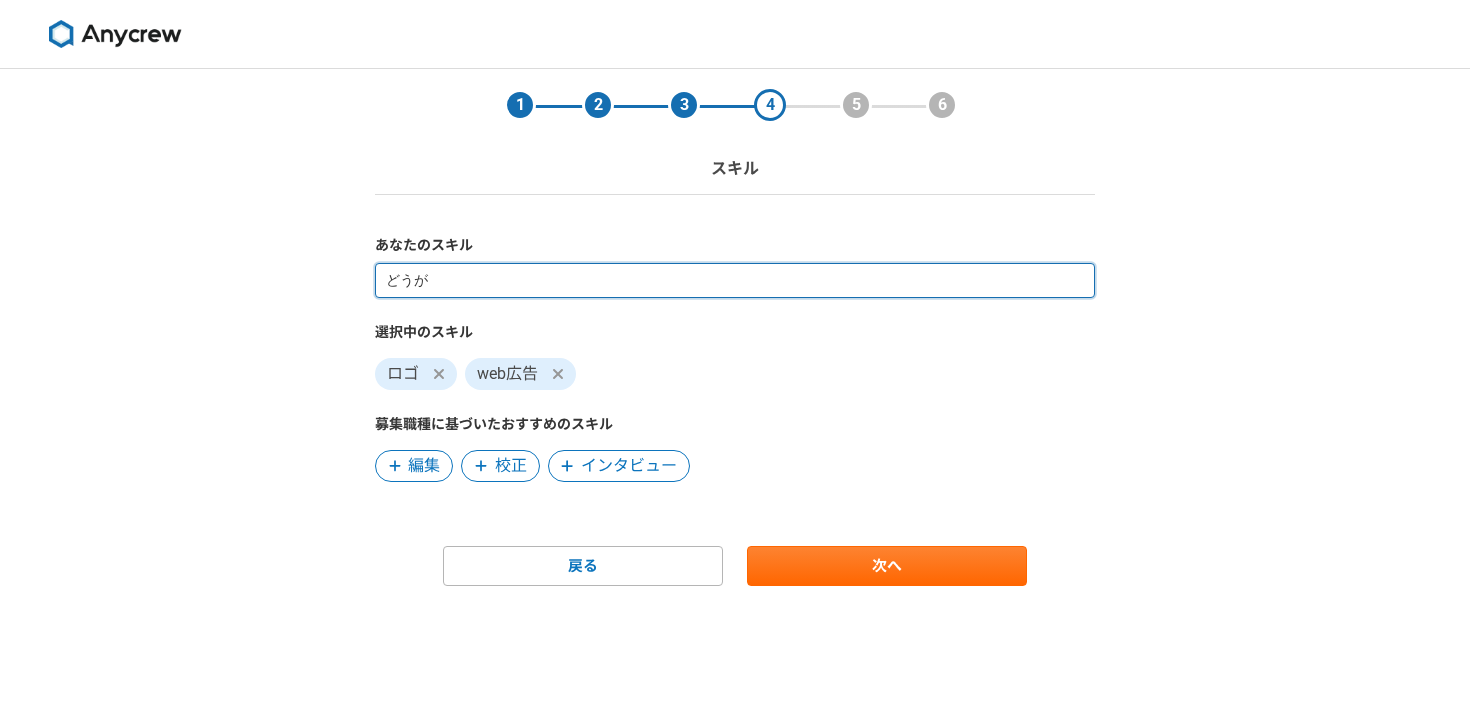 type on "動画" 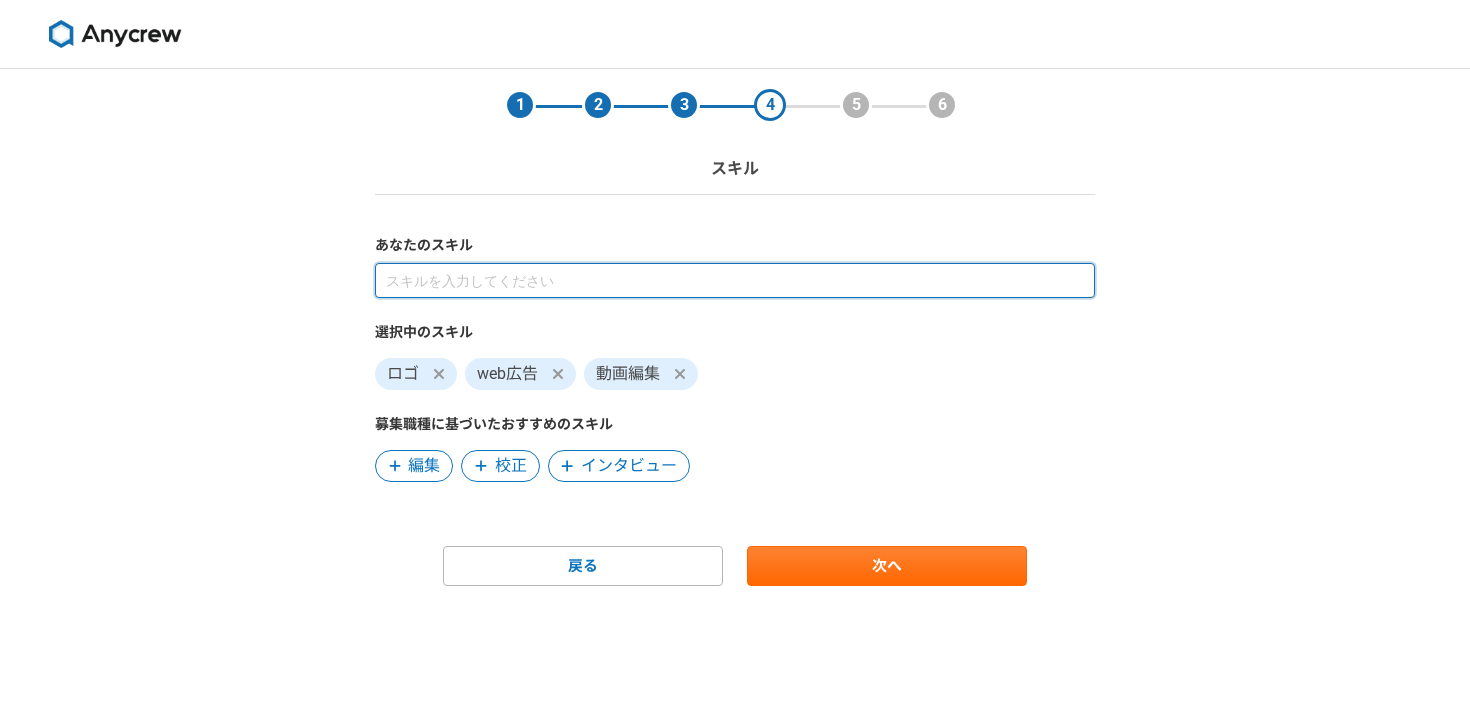 click at bounding box center (735, 280) 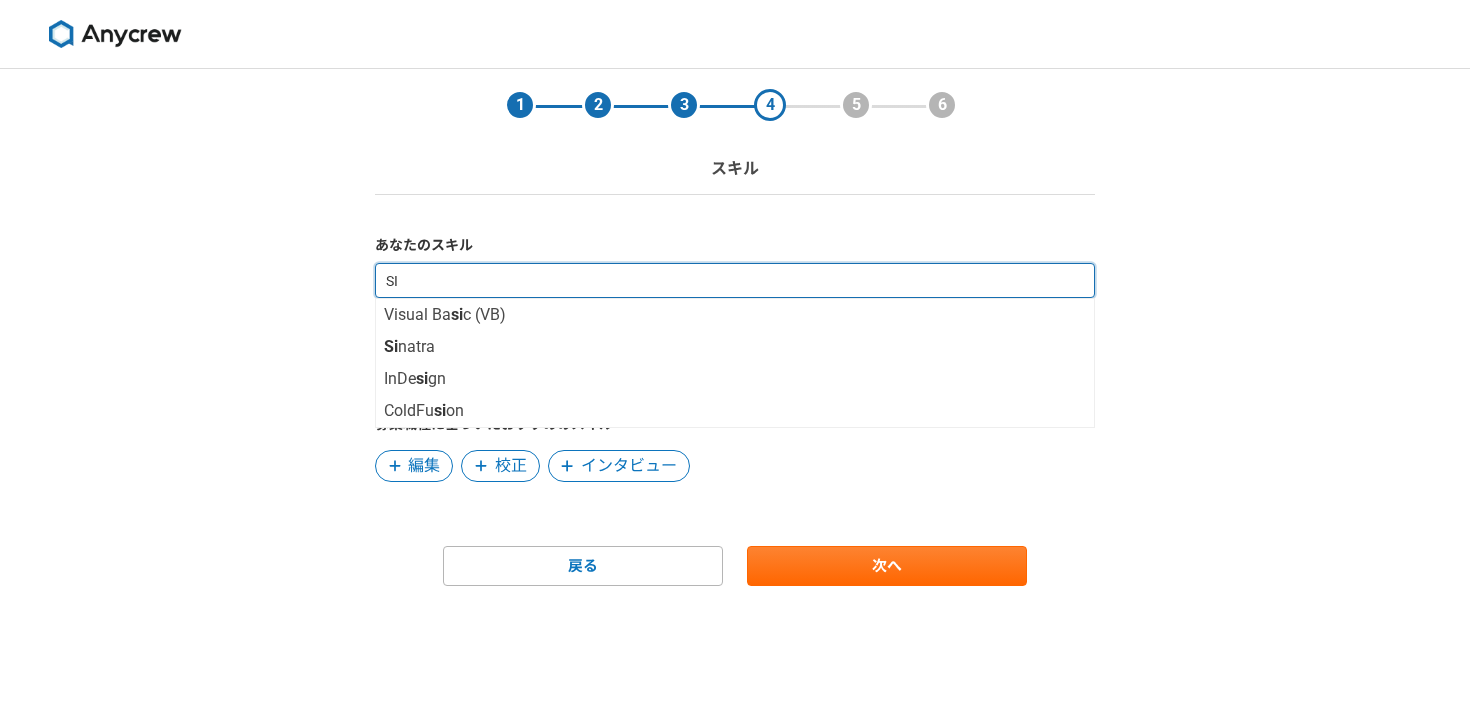 type on "S" 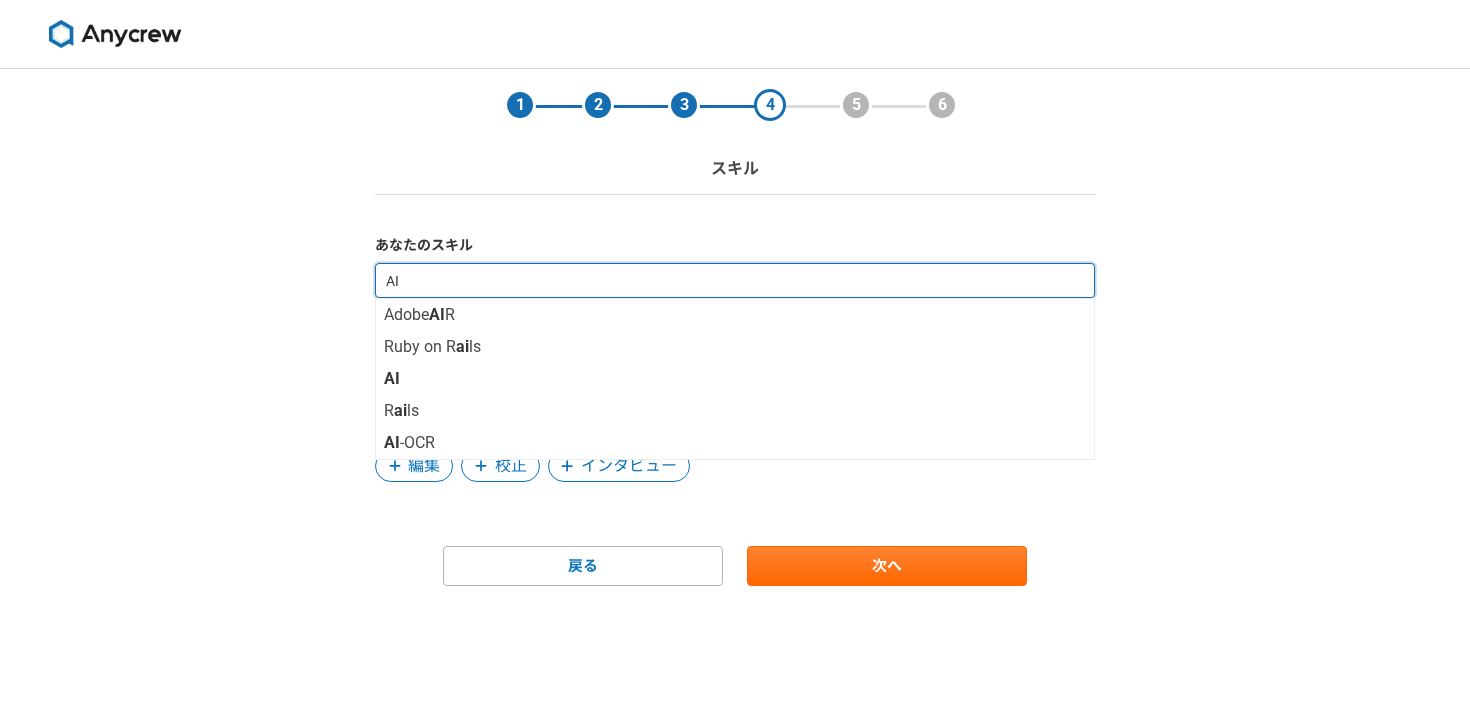 type on "A" 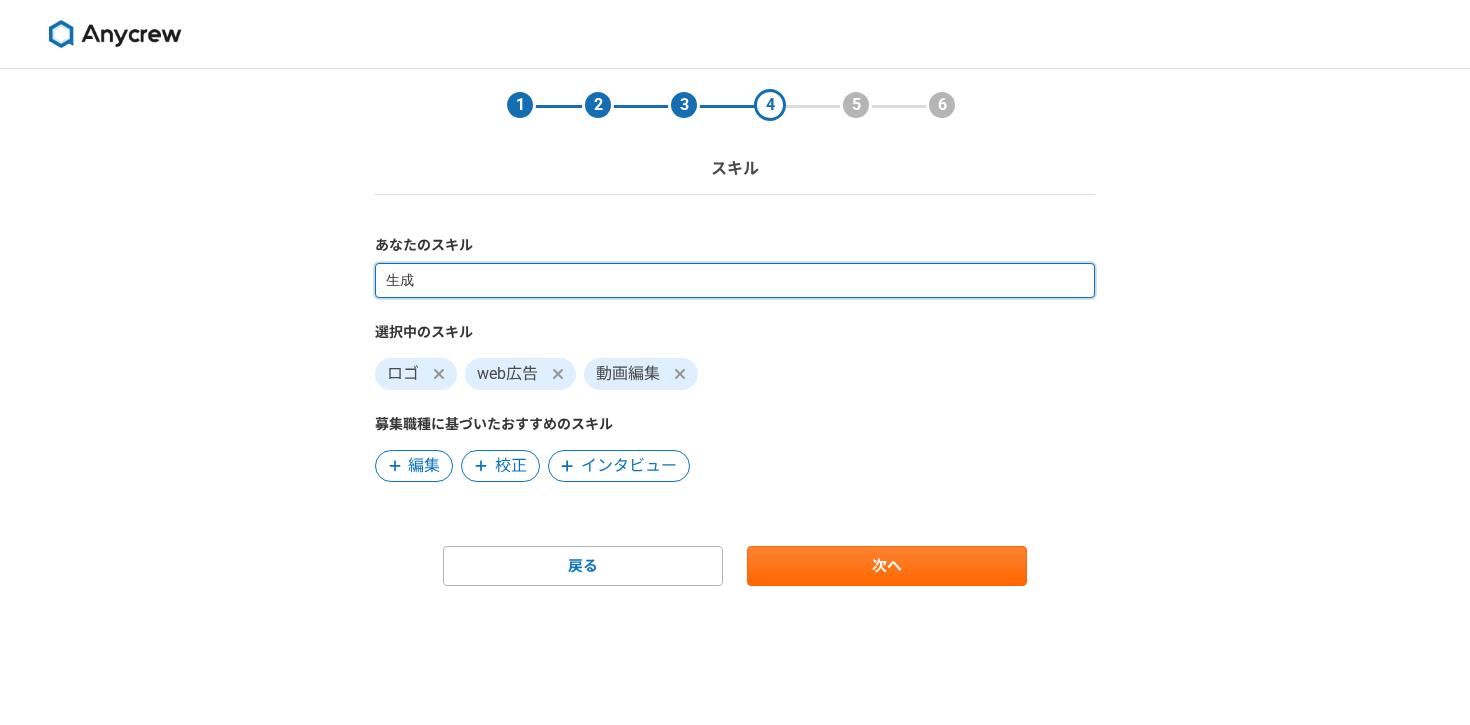 type on "生" 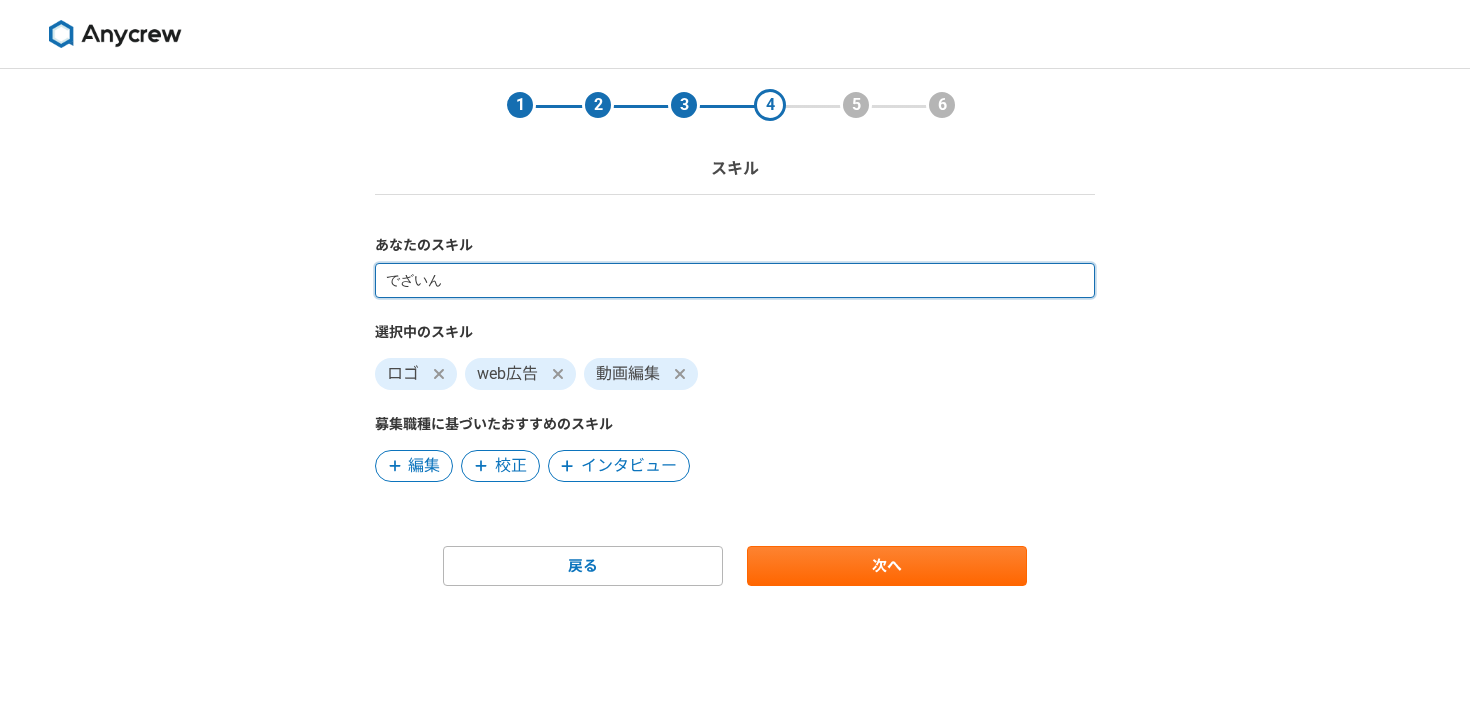 type on "デザイン" 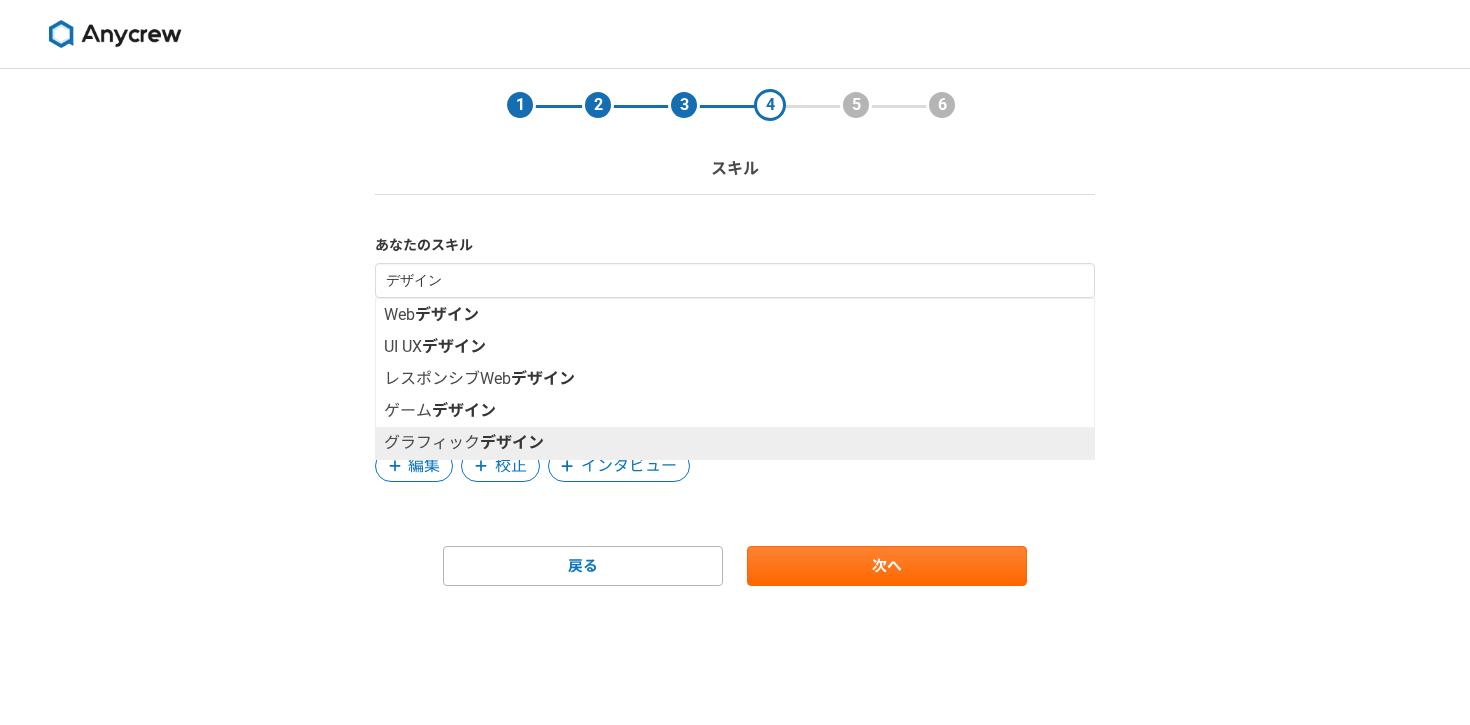 type 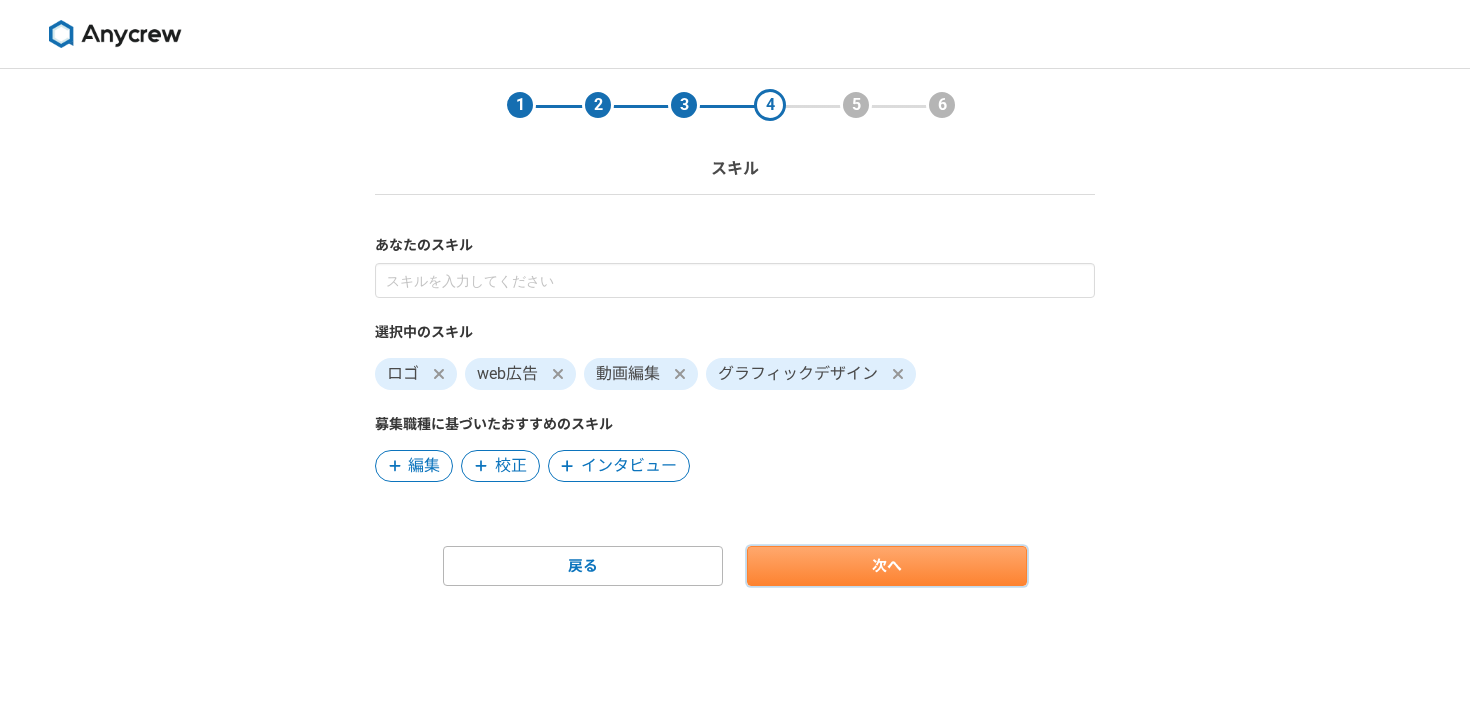 click on "次へ" at bounding box center (887, 566) 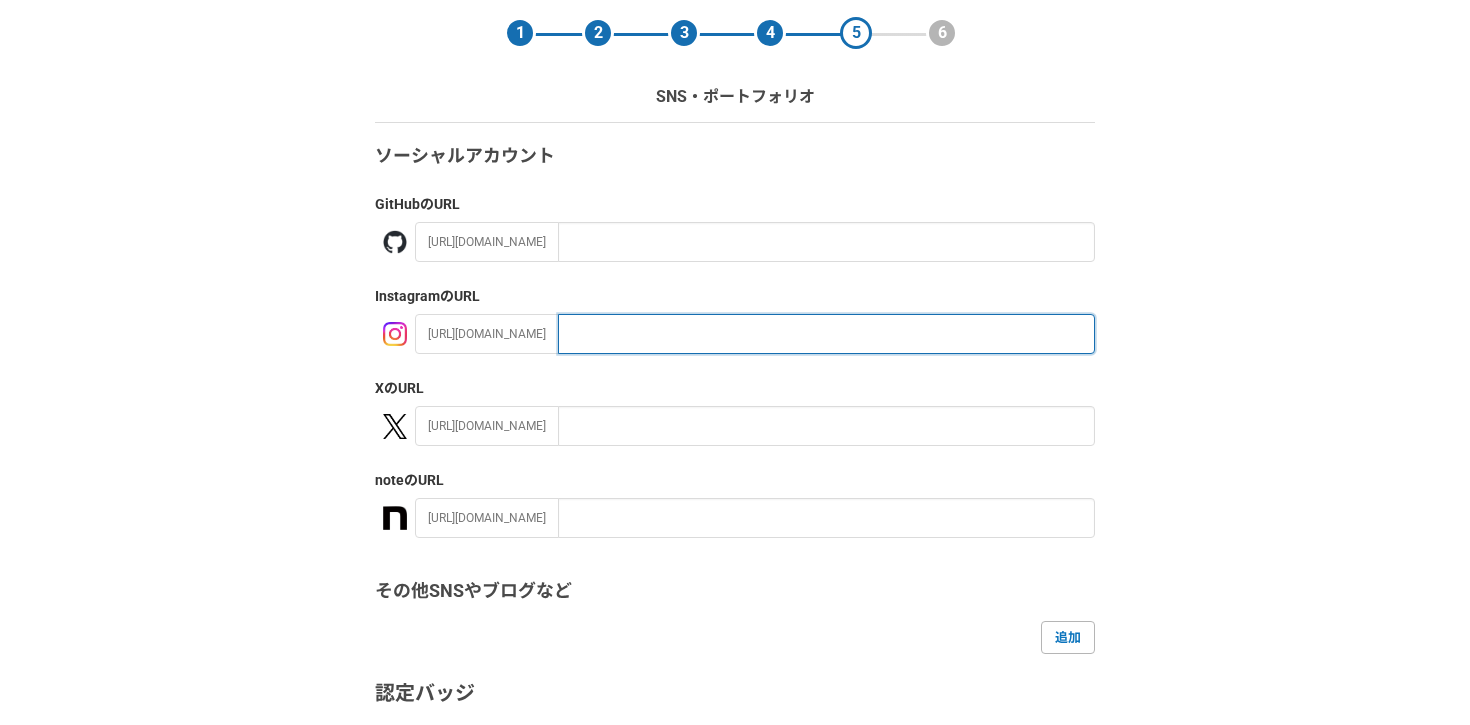 click at bounding box center (826, 334) 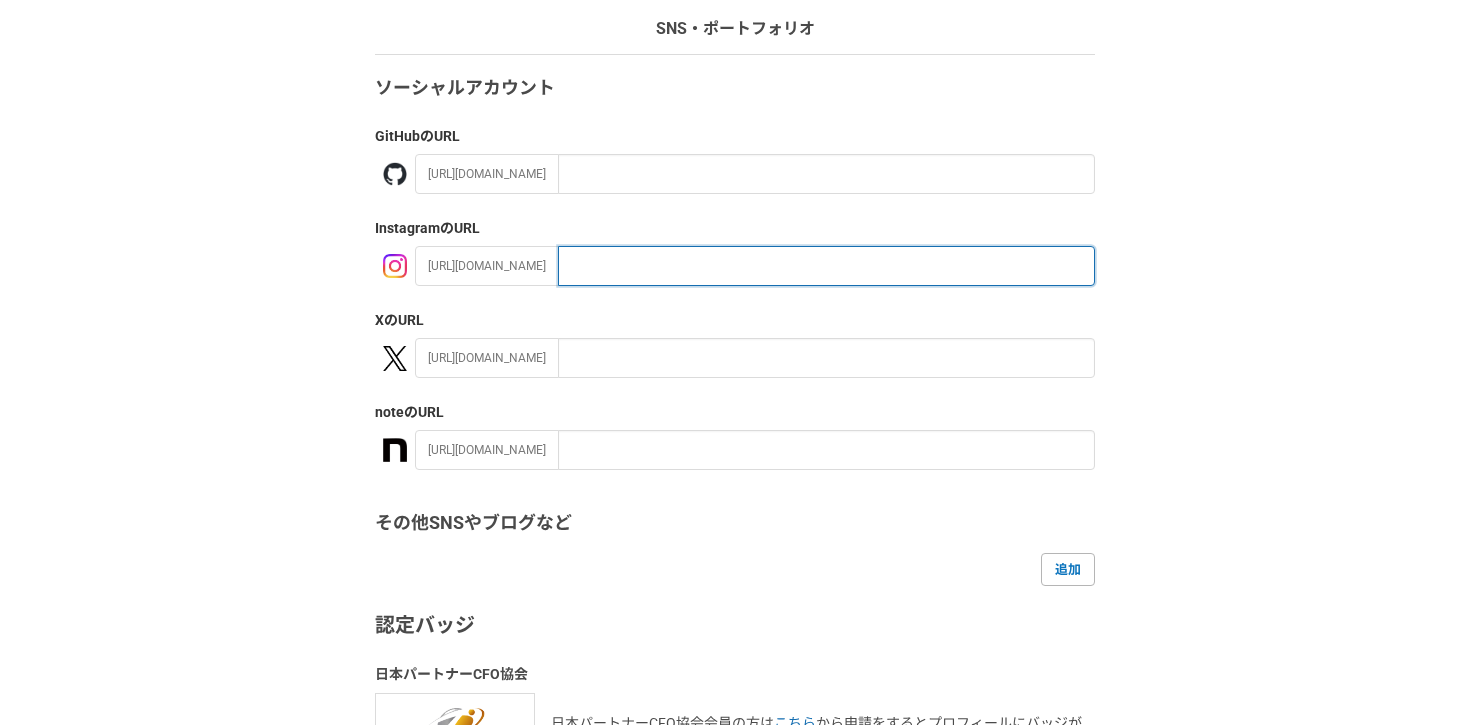 scroll, scrollTop: 162, scrollLeft: 0, axis: vertical 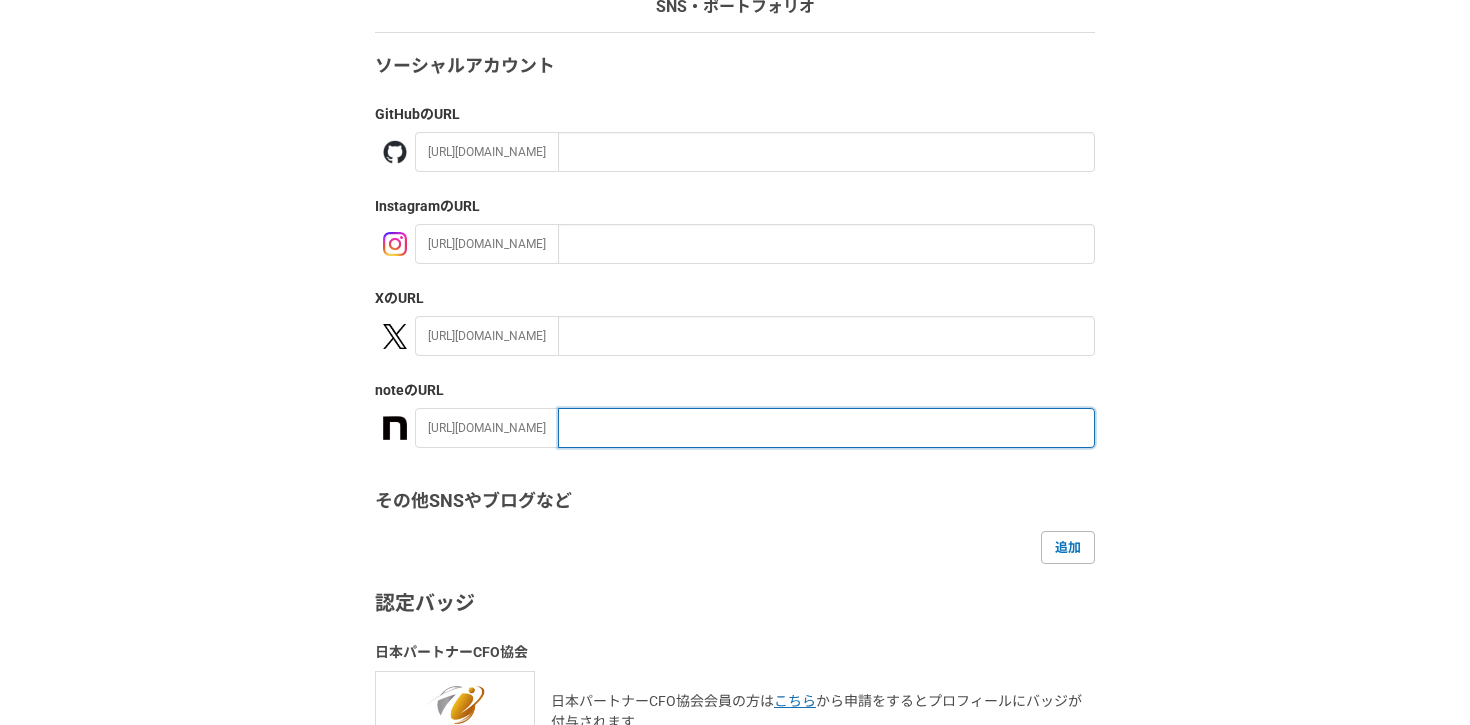 click at bounding box center (826, 428) 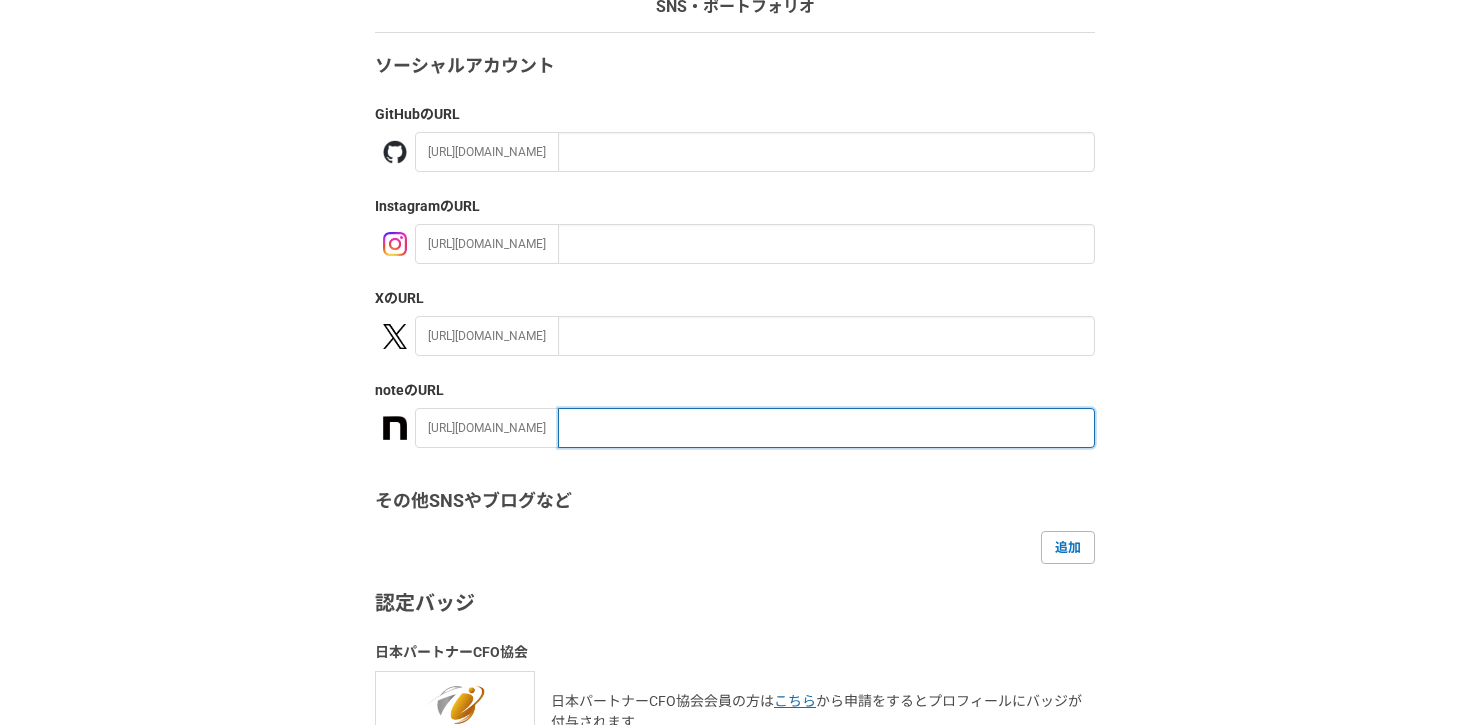 paste on "https://note.com/selena_yogalife" 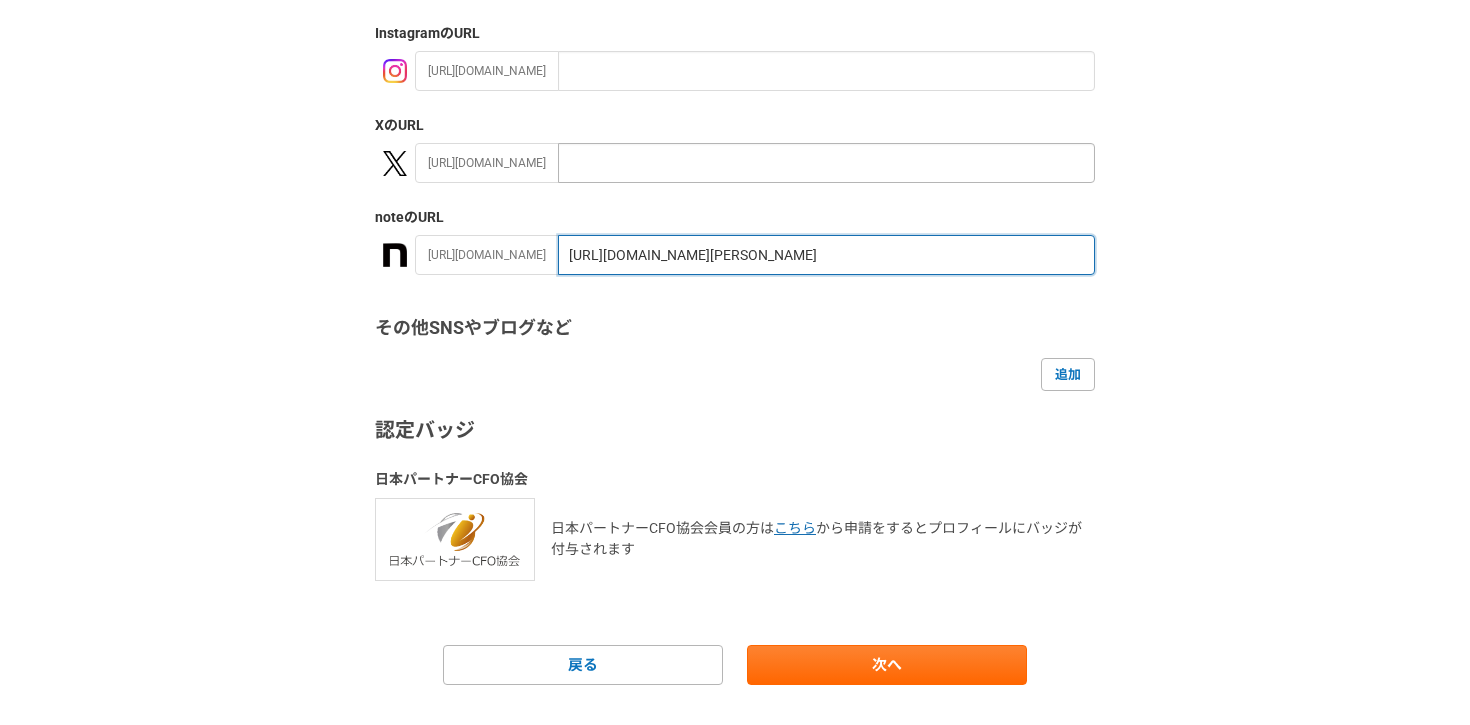 scroll, scrollTop: 375, scrollLeft: 0, axis: vertical 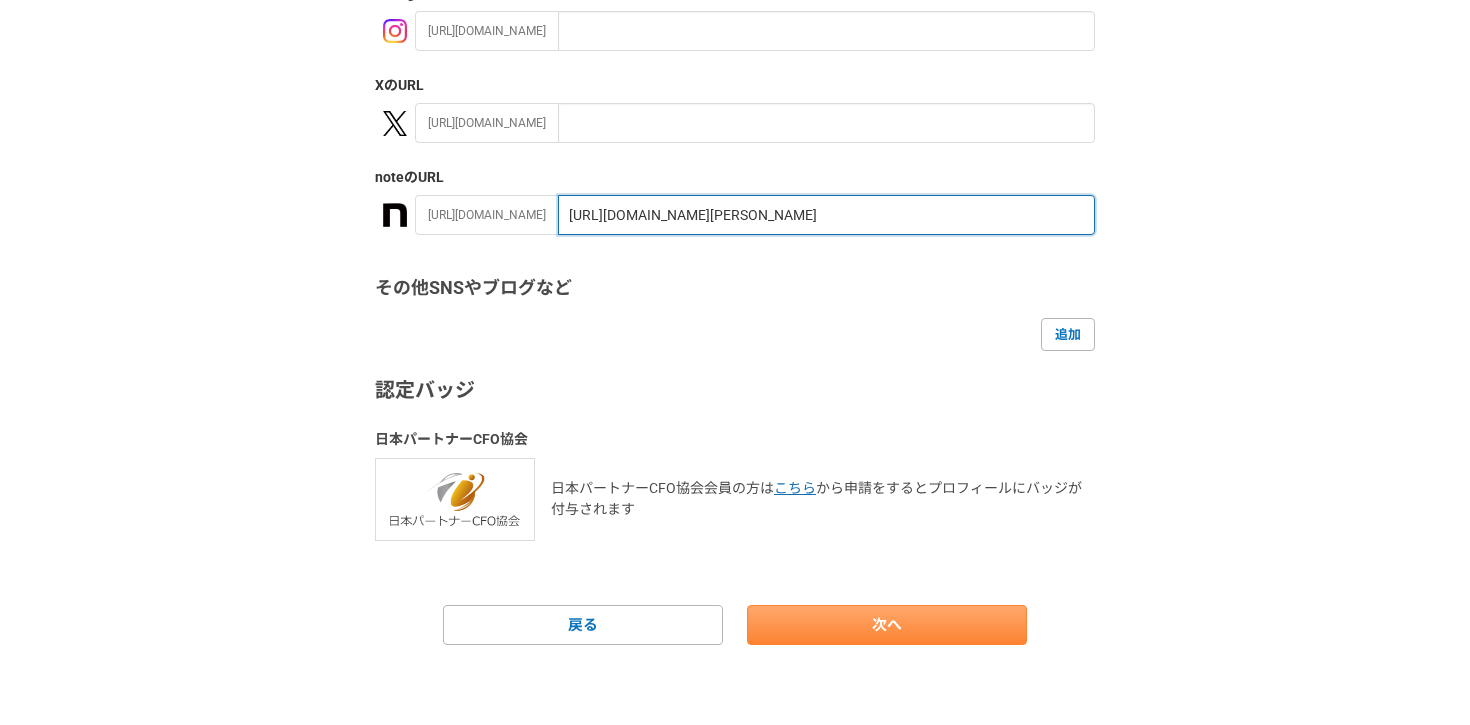type on "https://note.com/selena_yogalife" 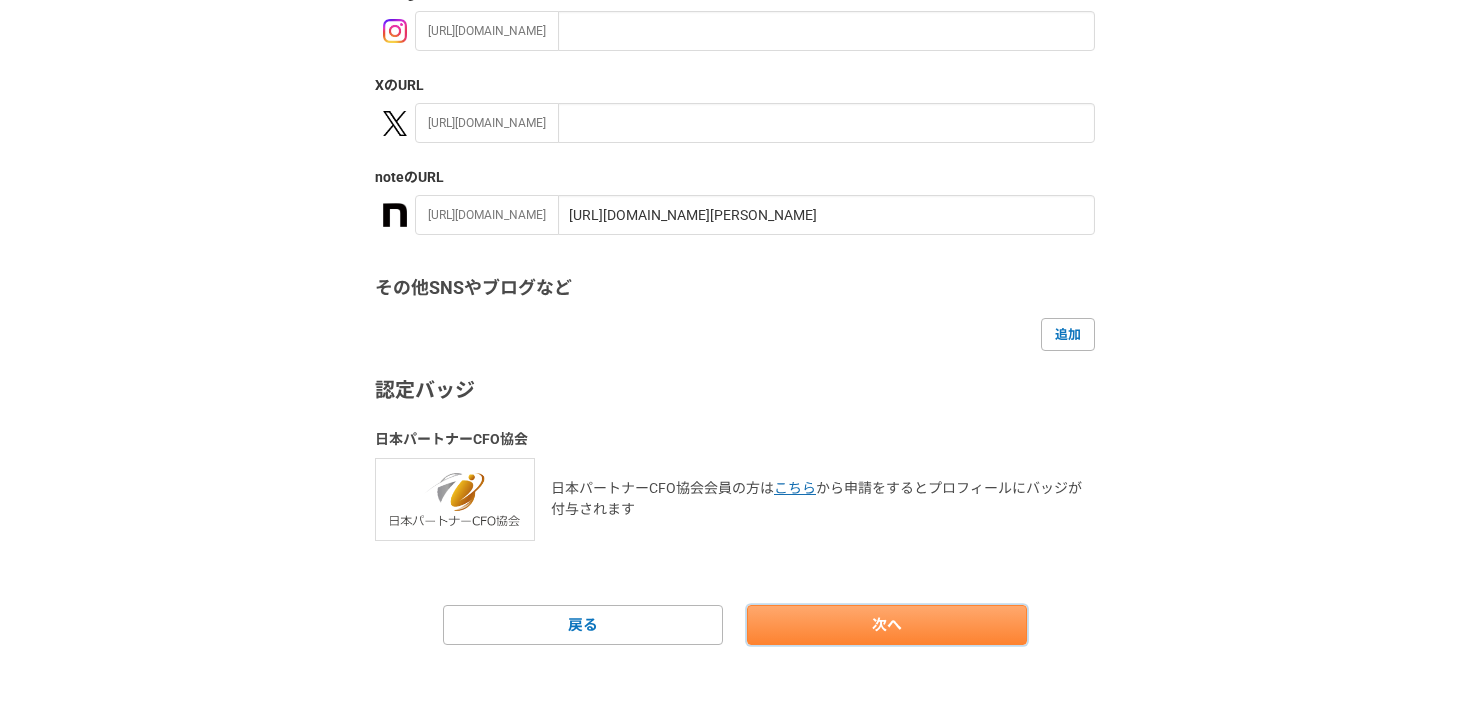 click on "次へ" at bounding box center (887, 625) 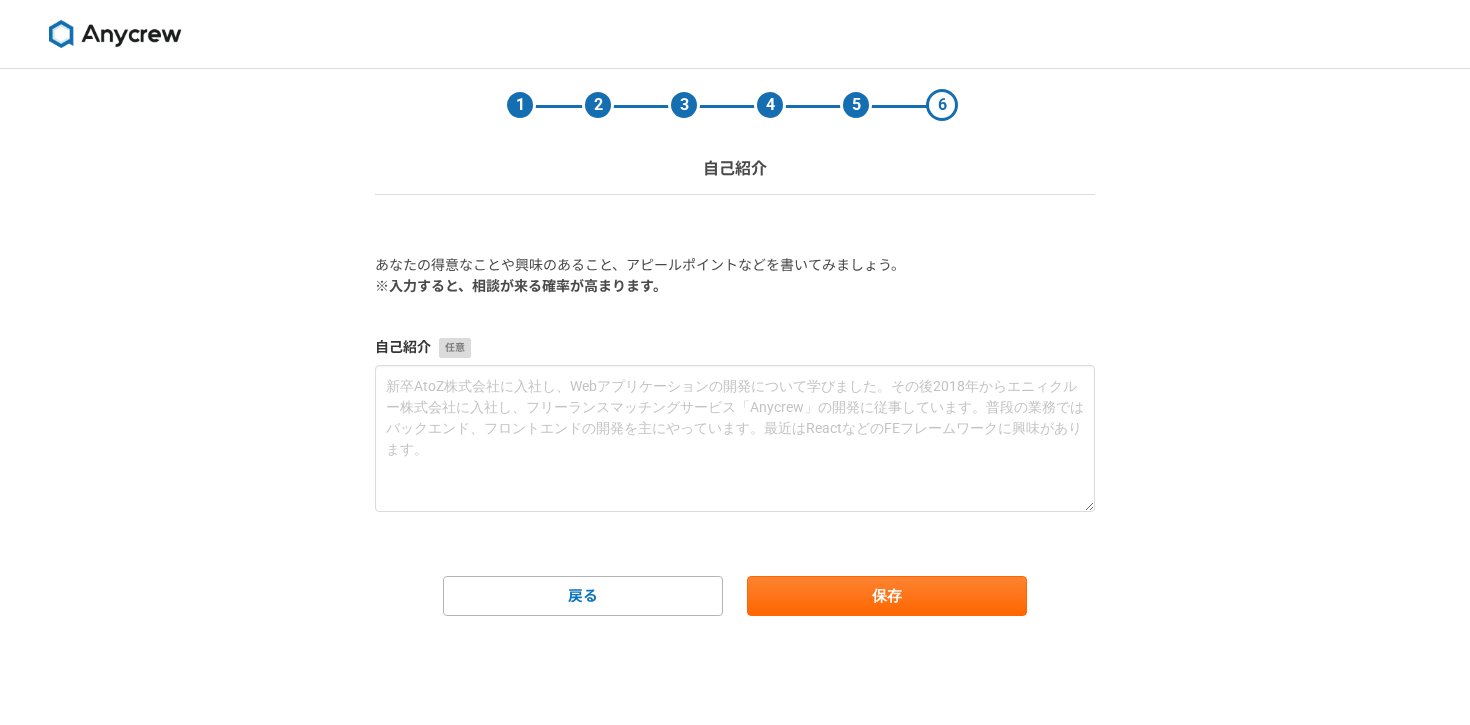scroll, scrollTop: 0, scrollLeft: 0, axis: both 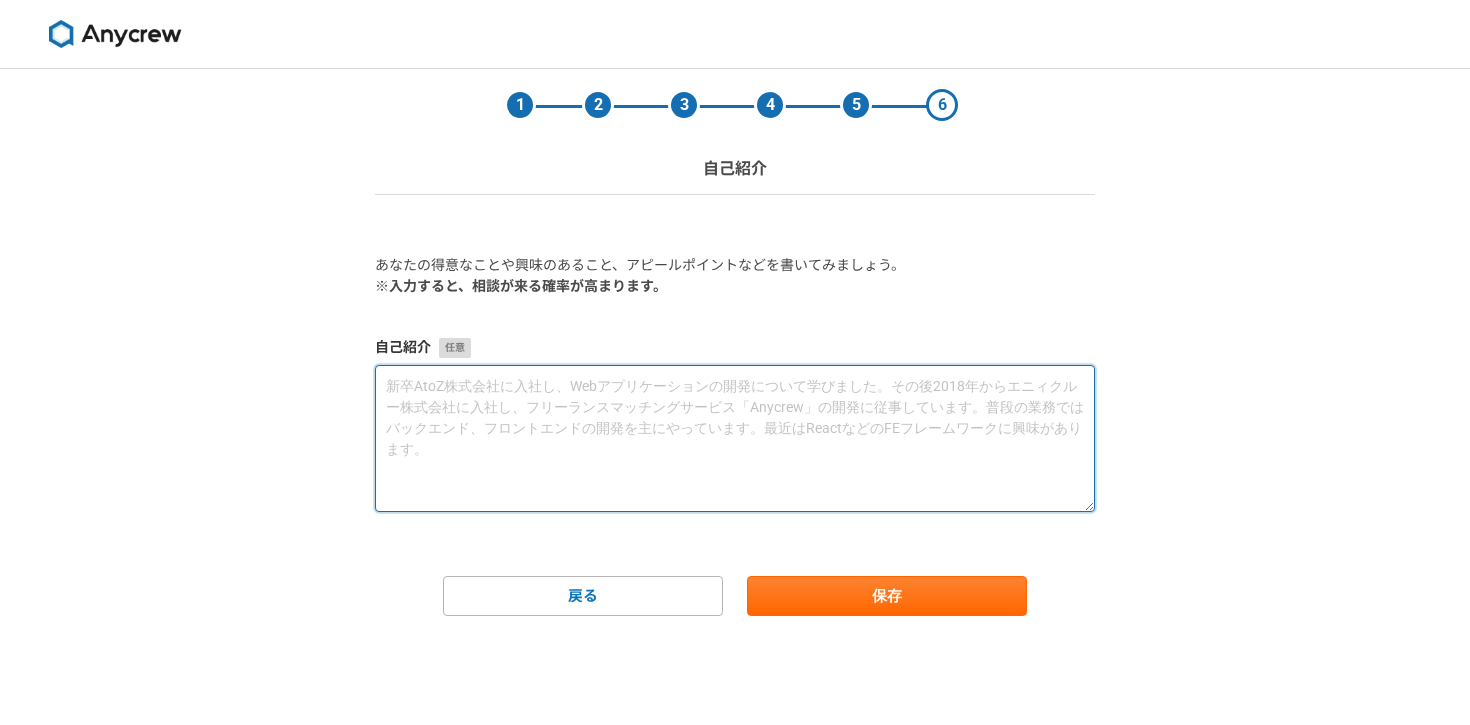 click at bounding box center [735, 438] 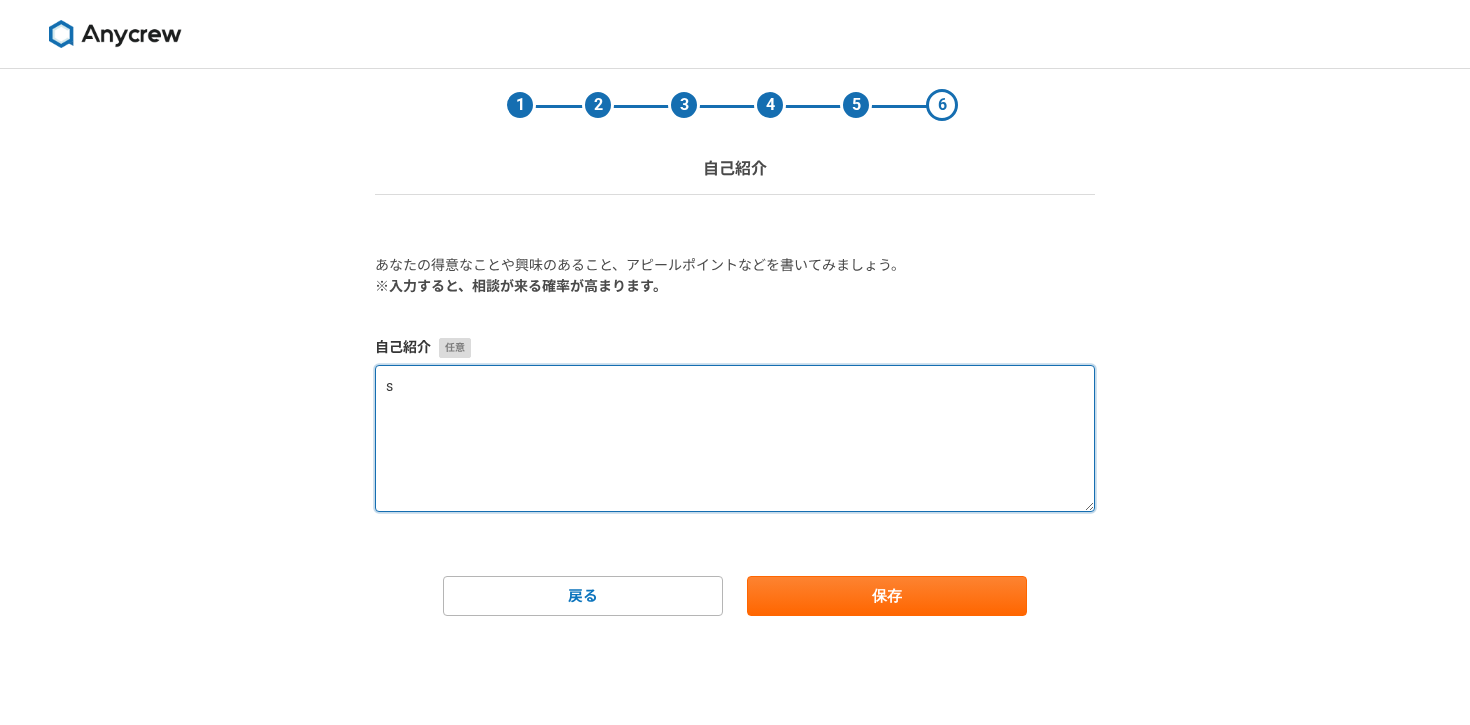 type on "し" 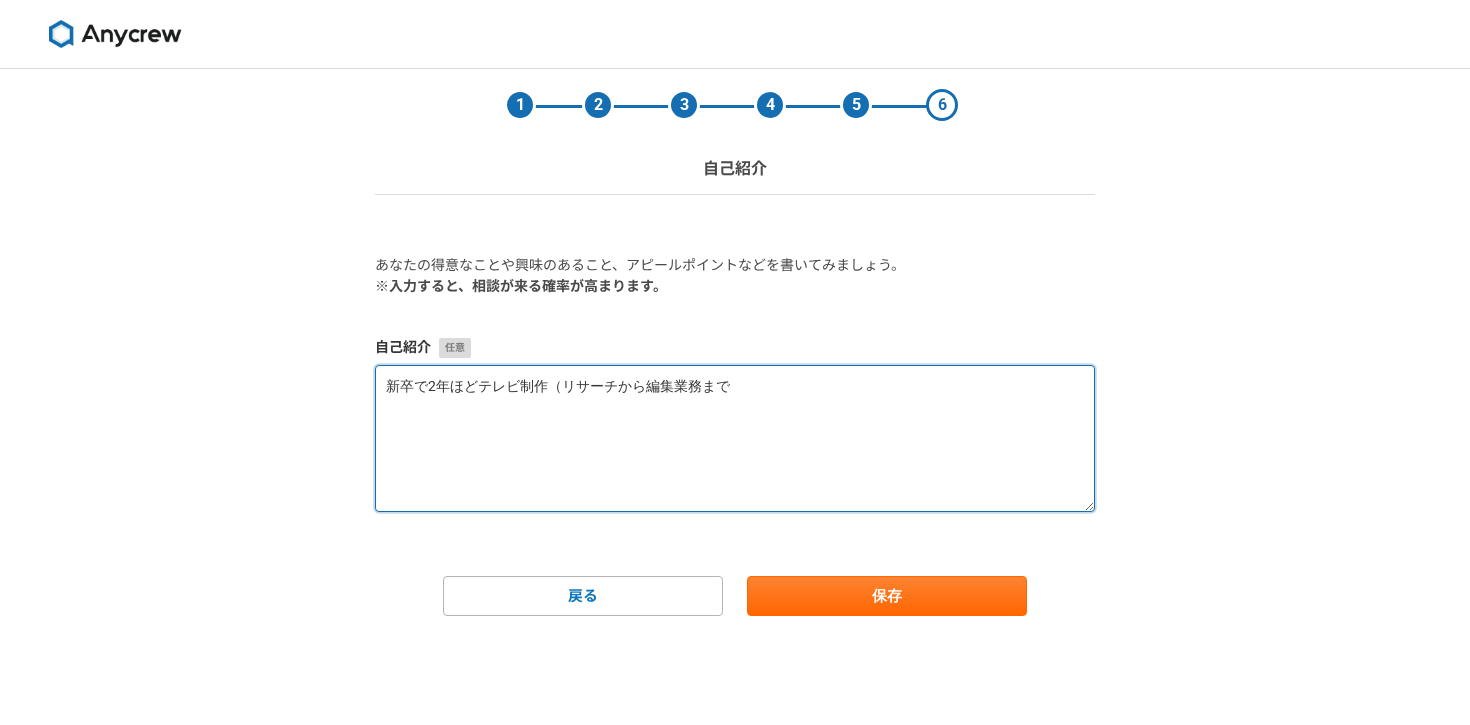 click on "新卒で2年ほどテレビ制作（リサーチから編集業務まで" at bounding box center [735, 438] 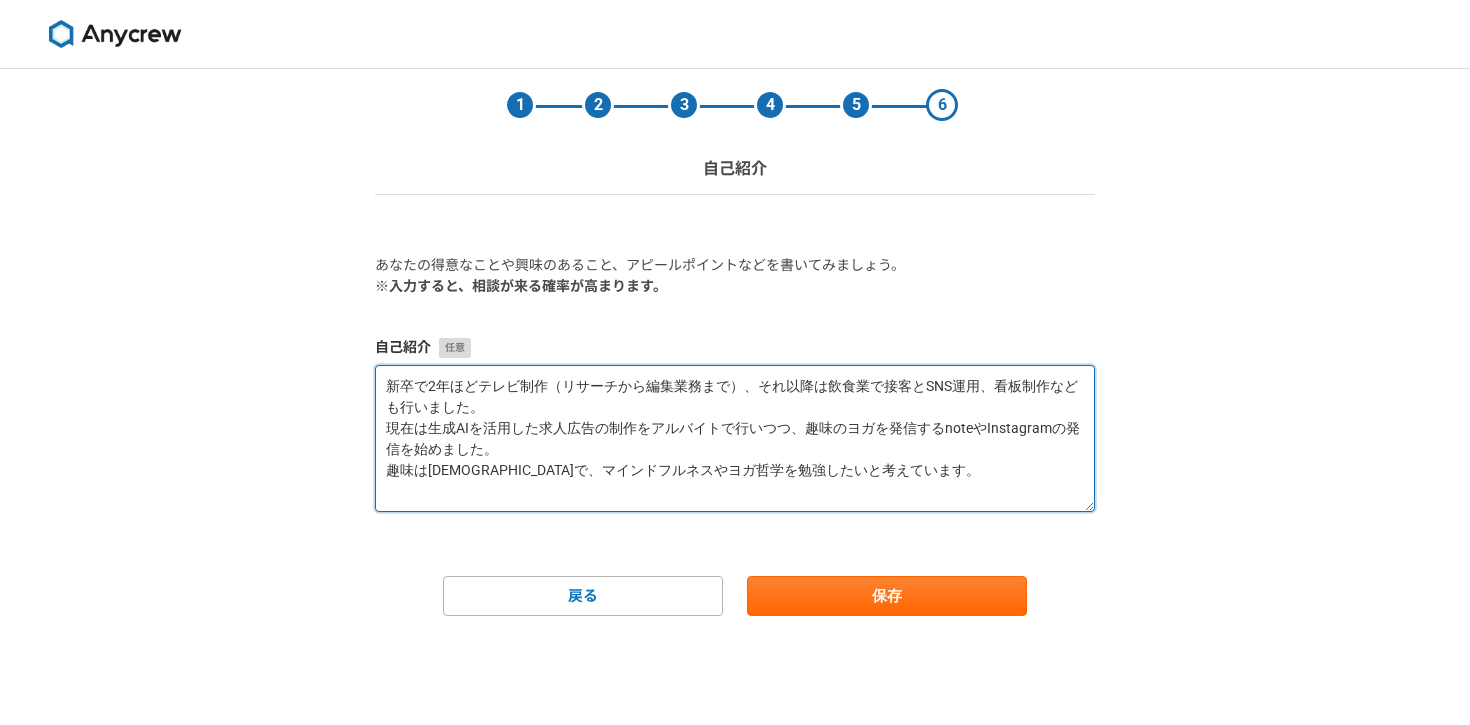 click on "新卒で2年ほどテレビ制作（リサーチから編集業務まで）、それ以降は飲食業で接客とSNS運用、看板制作なども行いました。
現在は生成AIを活用した求人広告の制作をアルバイトで行いつつ、趣味のヨガを発信するnoteやInstagramの発信を始めました。
趣味はヨガで、マインドフルネスやヨガ哲学を勉強したいと考えています。" at bounding box center (735, 438) 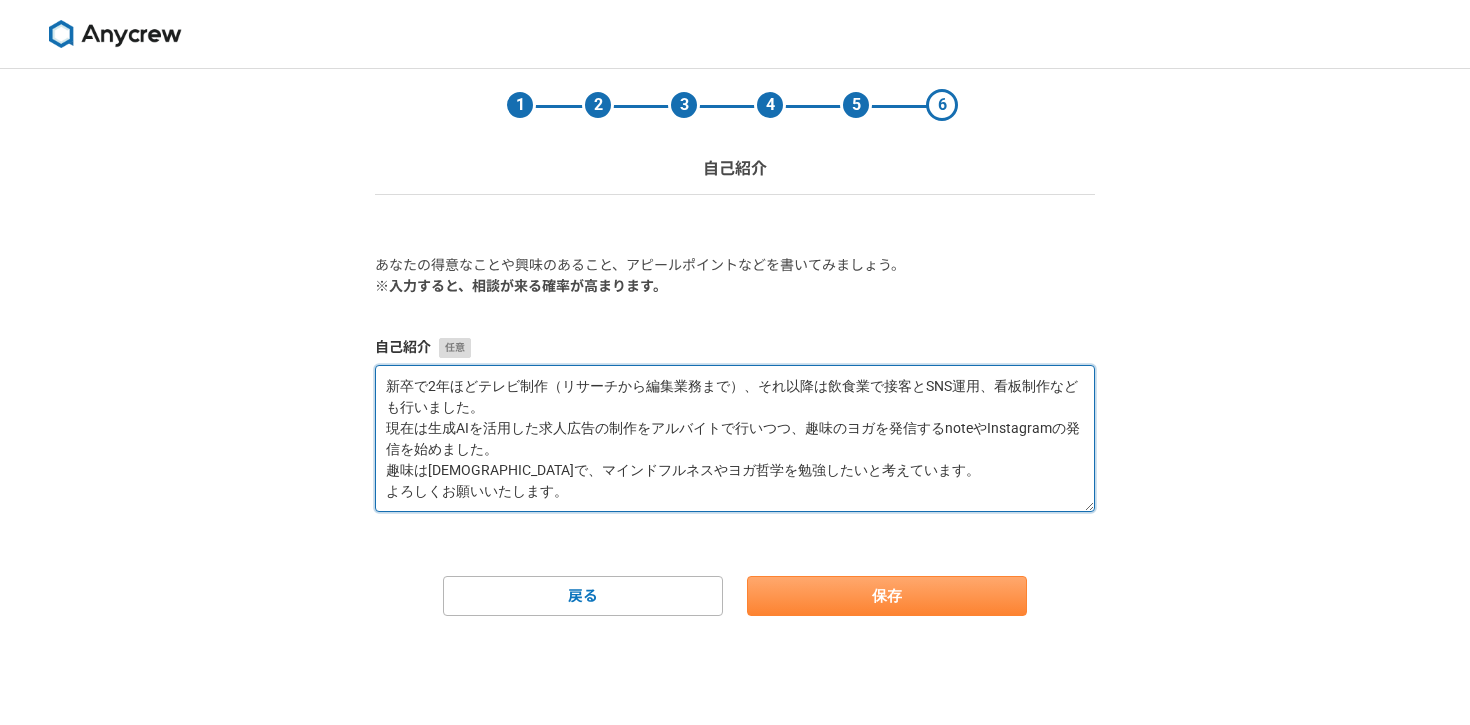 type on "新卒で2年ほどテレビ制作（リサーチから編集業務まで）、それ以降は飲食業で接客とSNS運用、看板制作なども行いました。
現在は生成AIを活用した求人広告の制作をアルバイトで行いつつ、趣味のヨガを発信するnoteやInstagramの発信を始めました。
趣味はヨガで、マインドフルネスやヨガ哲学を勉強したいと考えています。
よろしくお願いいたします。" 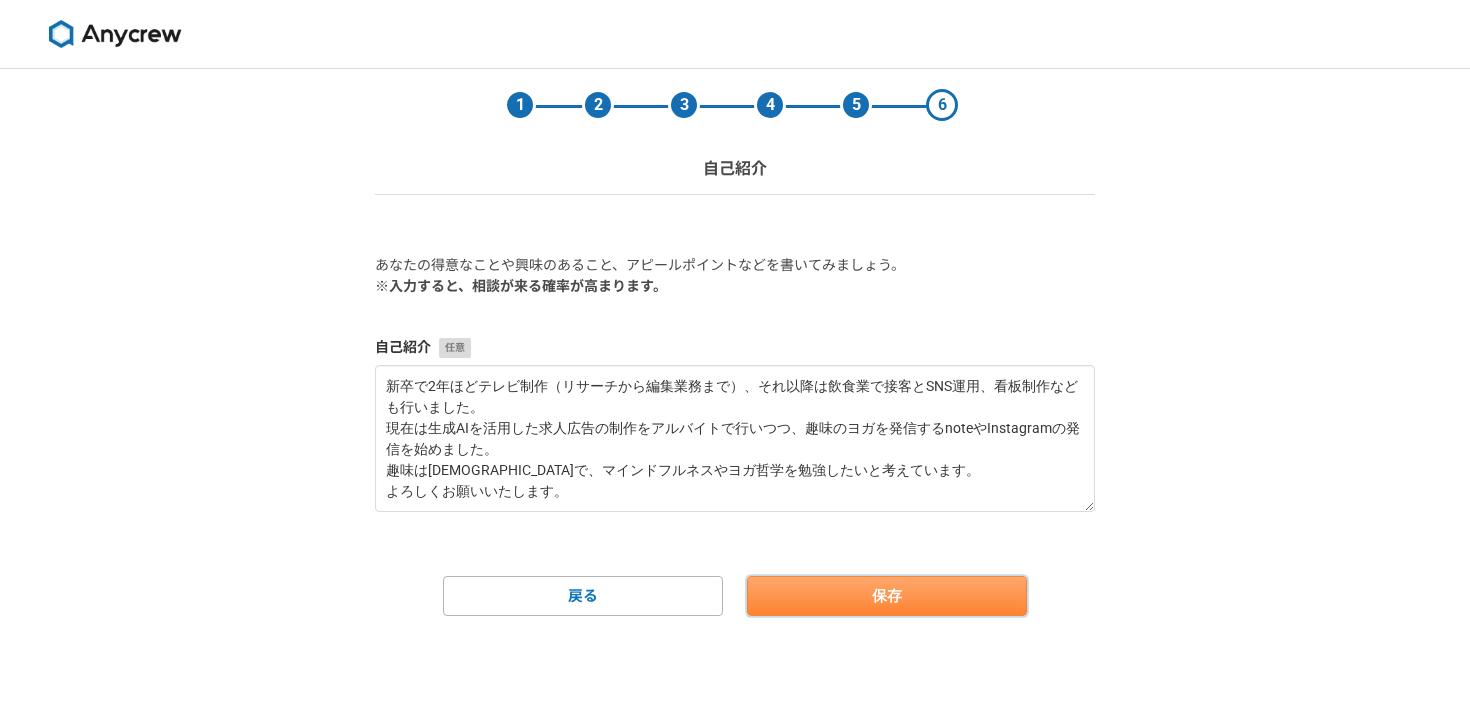click on "保存" at bounding box center [887, 596] 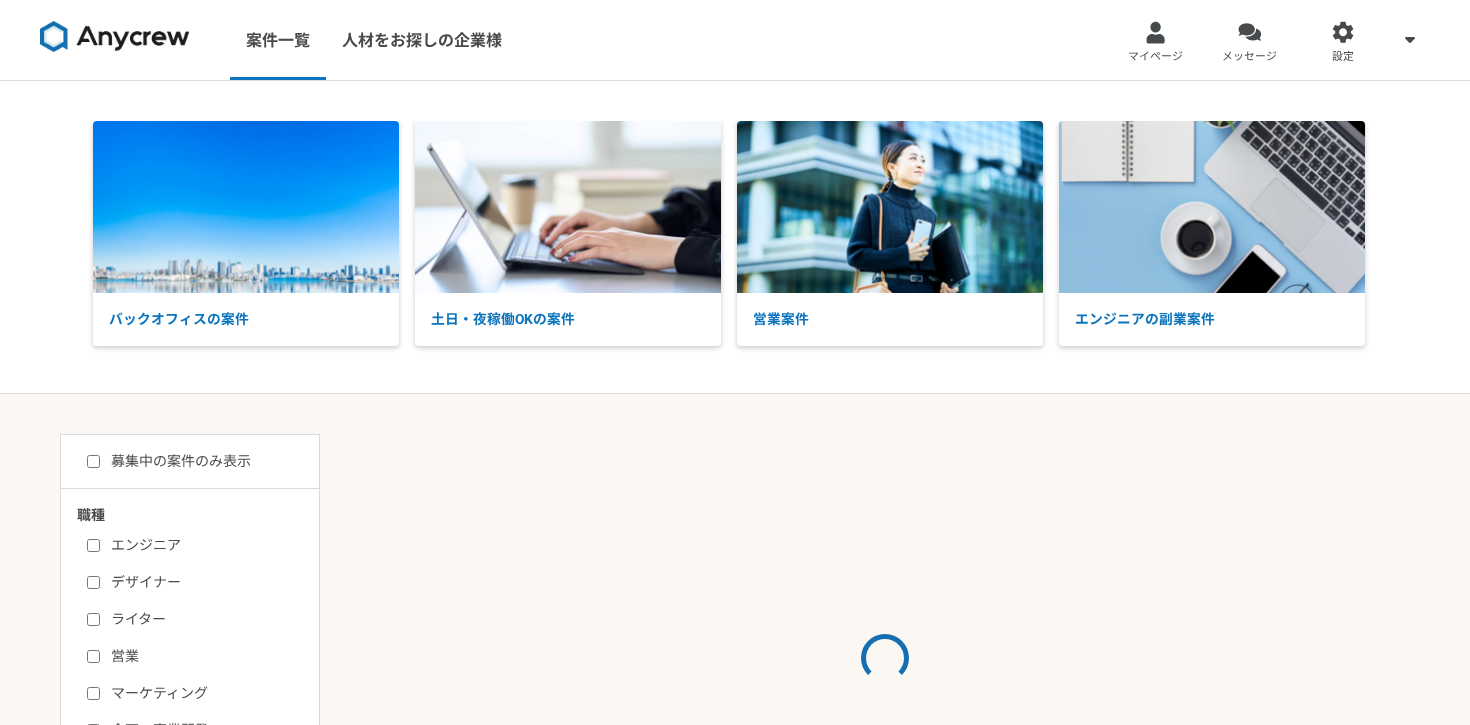 scroll, scrollTop: 0, scrollLeft: 0, axis: both 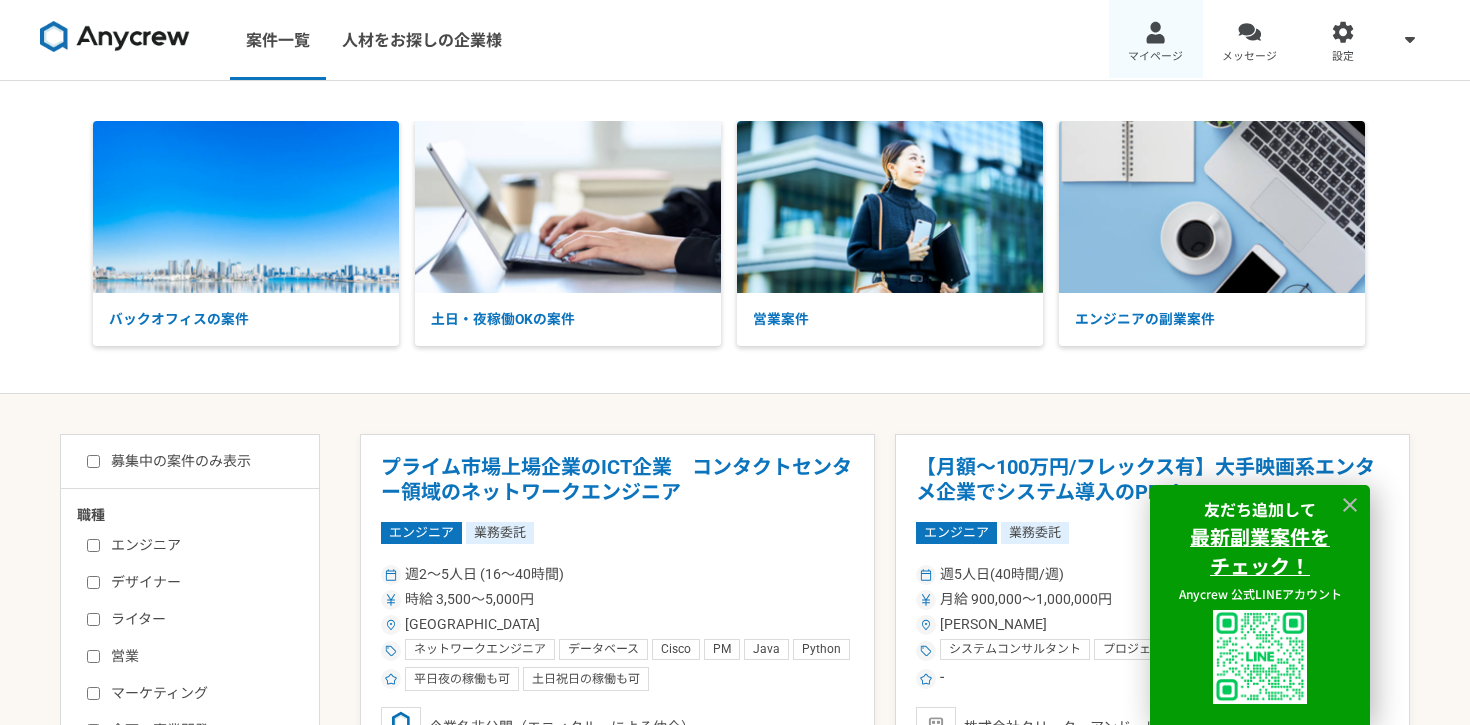 click at bounding box center [1155, 32] 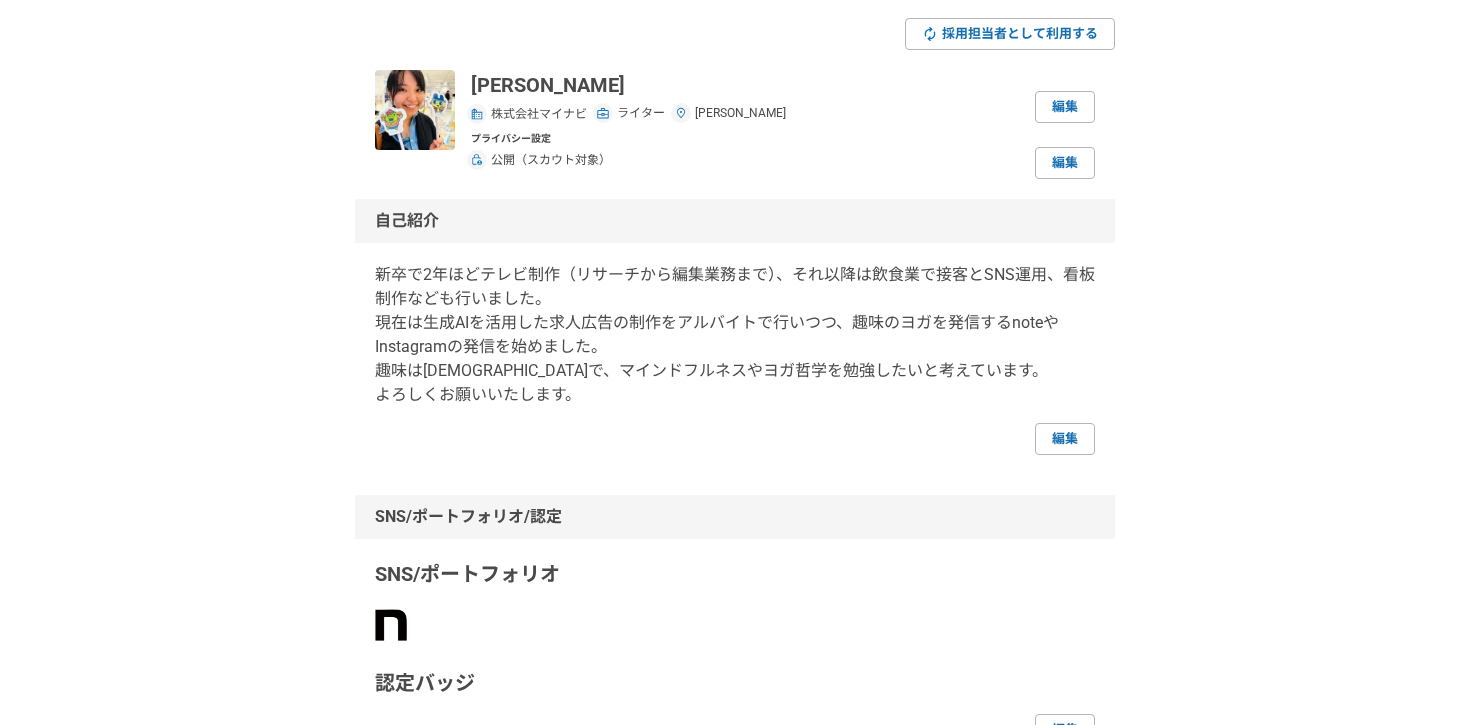 scroll, scrollTop: 0, scrollLeft: 0, axis: both 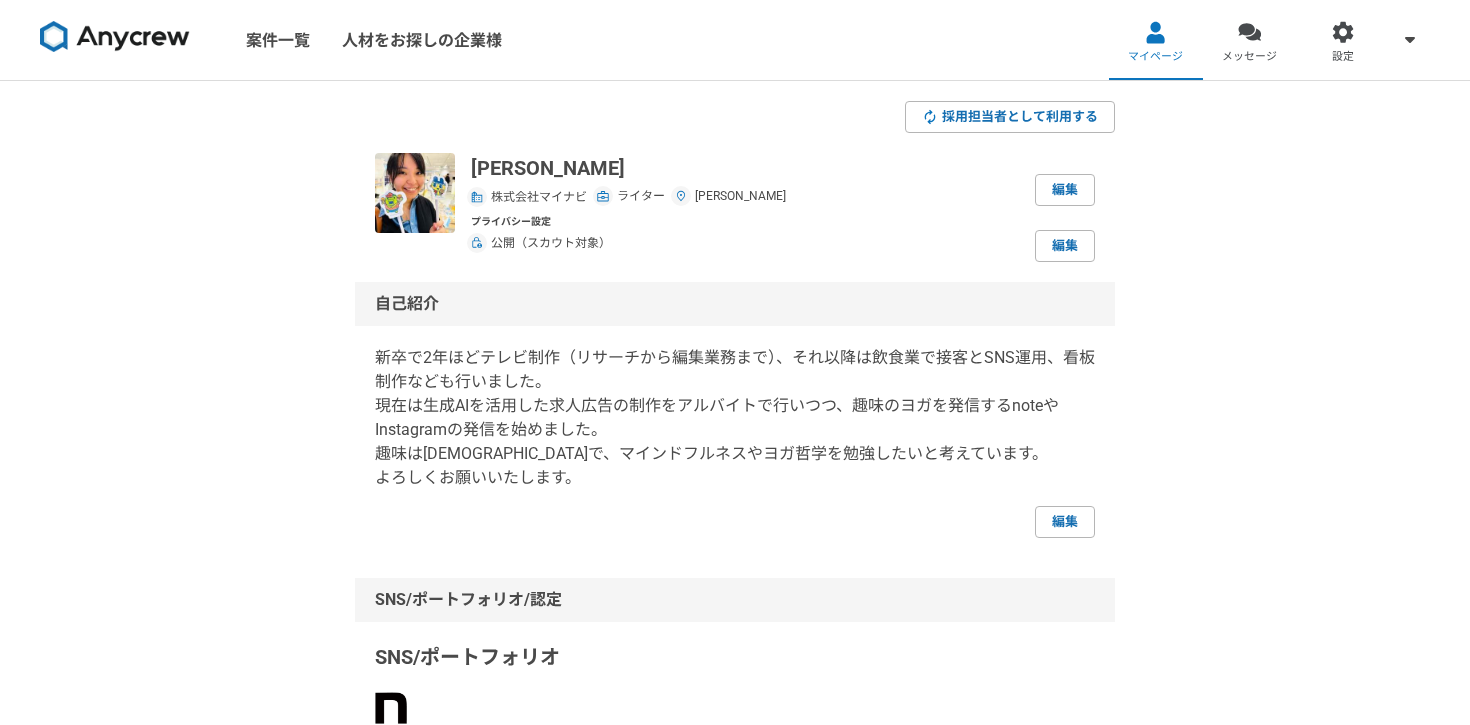 click at bounding box center (115, 37) 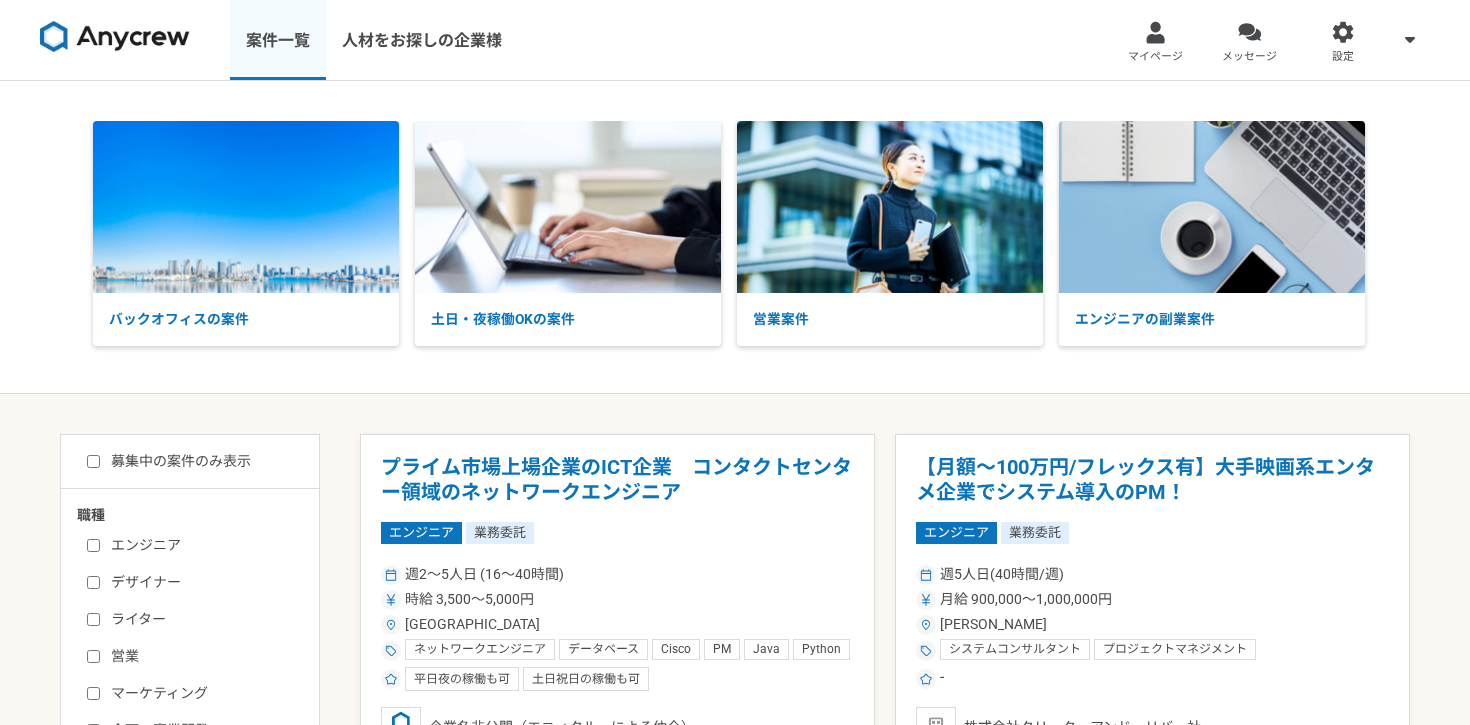 click on "案件一覧" at bounding box center (278, 40) 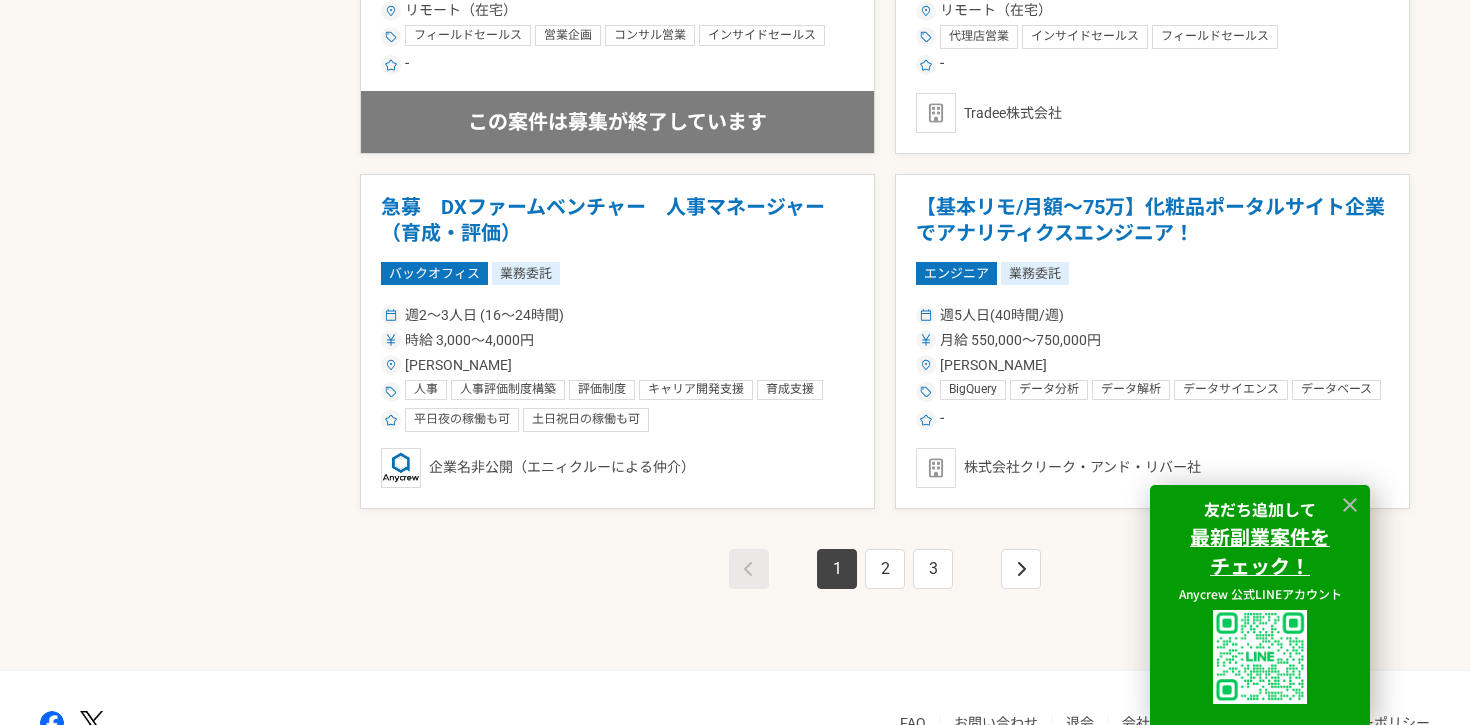 scroll, scrollTop: 3568, scrollLeft: 0, axis: vertical 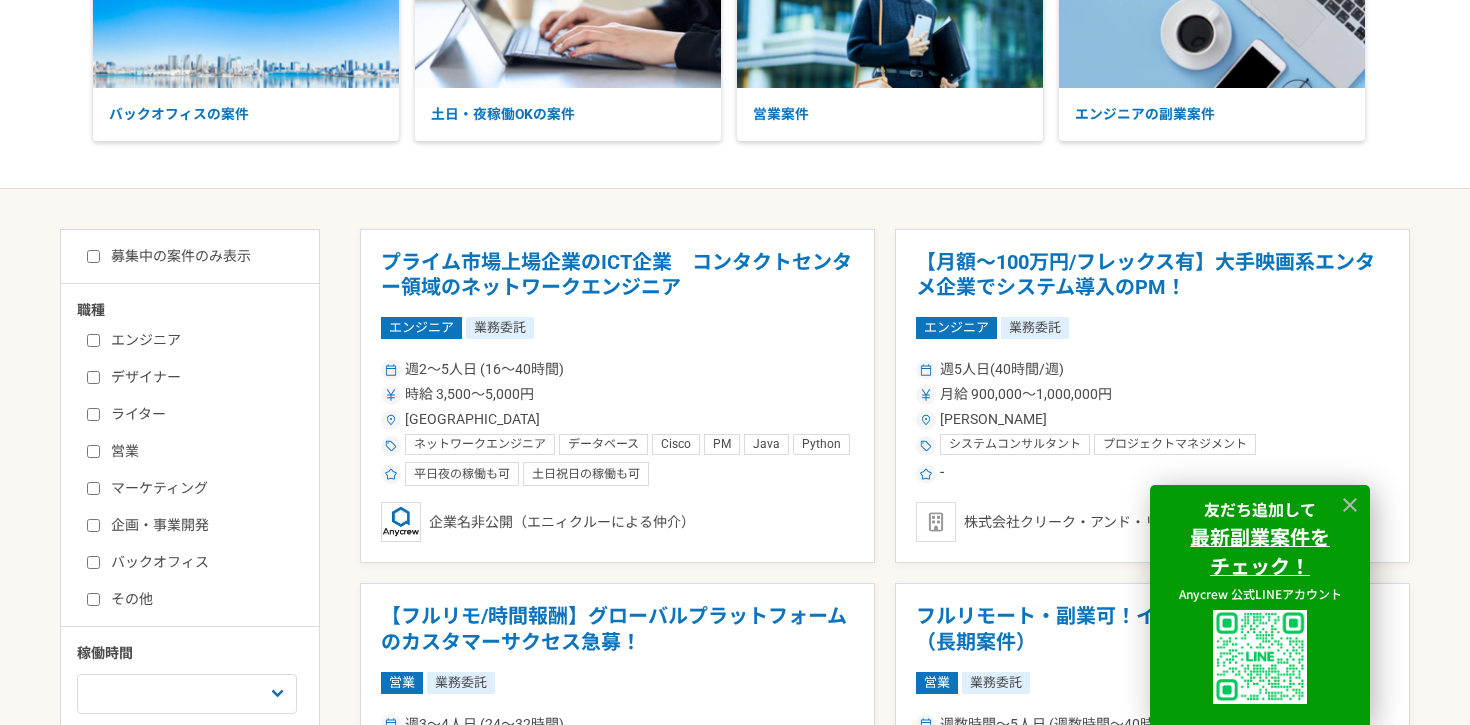 click on "ライター" at bounding box center (202, 414) 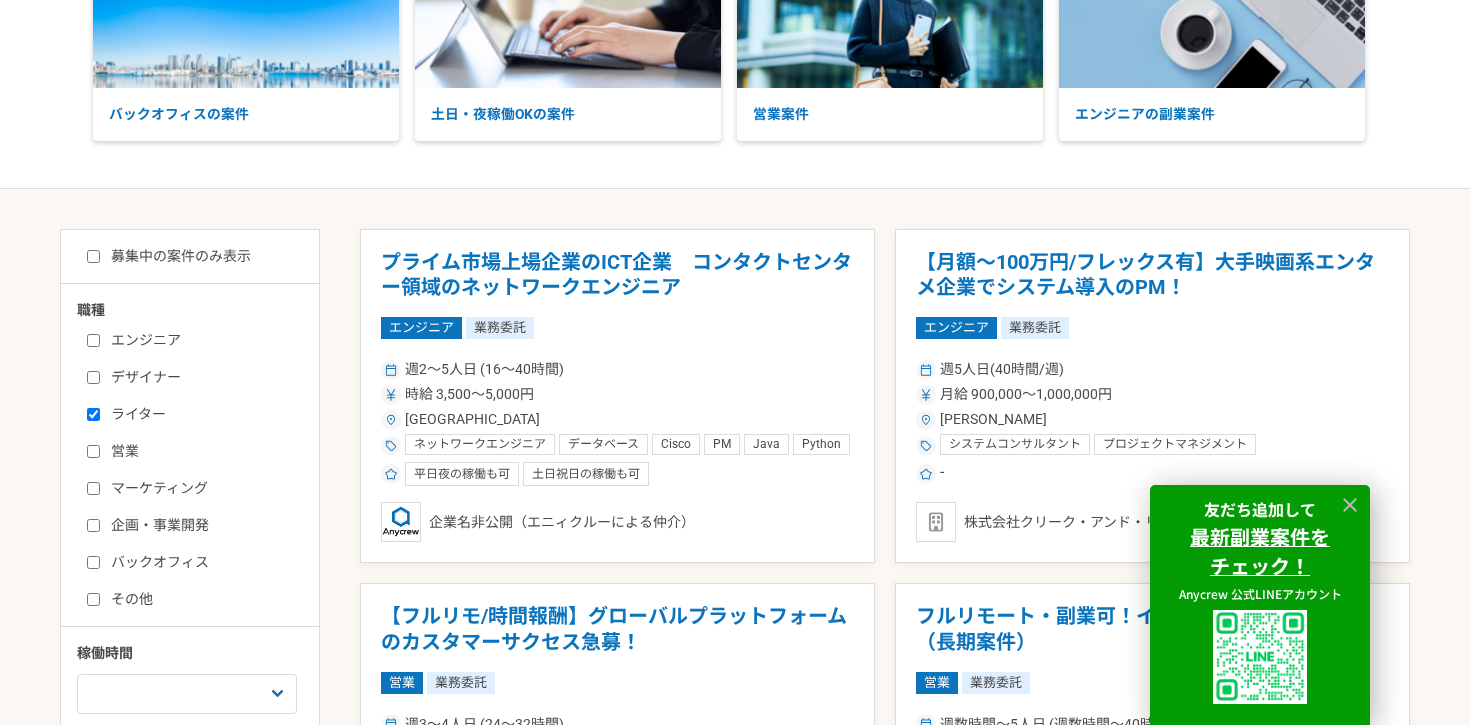 checkbox on "true" 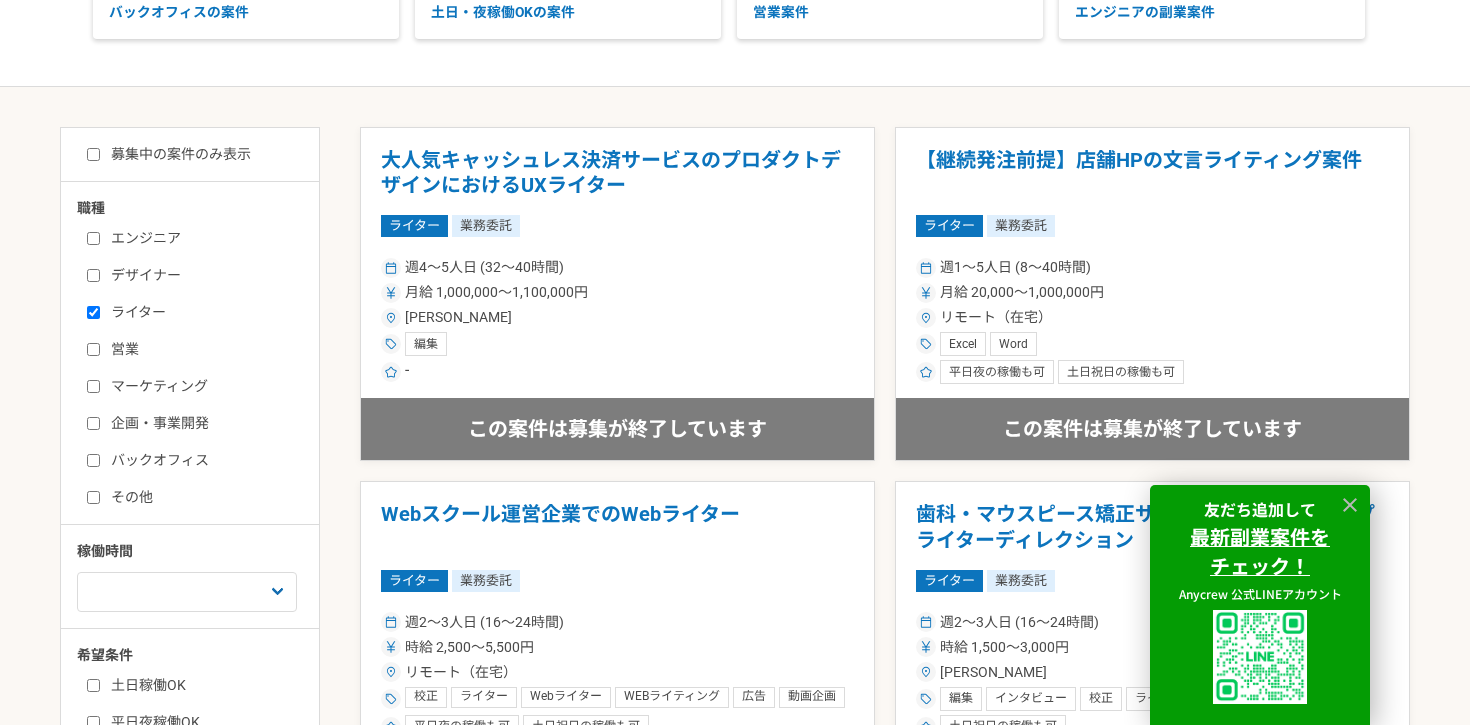 scroll, scrollTop: 356, scrollLeft: 0, axis: vertical 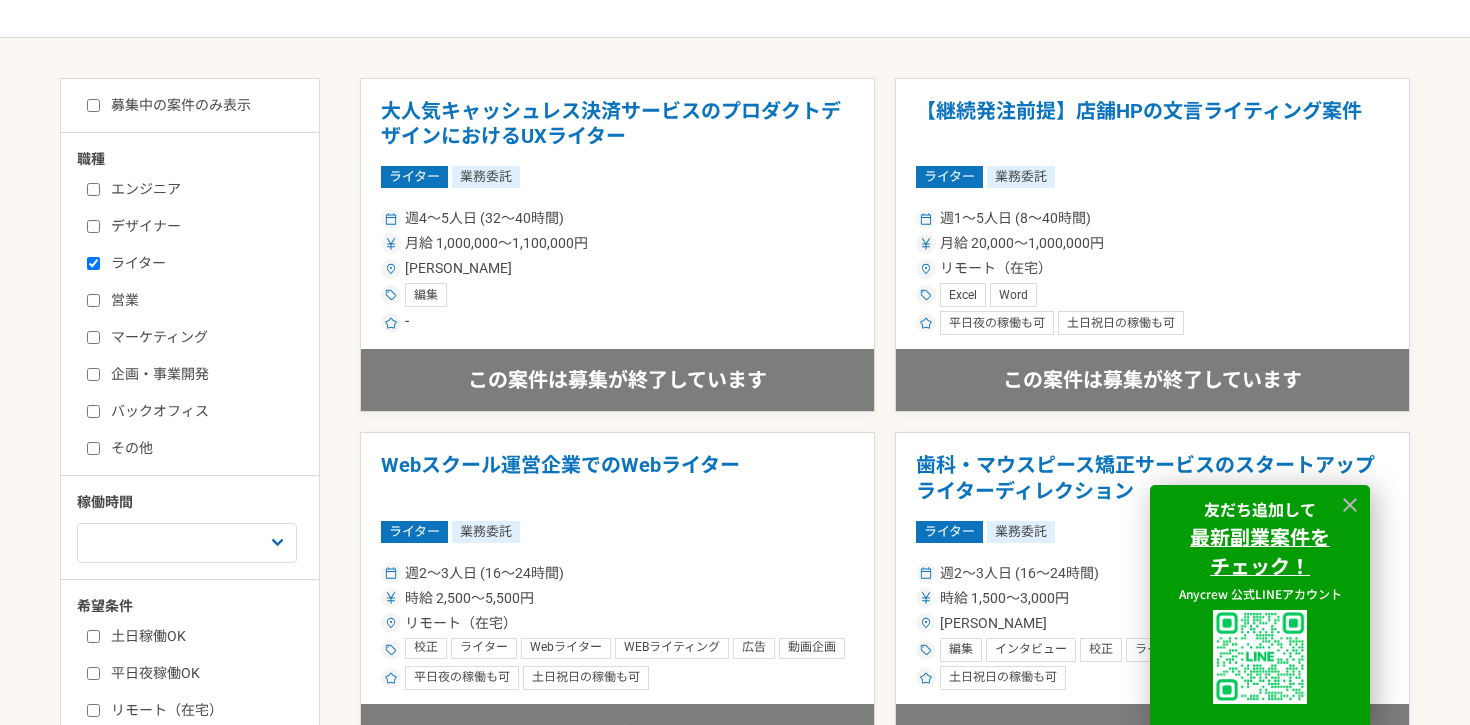 click on "バックオフィス" at bounding box center (202, 411) 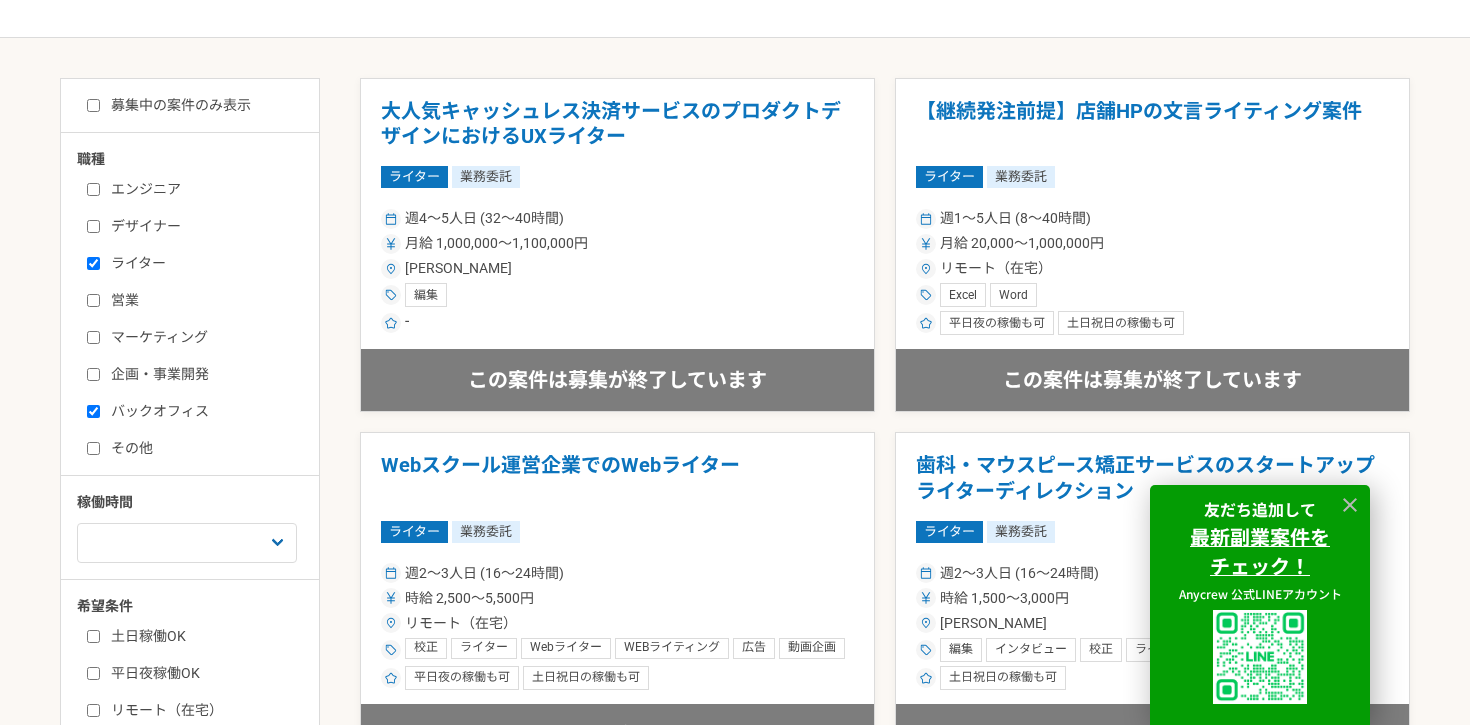 checkbox on "true" 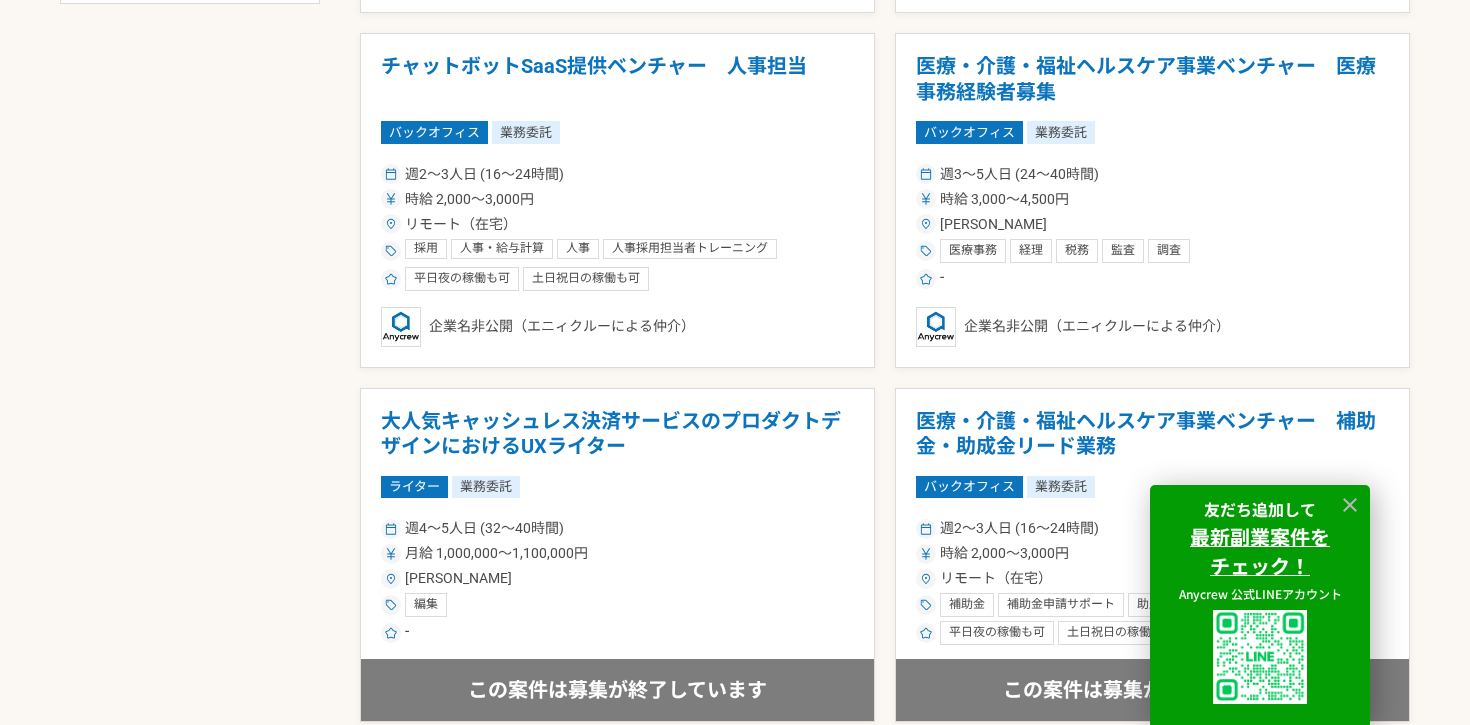 scroll, scrollTop: 1149, scrollLeft: 0, axis: vertical 